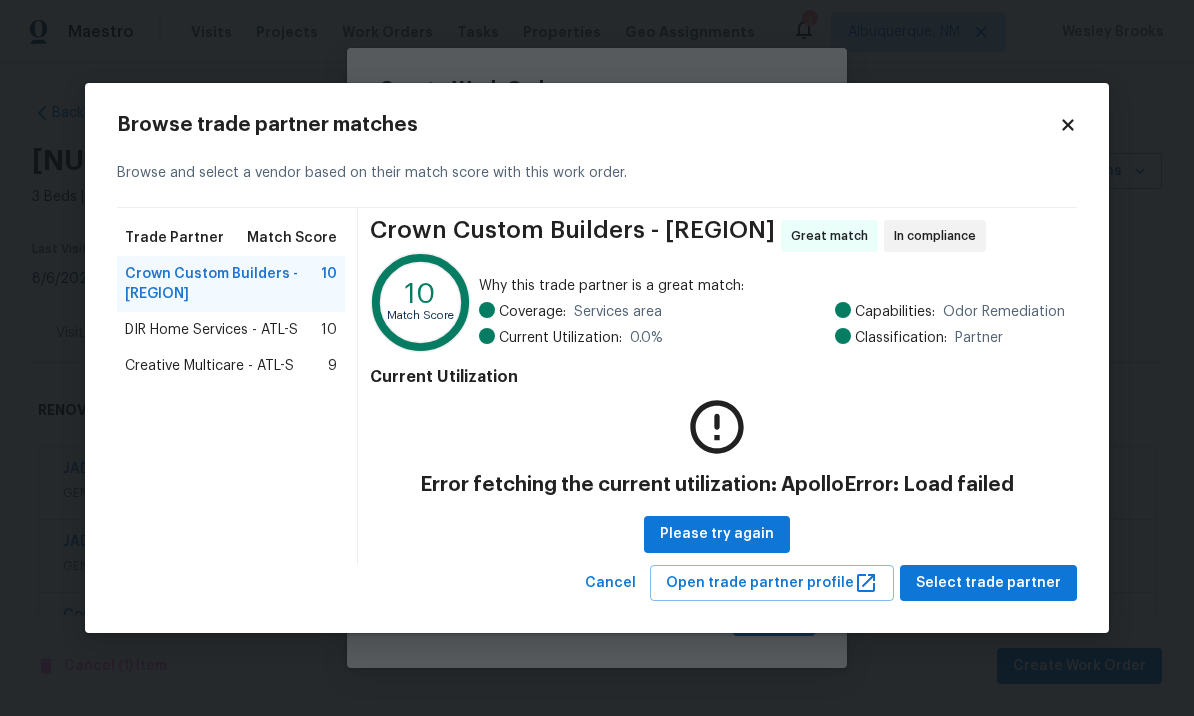 scroll, scrollTop: 0, scrollLeft: 0, axis: both 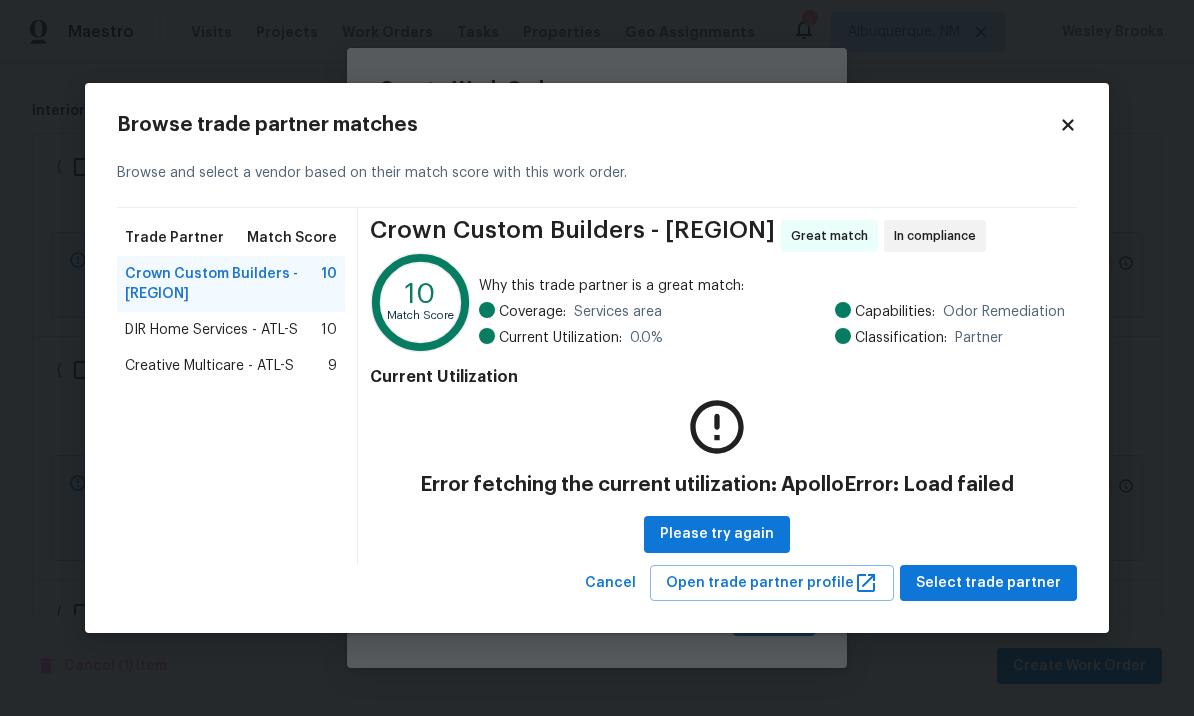 click on "Trade Partner Match Score Crown Custom Builders - ATL-S 10 DIR Home Services - ATL-S 10 Creative Multicare - ATL-S 9" at bounding box center [237, 386] 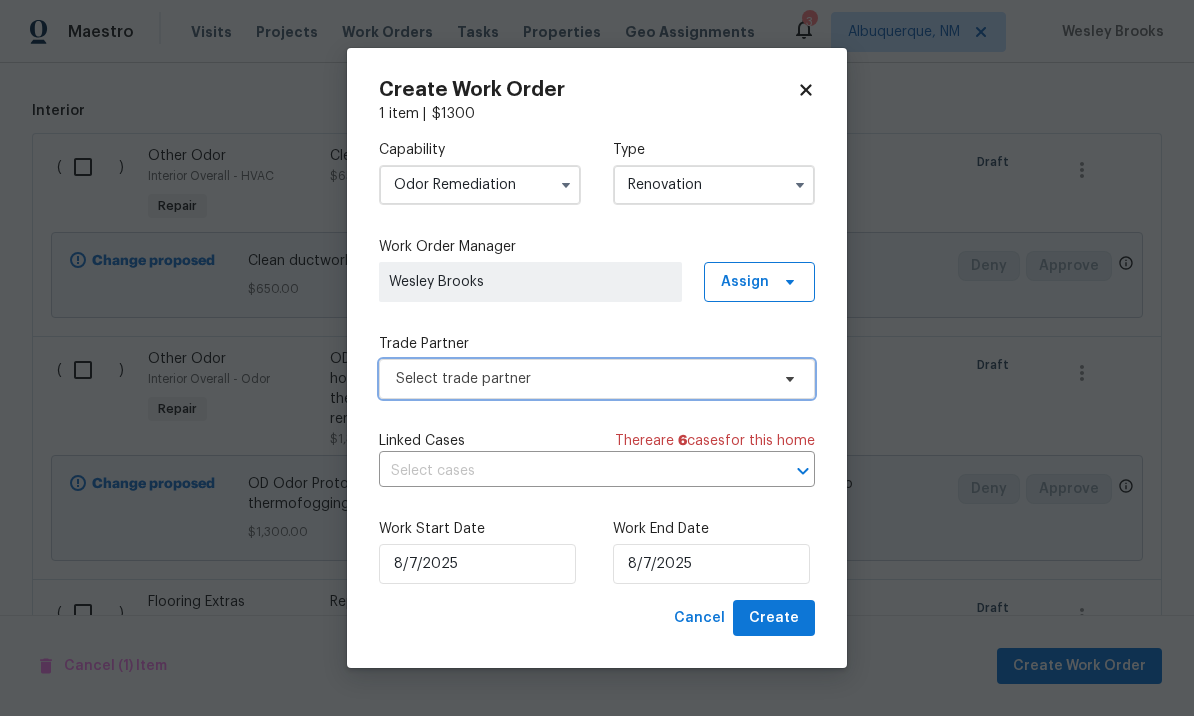 click on "Select trade partner" at bounding box center (582, 379) 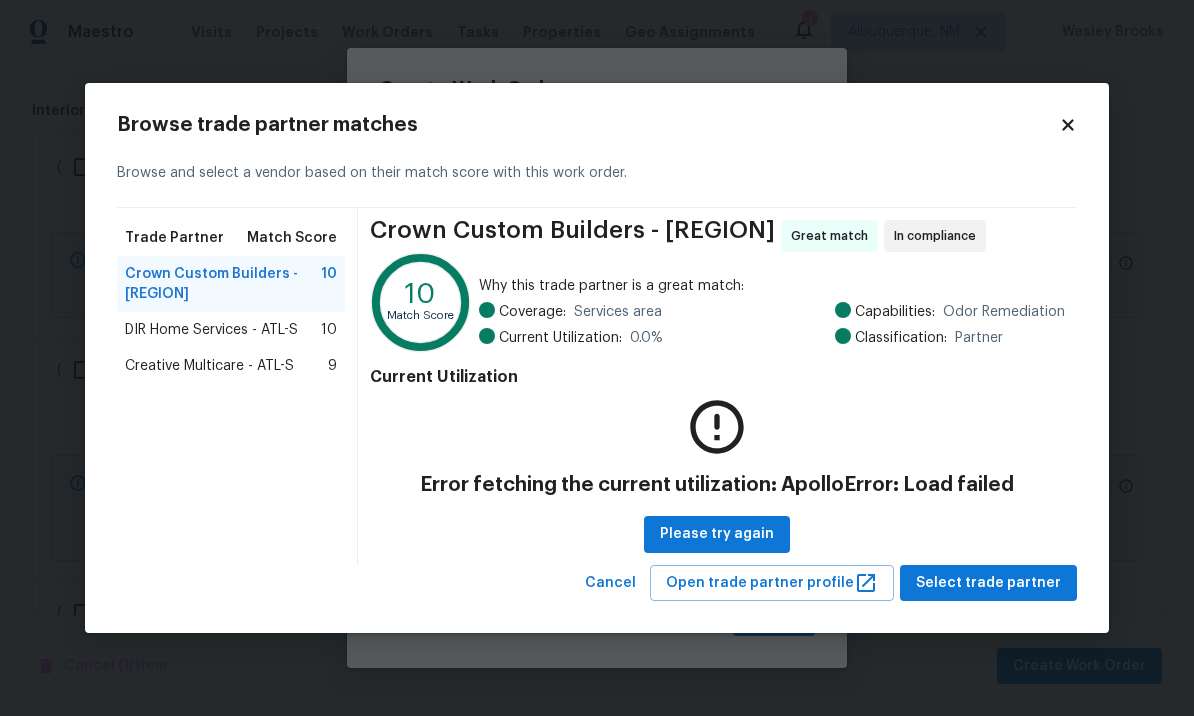click on "DIR Home Services - ATL-S" at bounding box center (211, 330) 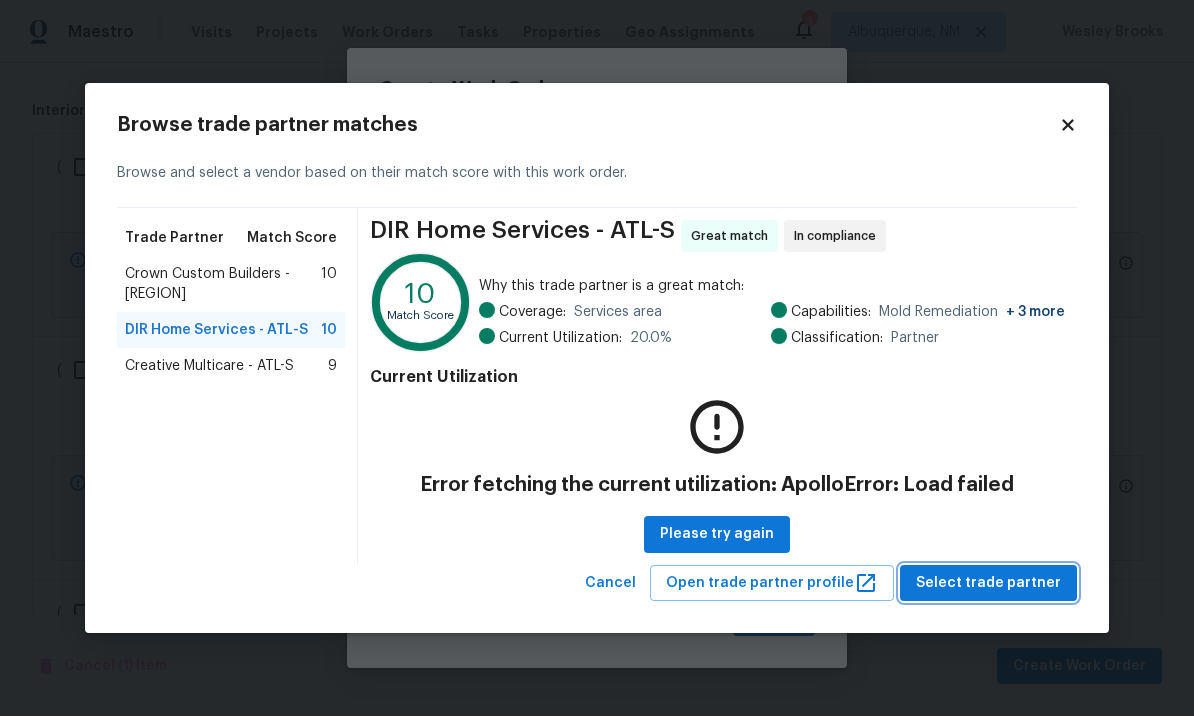 click on "Select trade partner" at bounding box center [988, 583] 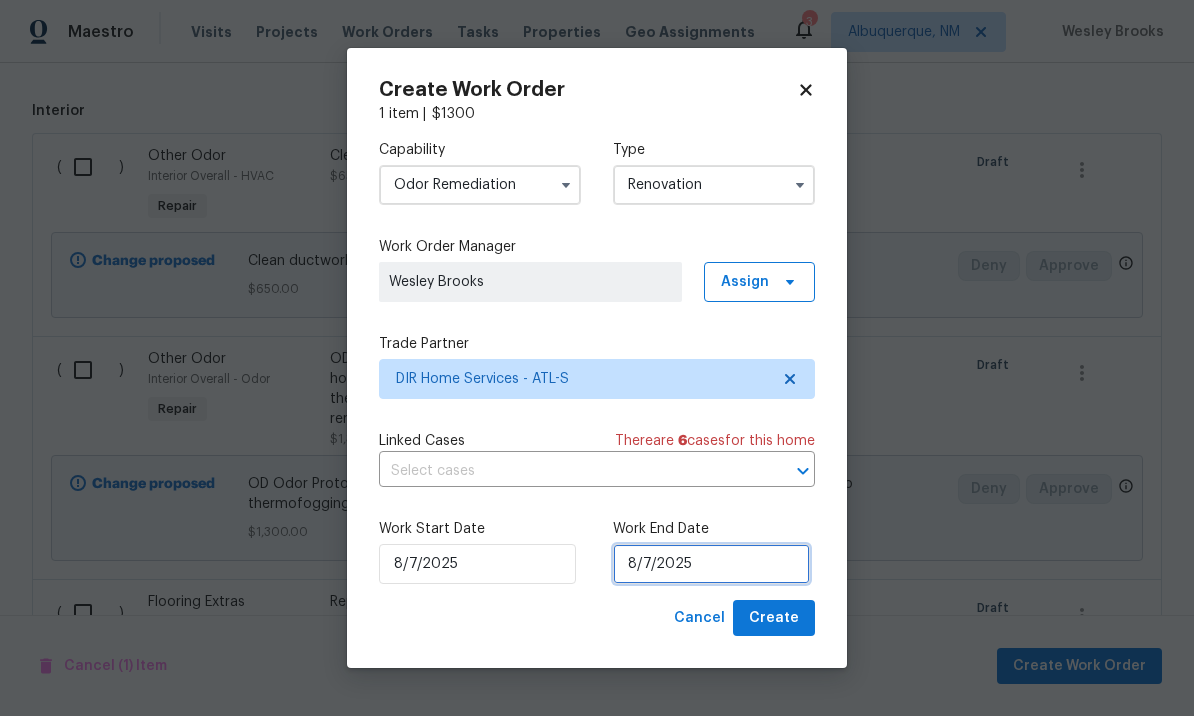 click on "8/7/2025" at bounding box center [711, 564] 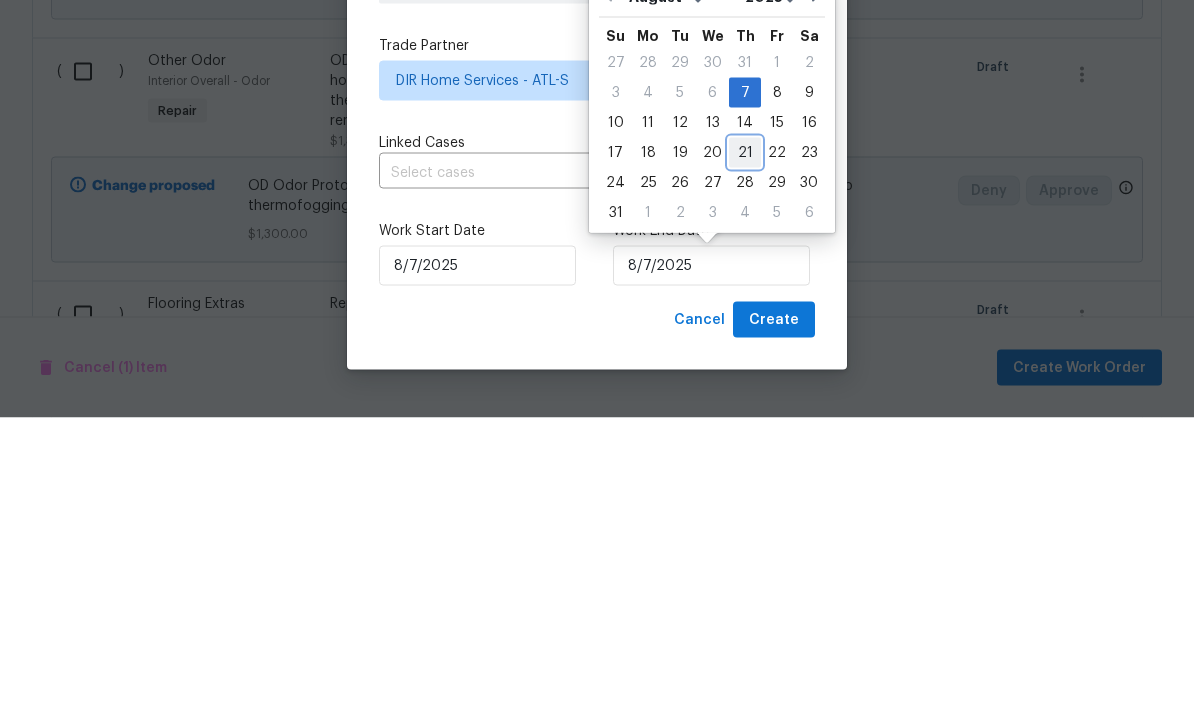 click on "21" at bounding box center [745, 451] 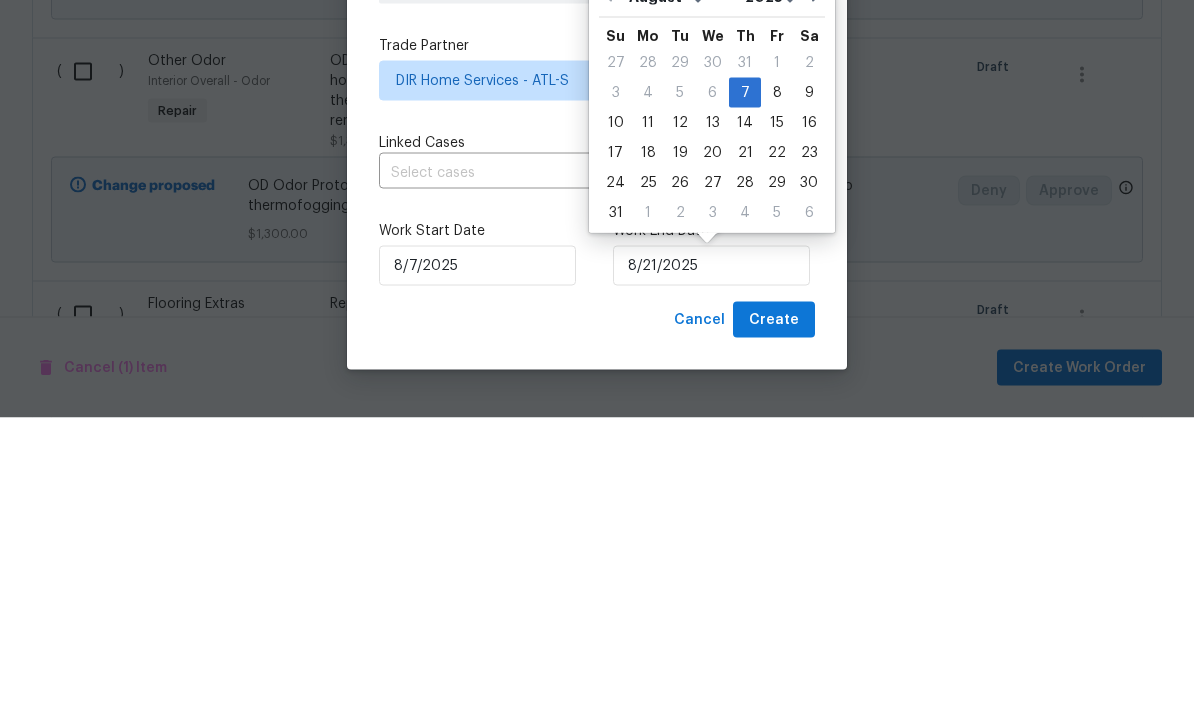 scroll, scrollTop: 69, scrollLeft: 0, axis: vertical 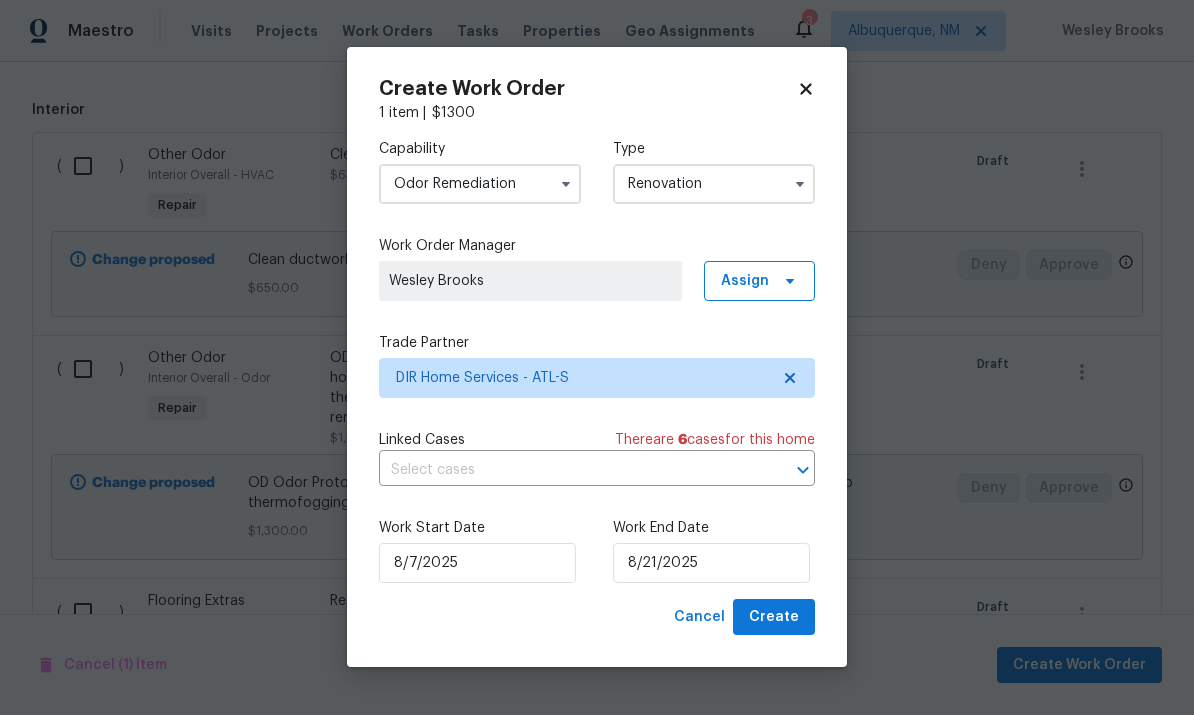 click on "Work End Date" at bounding box center (714, 529) 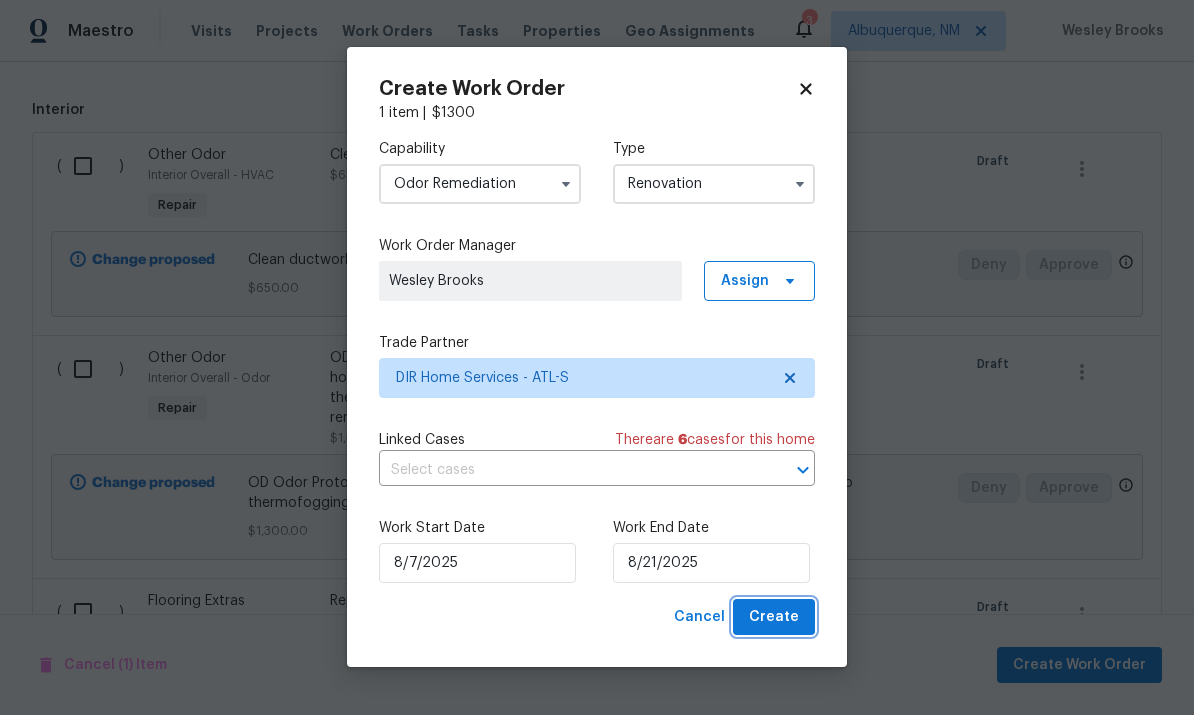 click on "Create" at bounding box center (774, 618) 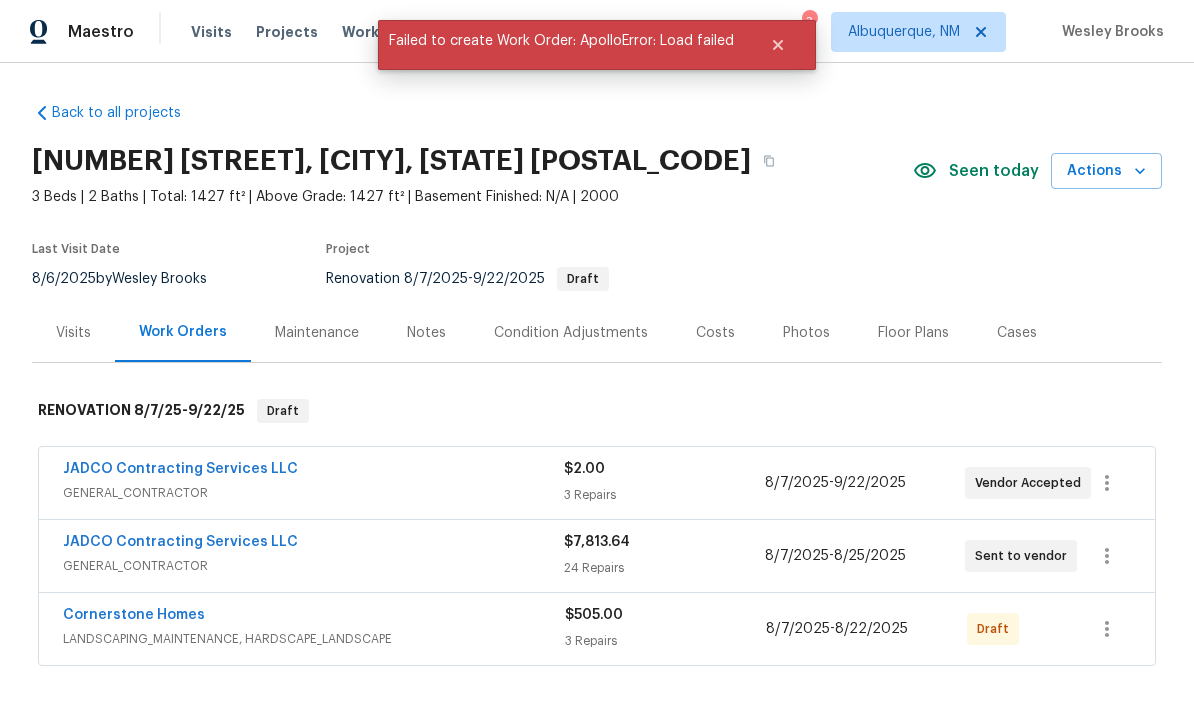 scroll, scrollTop: 0, scrollLeft: 0, axis: both 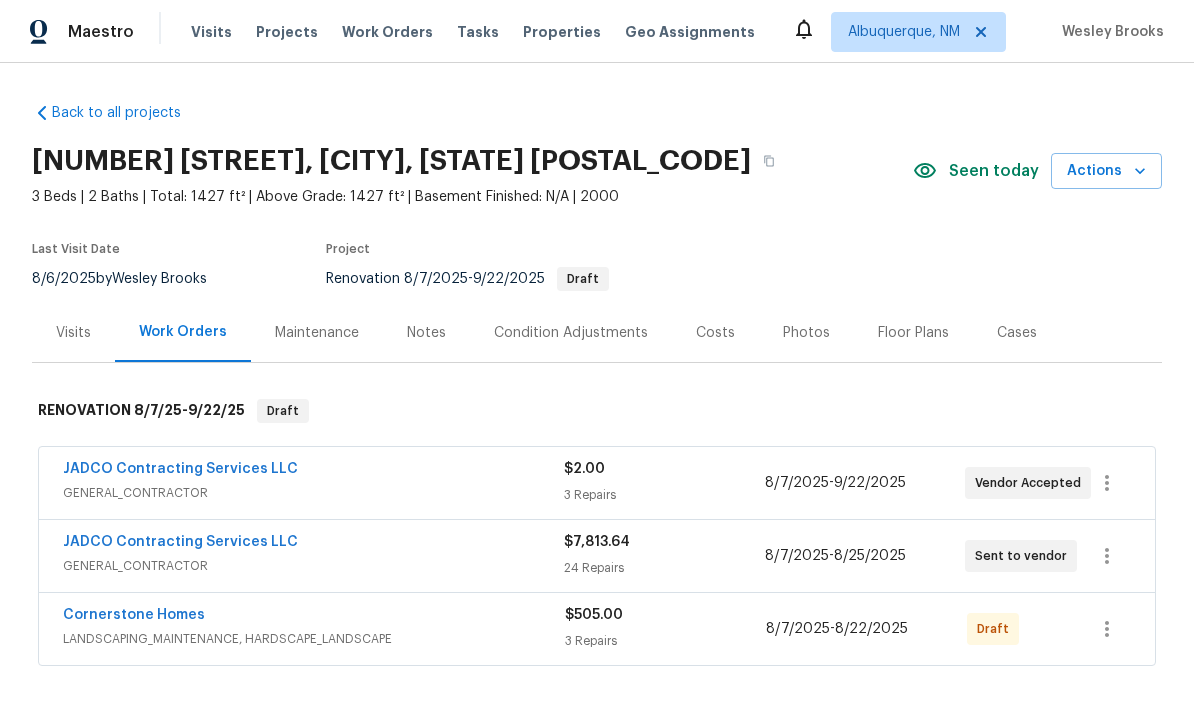 click on "JADCO Contracting Services LLC" at bounding box center (180, 542) 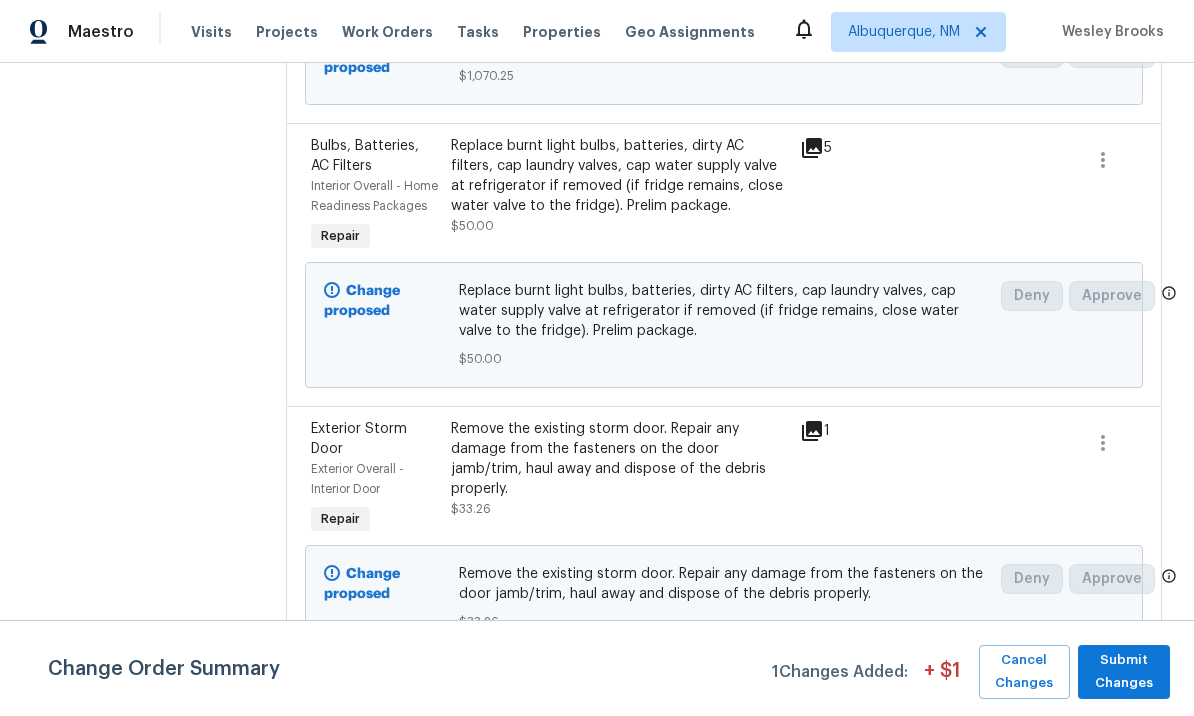 scroll, scrollTop: 7396, scrollLeft: 0, axis: vertical 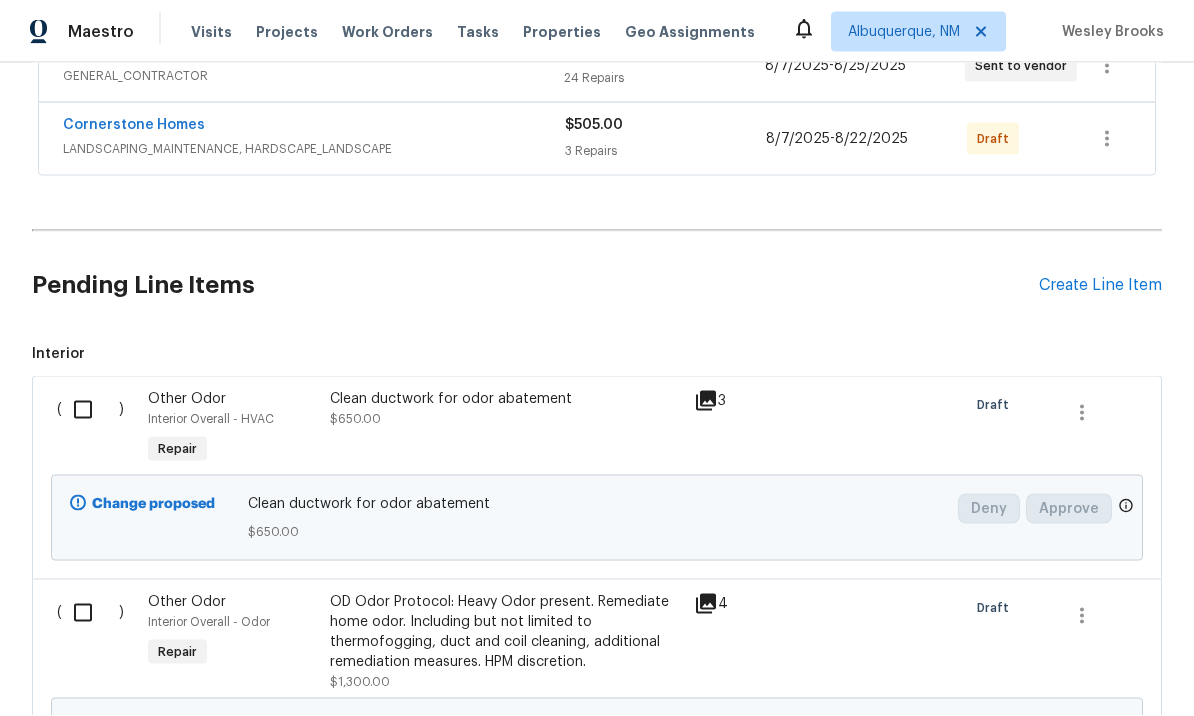 click on "Create Line Item" at bounding box center (1100, 285) 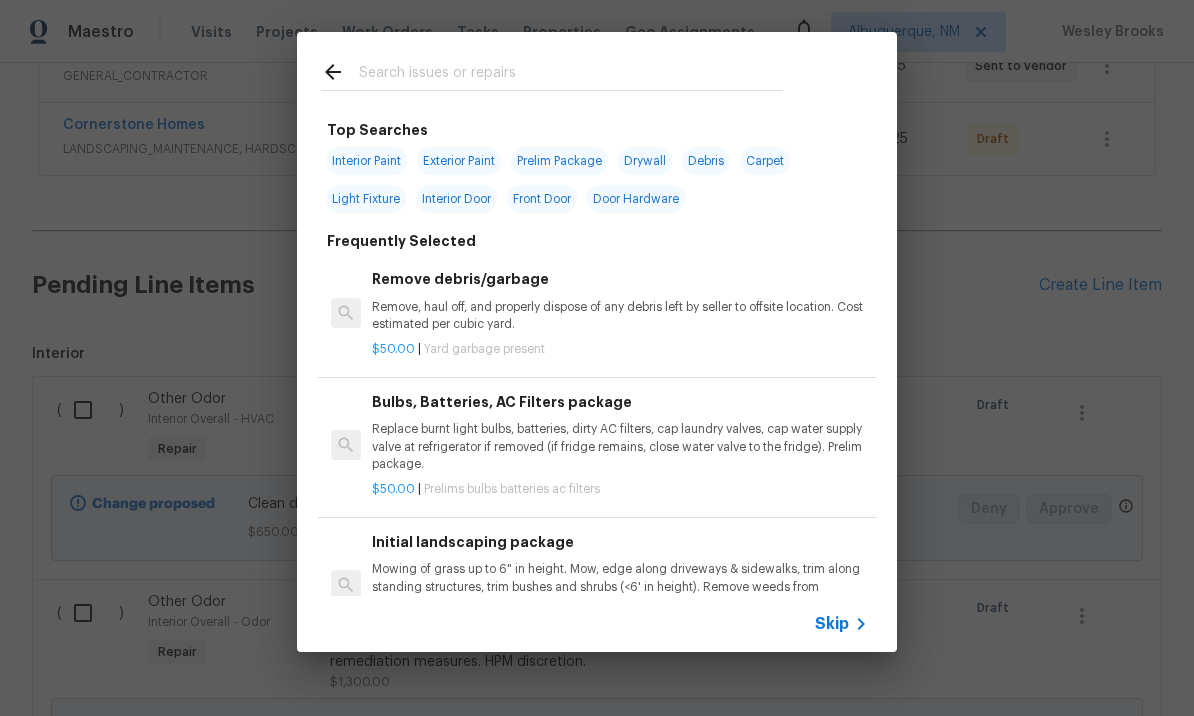 click at bounding box center (571, 75) 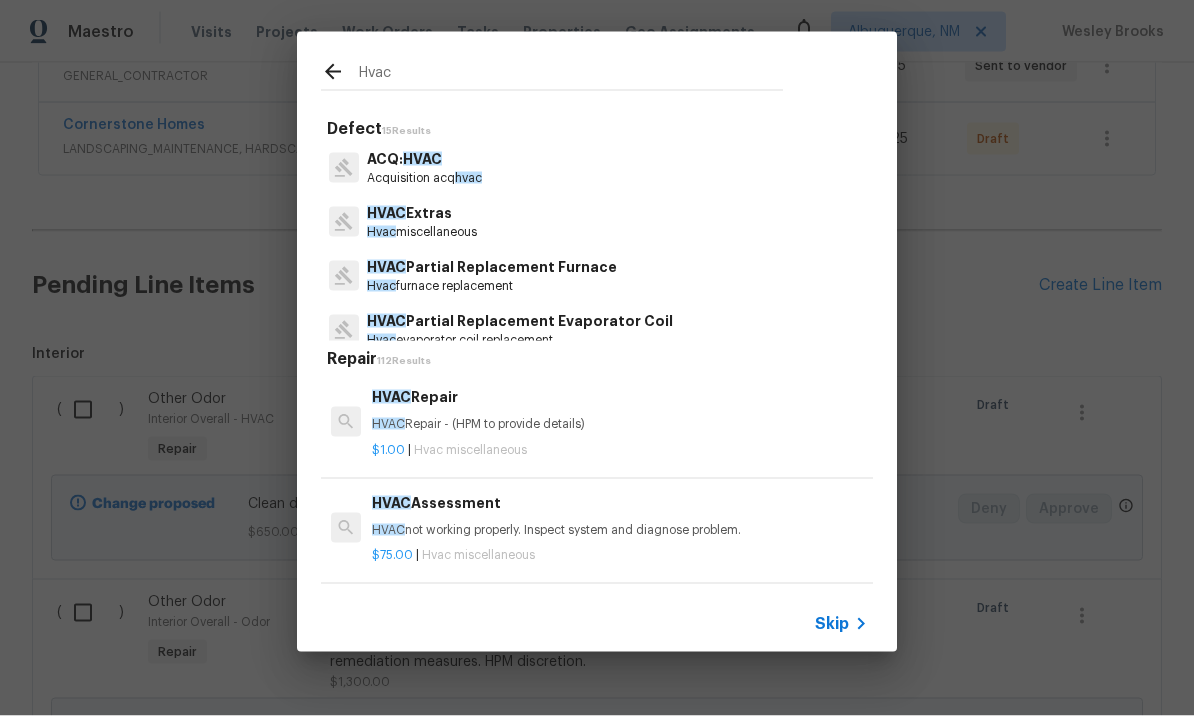 type on "HVAC" 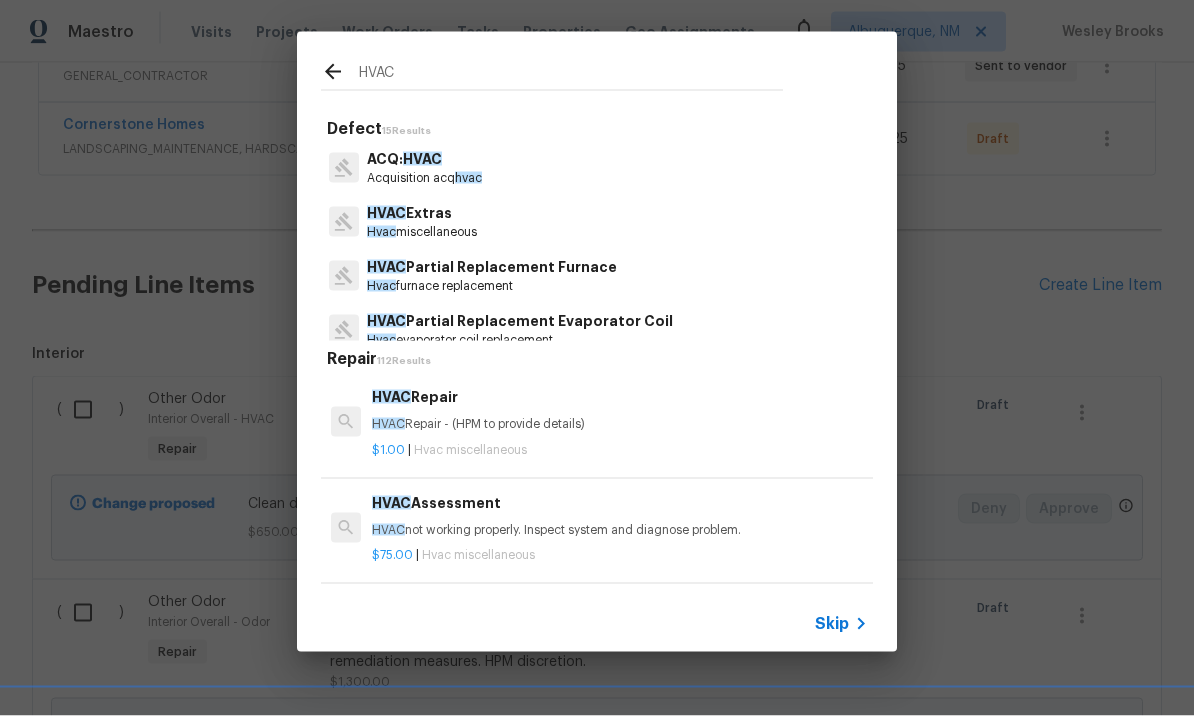 click on "HVAC  Extras" at bounding box center (422, 213) 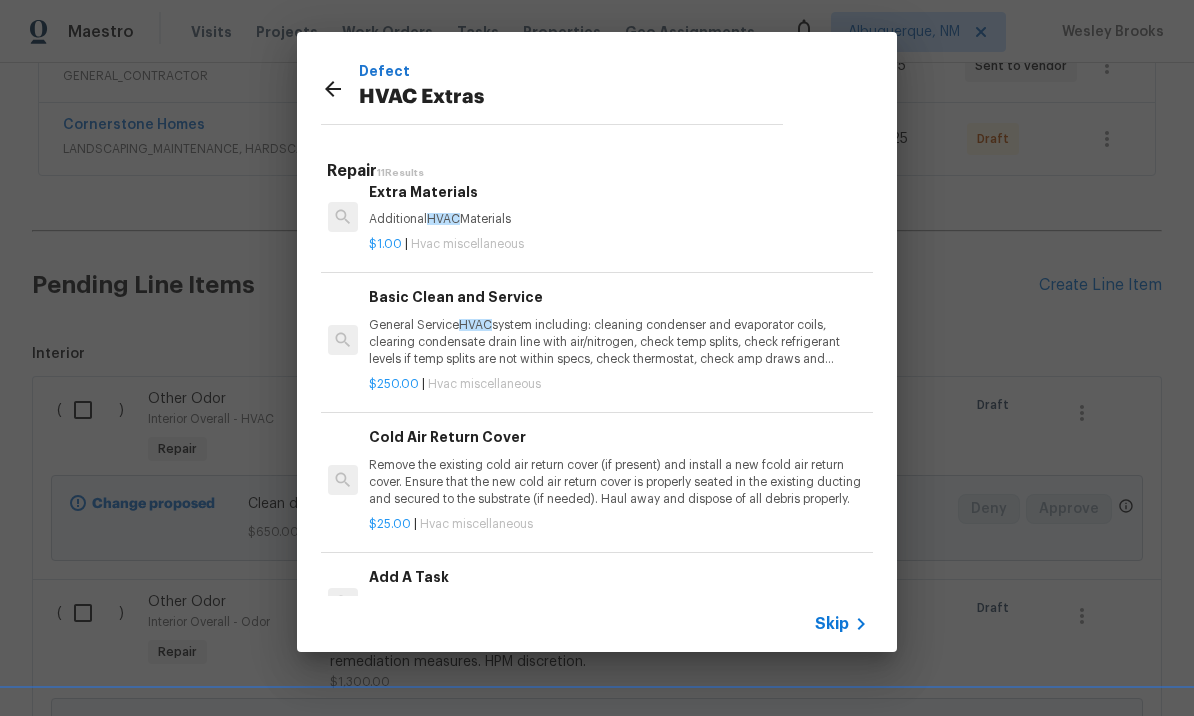 scroll, scrollTop: 441, scrollLeft: 3, axis: both 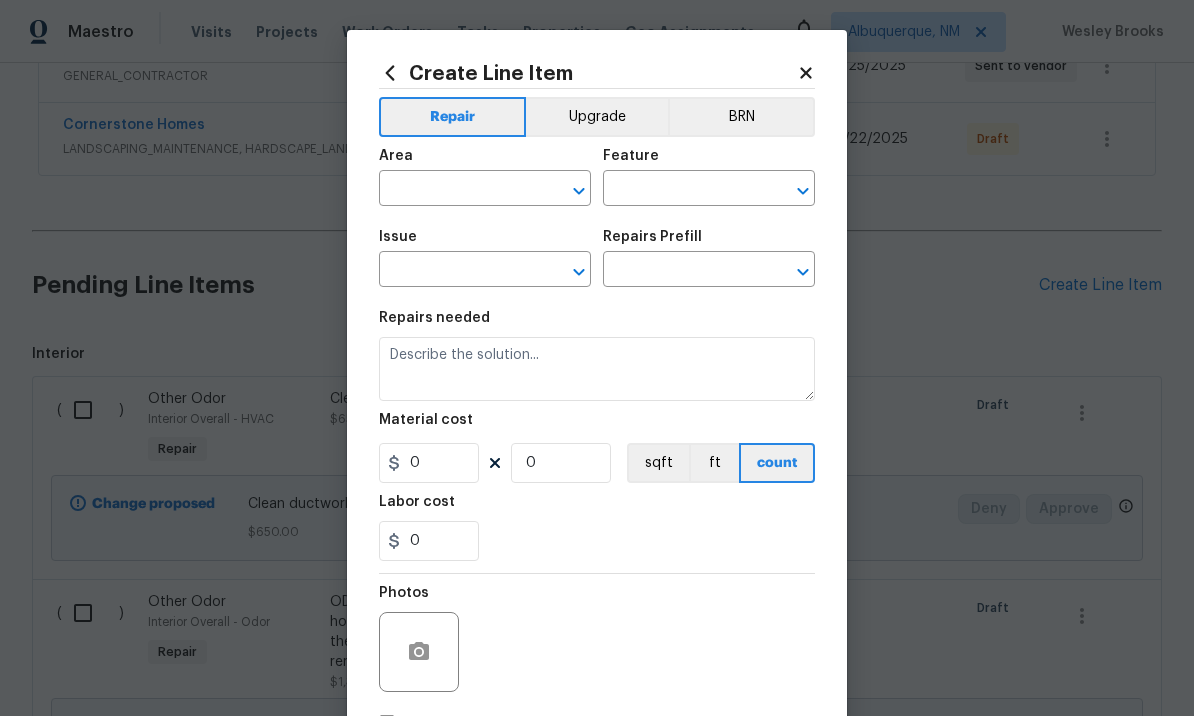 type on "HVAC" 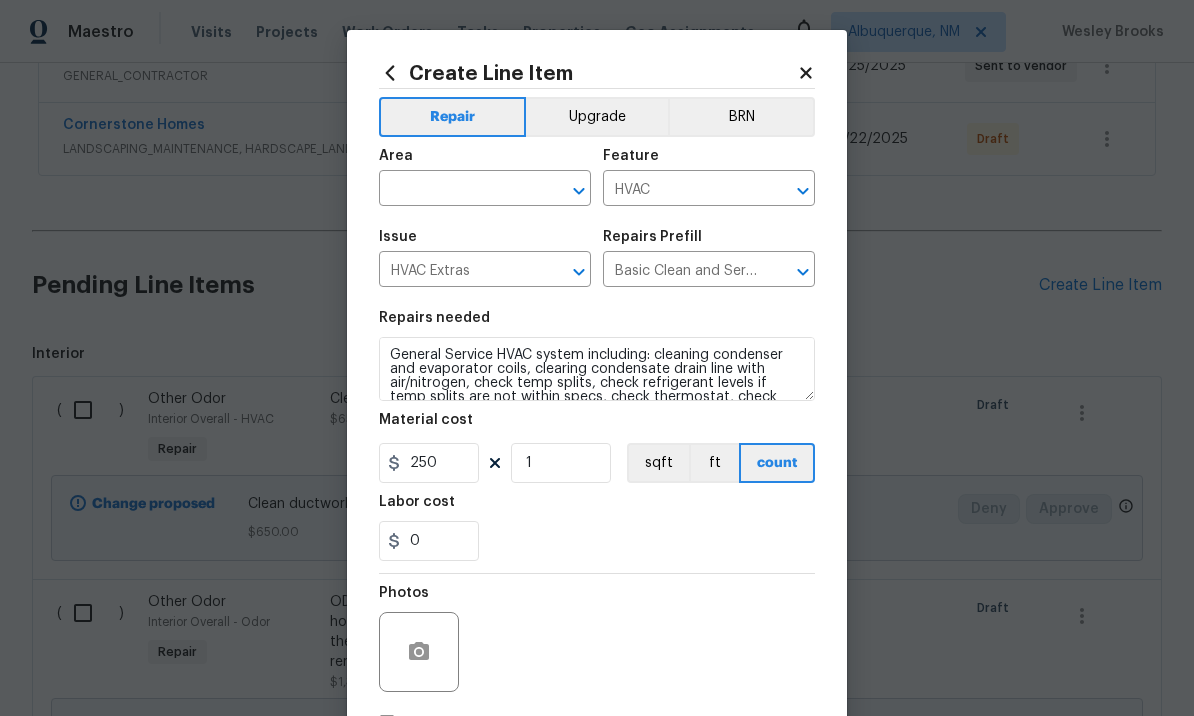 click at bounding box center (457, 190) 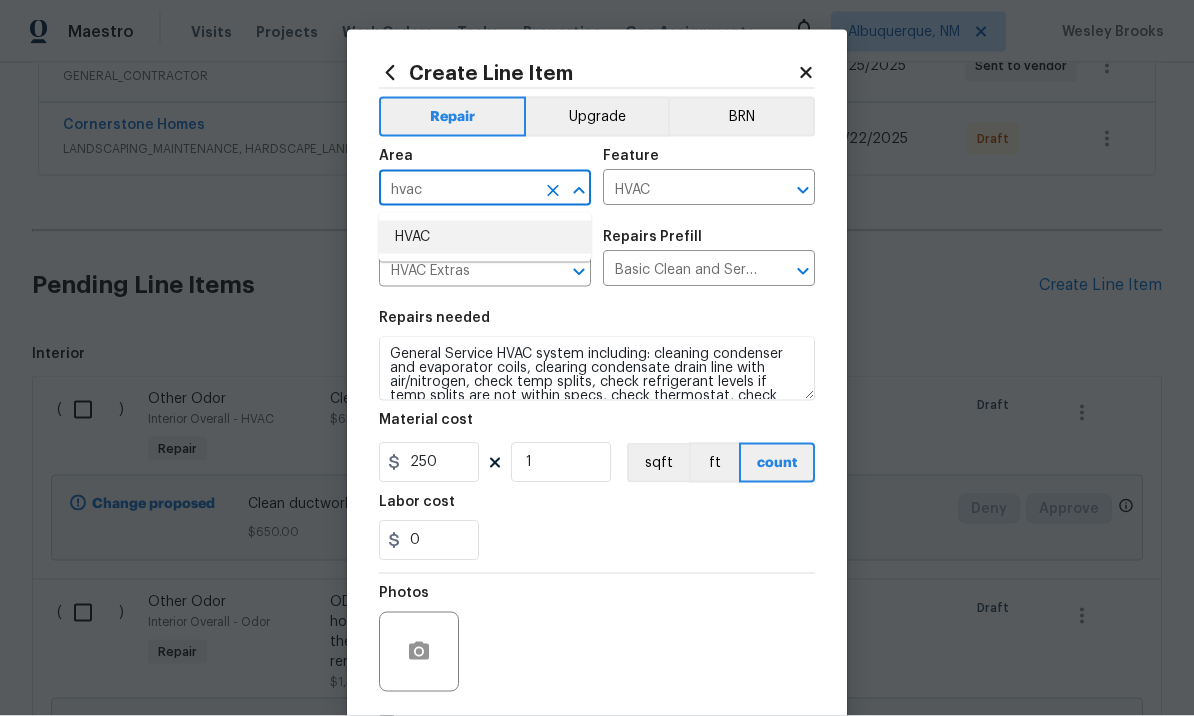 click on "HVAC" at bounding box center (485, 237) 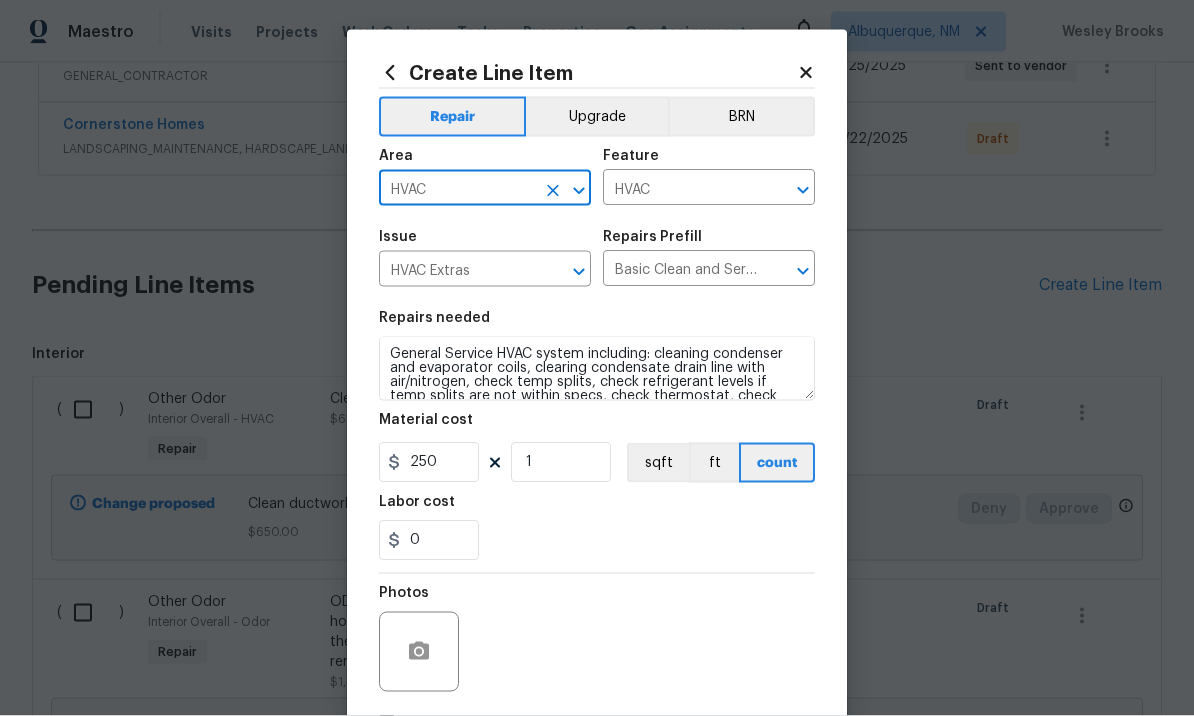 scroll, scrollTop: 1, scrollLeft: 0, axis: vertical 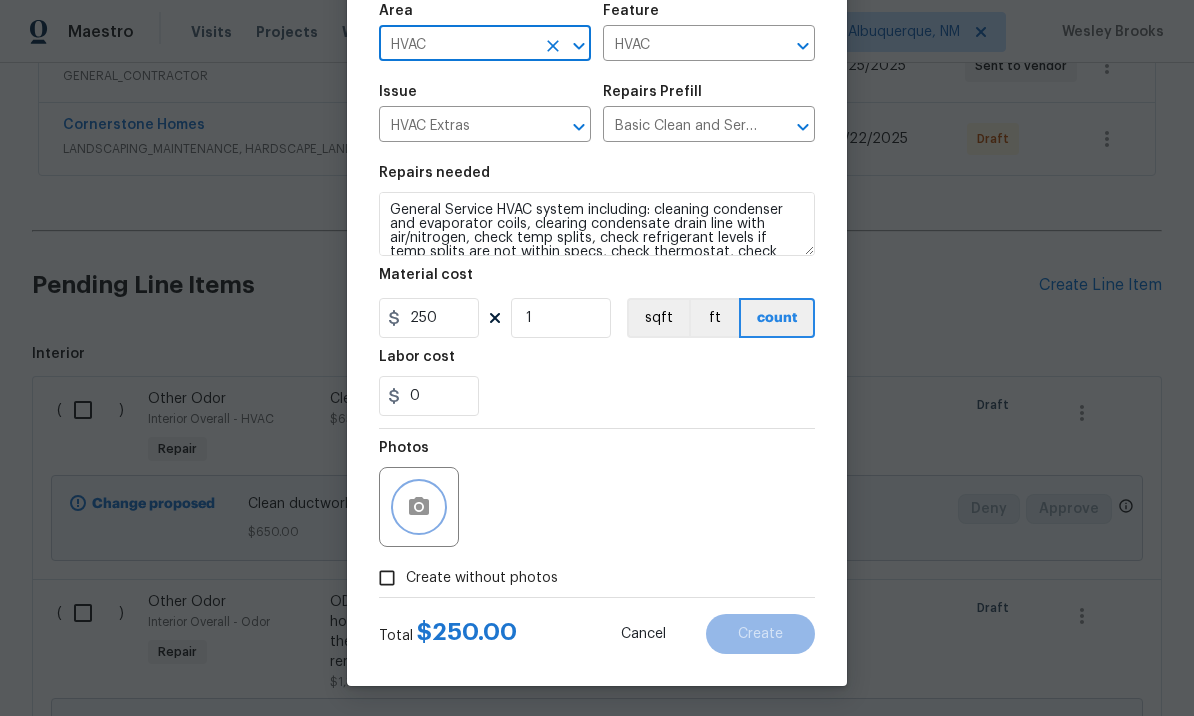 click 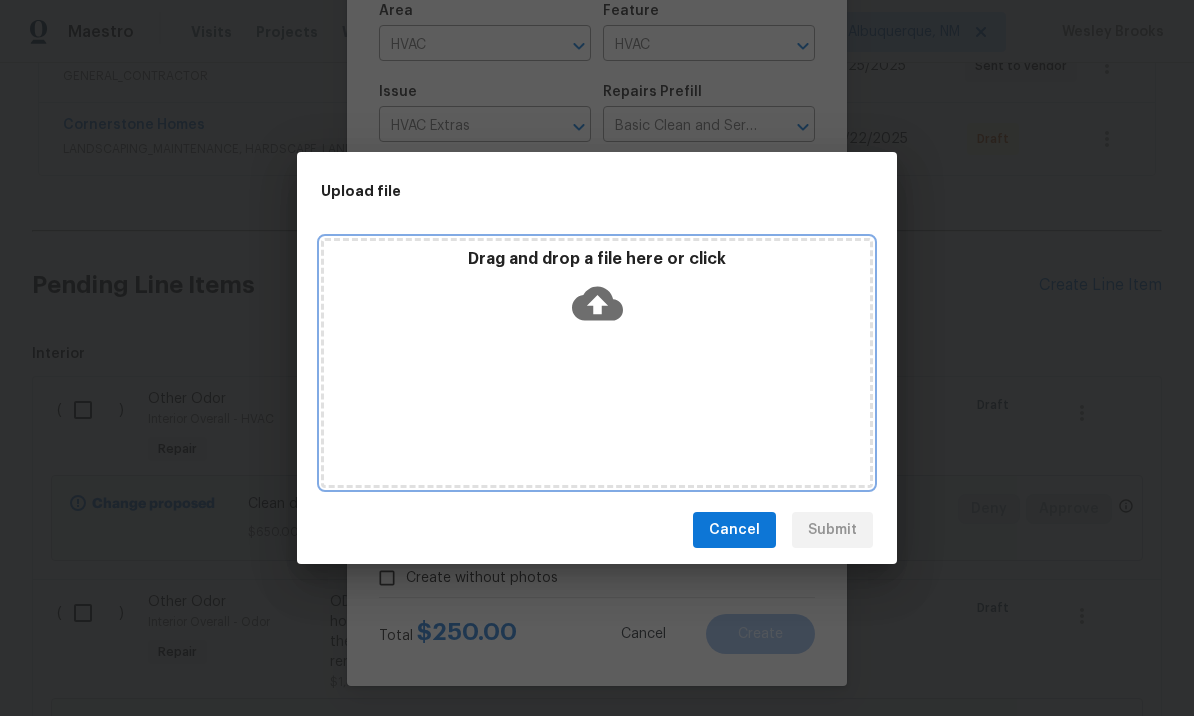 click 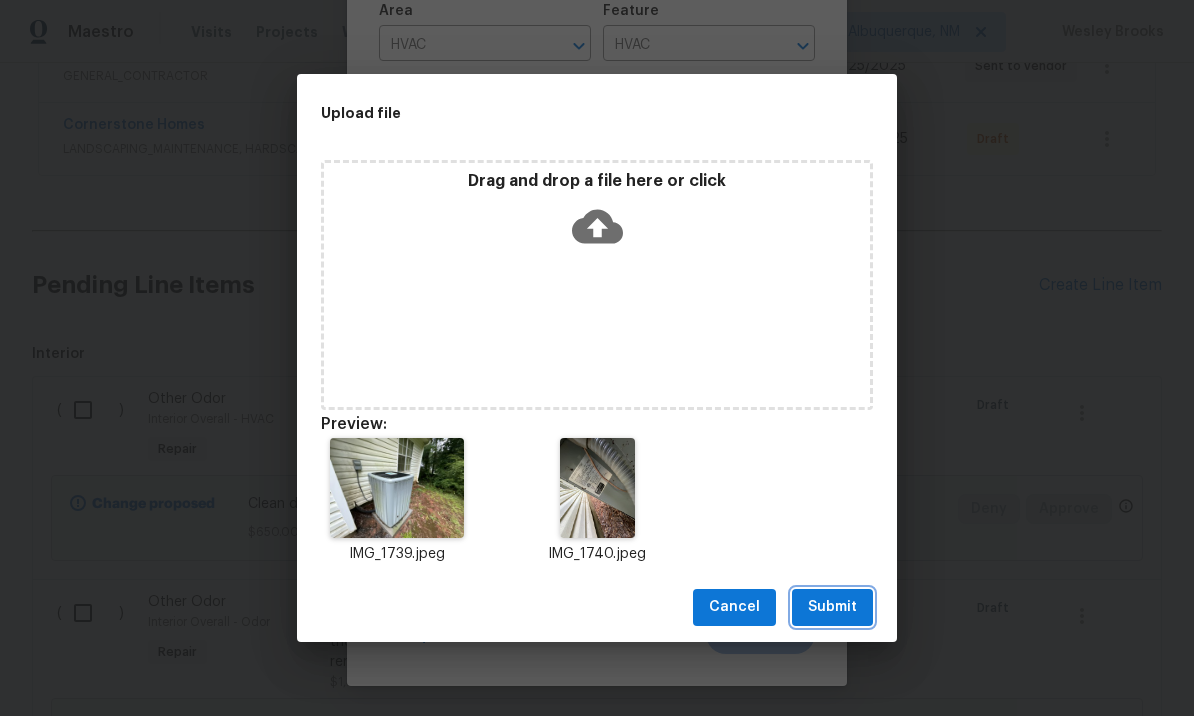 click on "Submit" at bounding box center (832, 607) 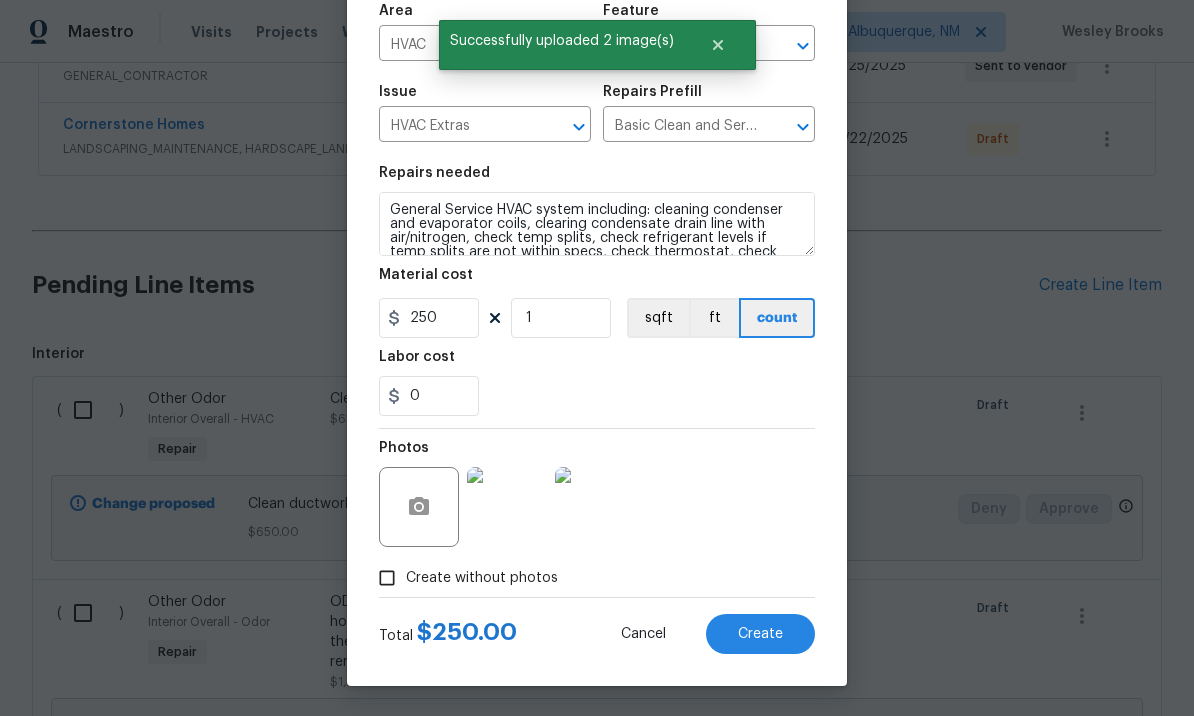 click on "Create" at bounding box center [760, 634] 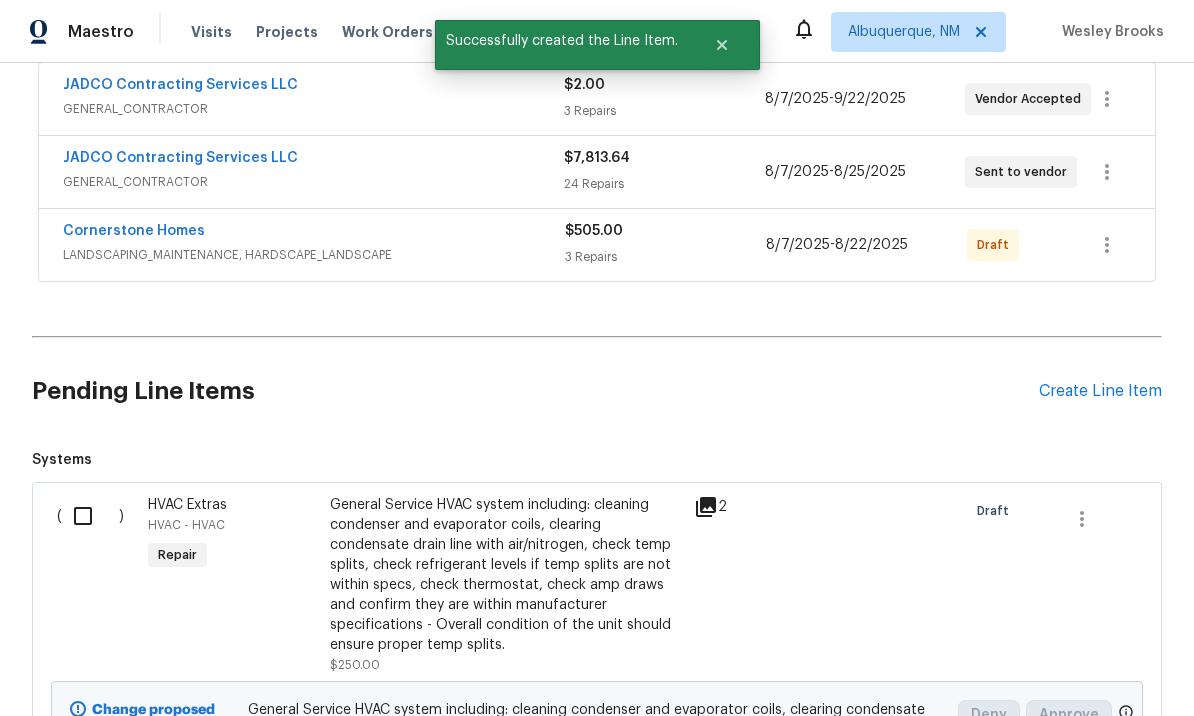 scroll, scrollTop: 499, scrollLeft: 0, axis: vertical 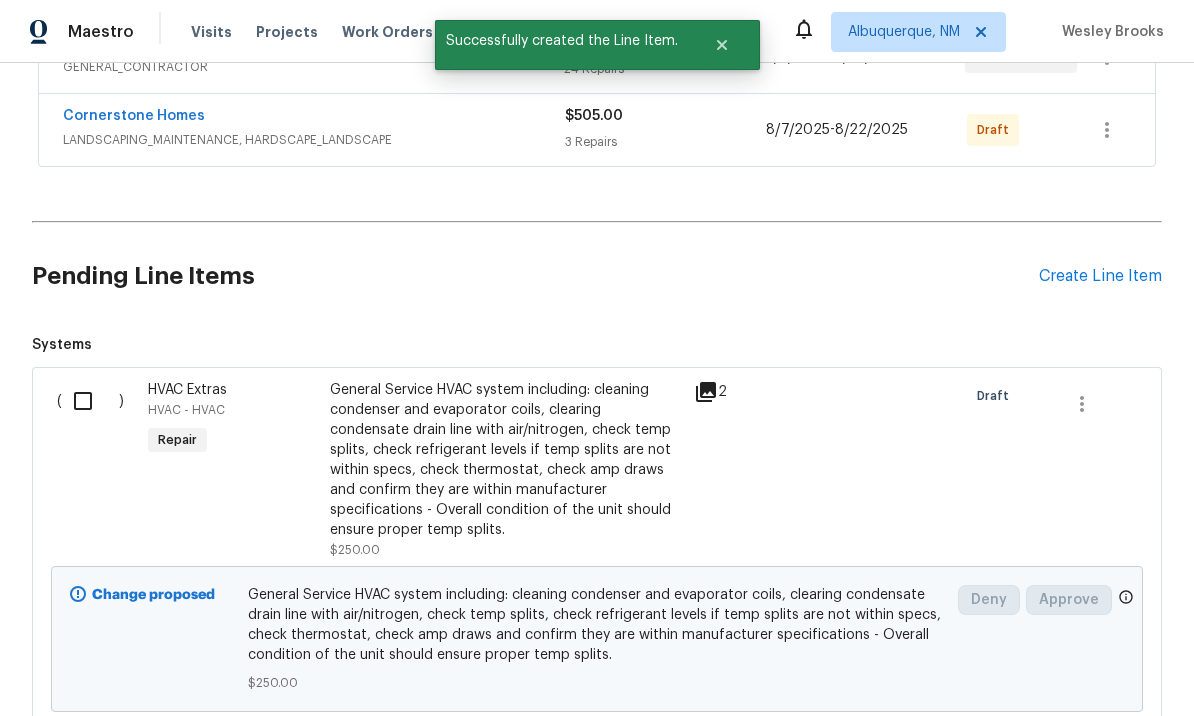 click at bounding box center (90, 401) 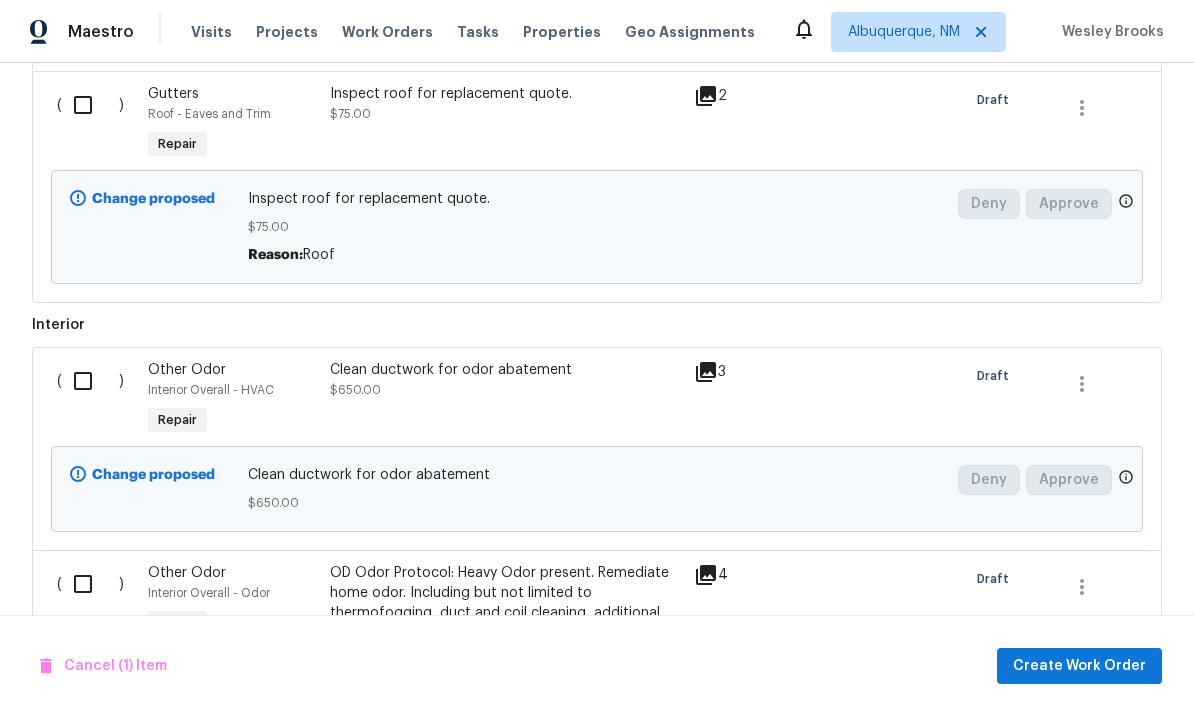 scroll, scrollTop: 1163, scrollLeft: 0, axis: vertical 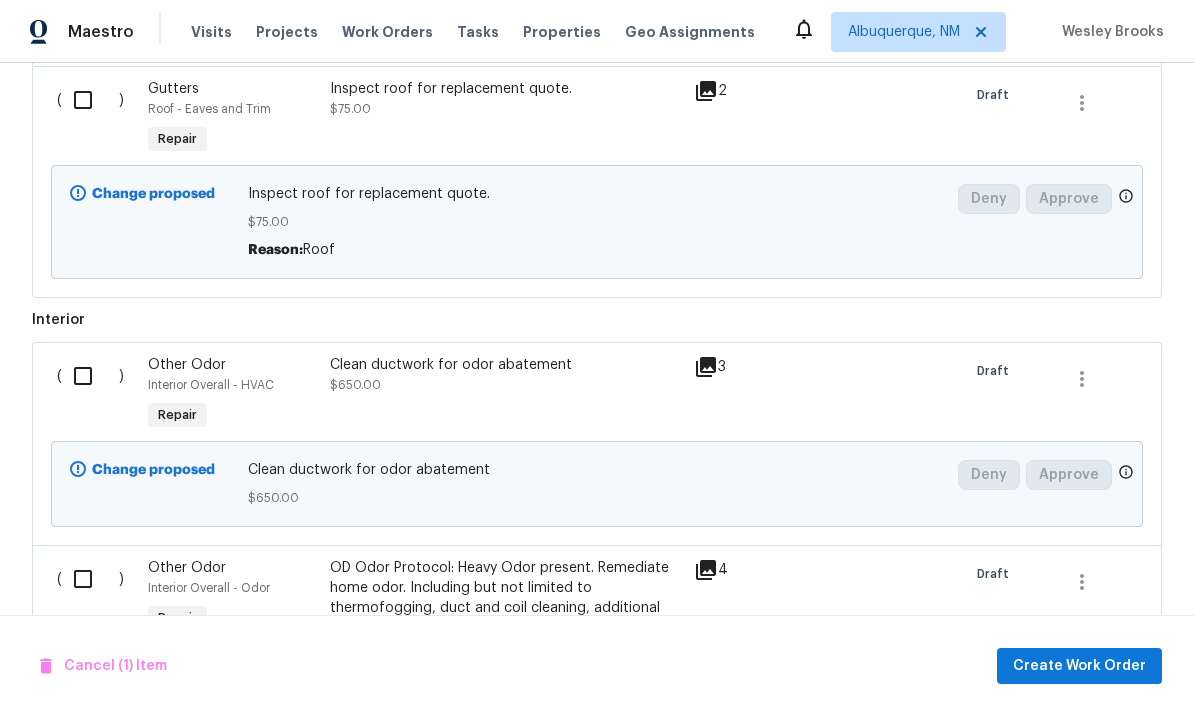 click at bounding box center (90, 376) 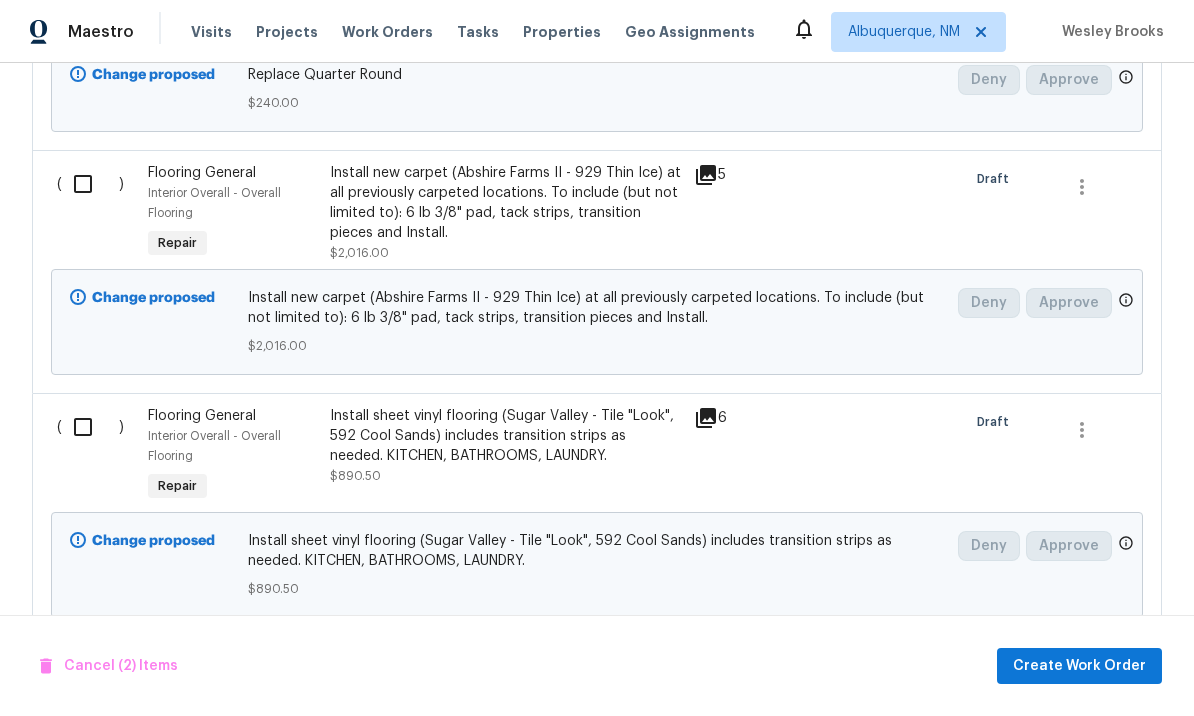 scroll, scrollTop: 2022, scrollLeft: 0, axis: vertical 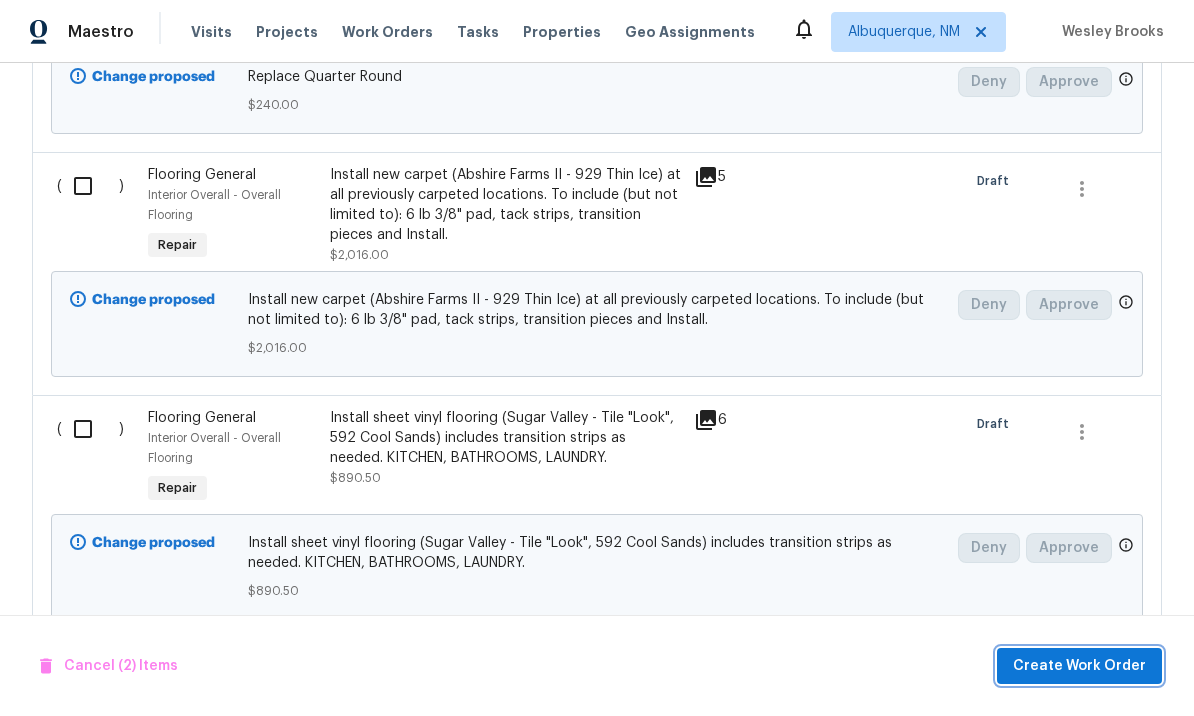 click on "Create Work Order" at bounding box center [1079, 666] 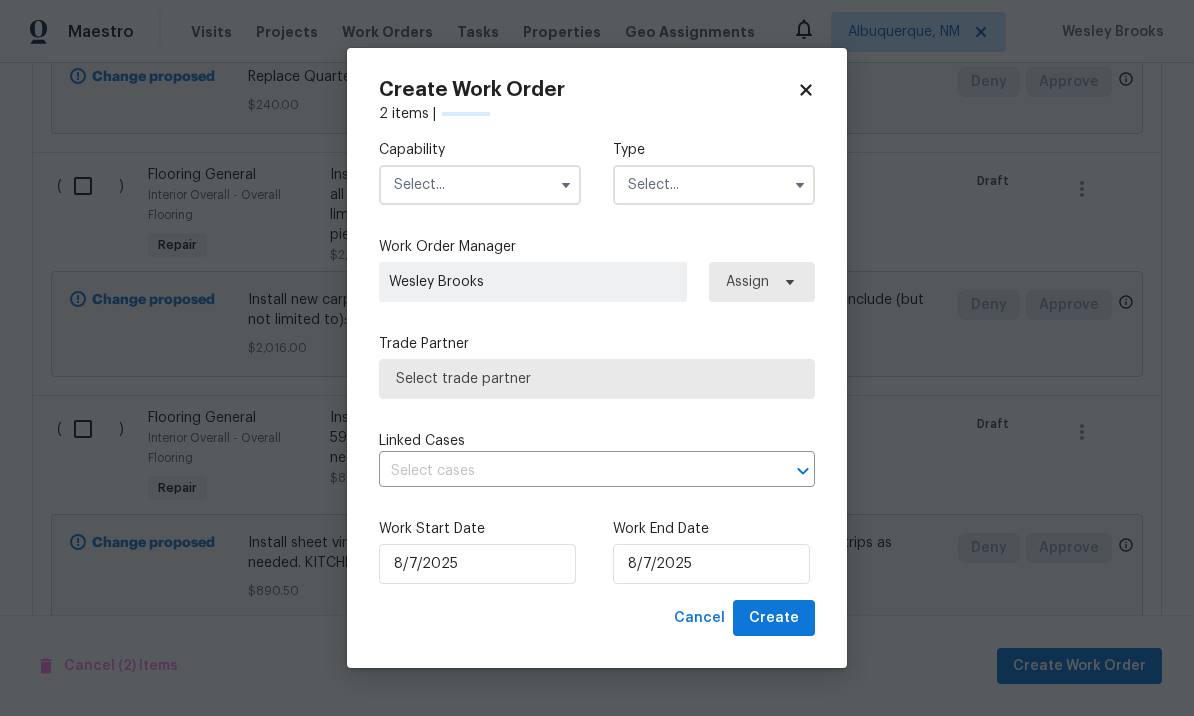 checkbox on "false" 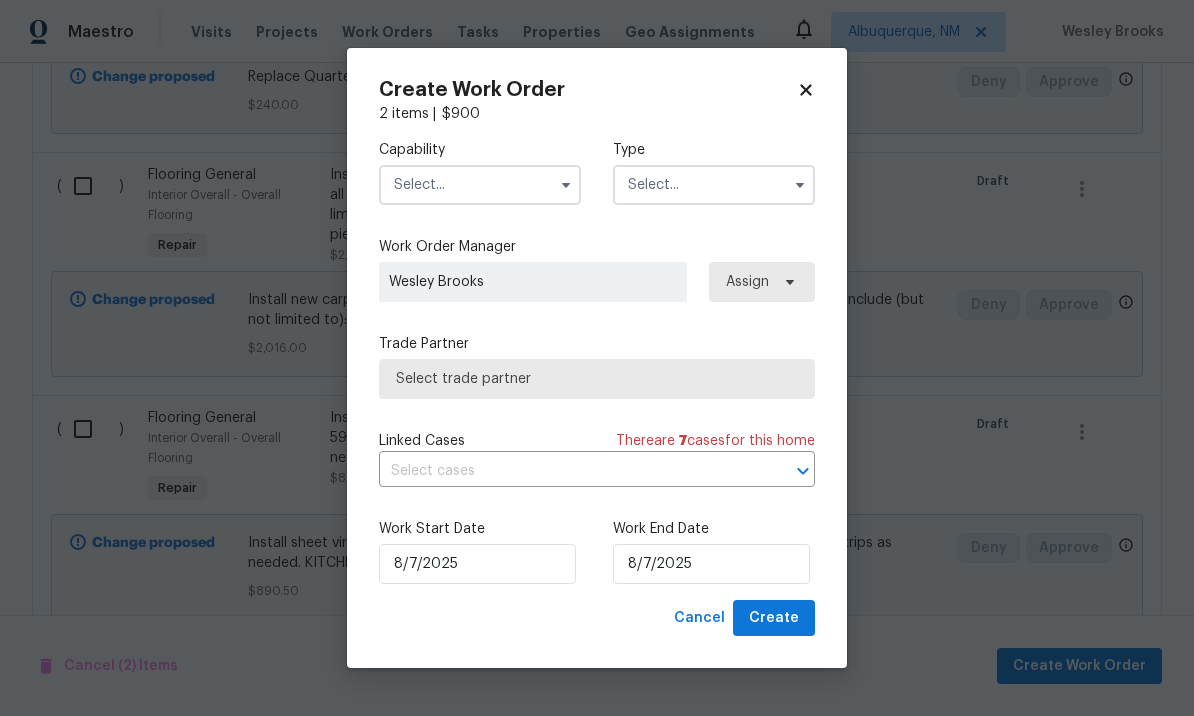 click at bounding box center (480, 185) 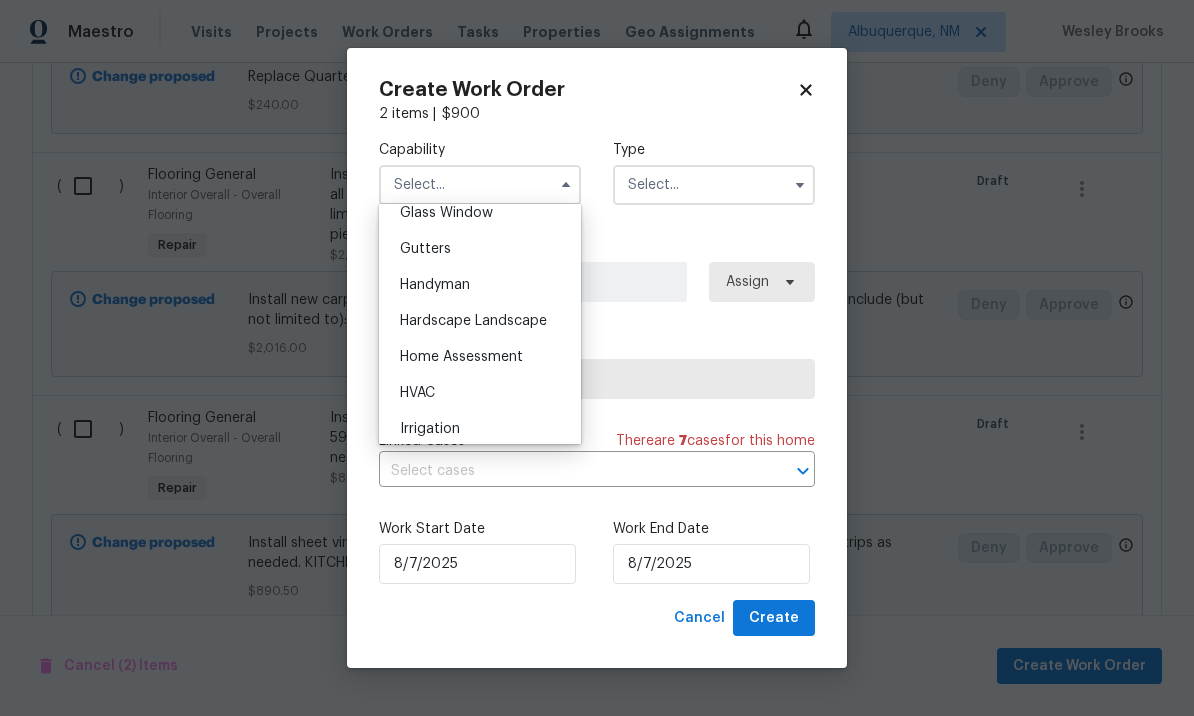 scroll, scrollTop: 1069, scrollLeft: 0, axis: vertical 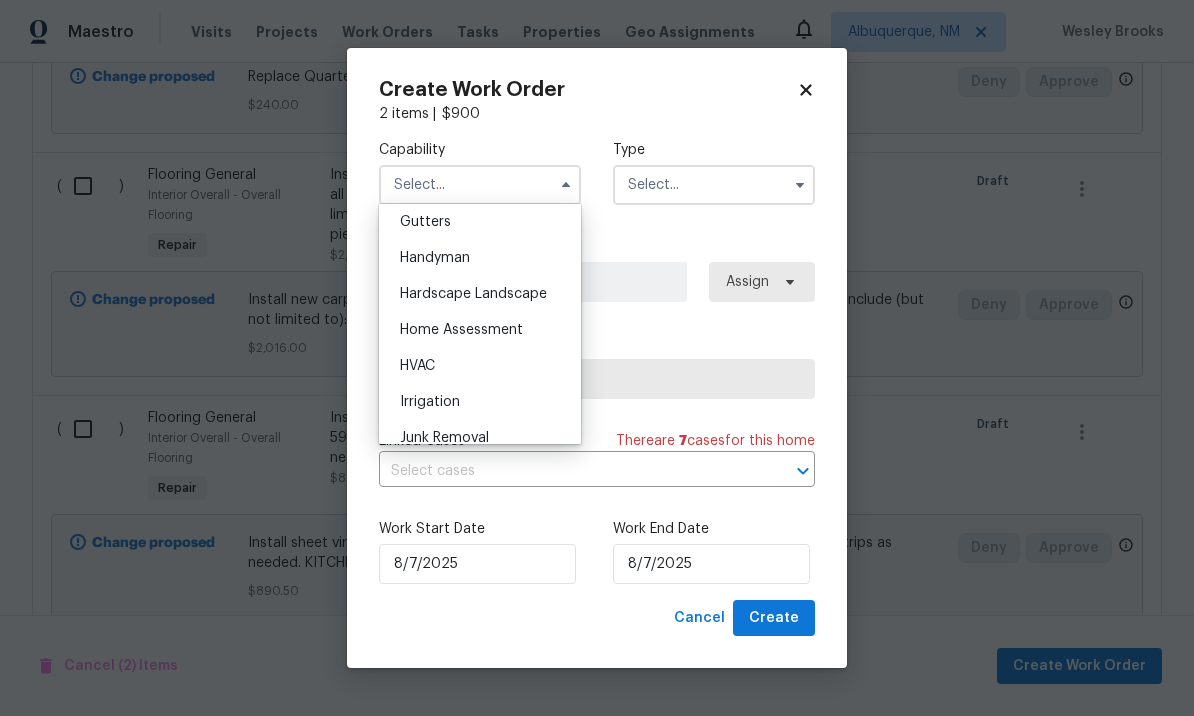 click on "HVAC" at bounding box center [480, 366] 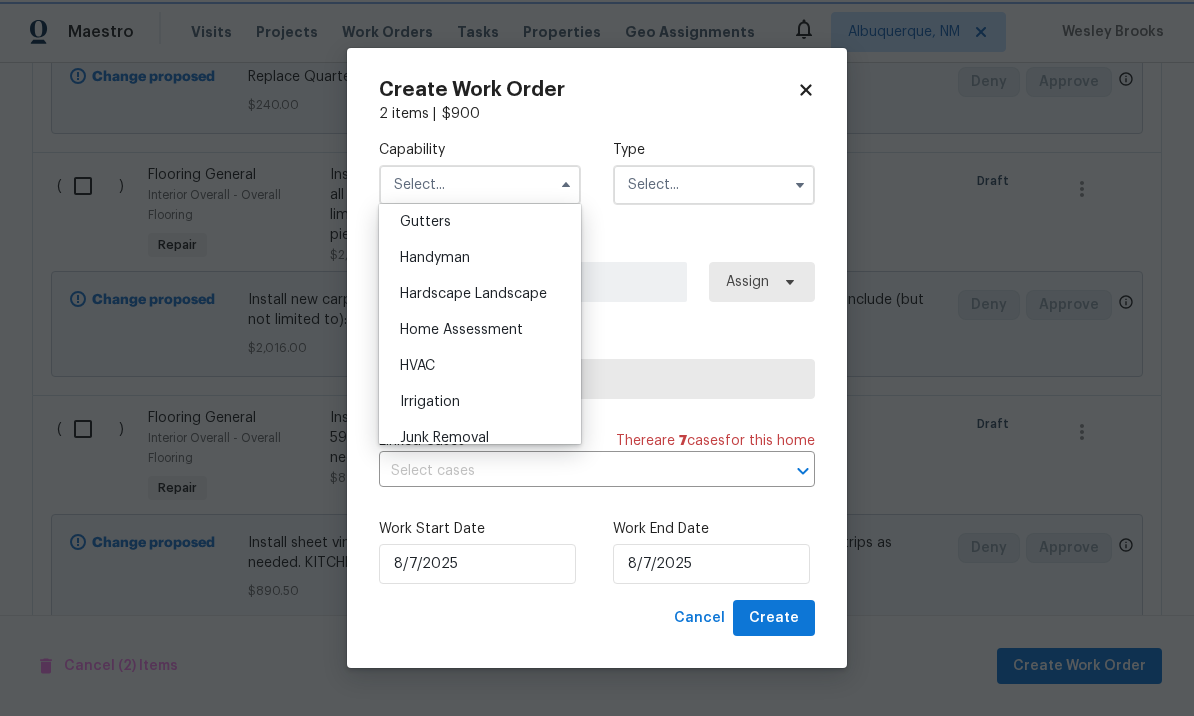 type on "HVAC" 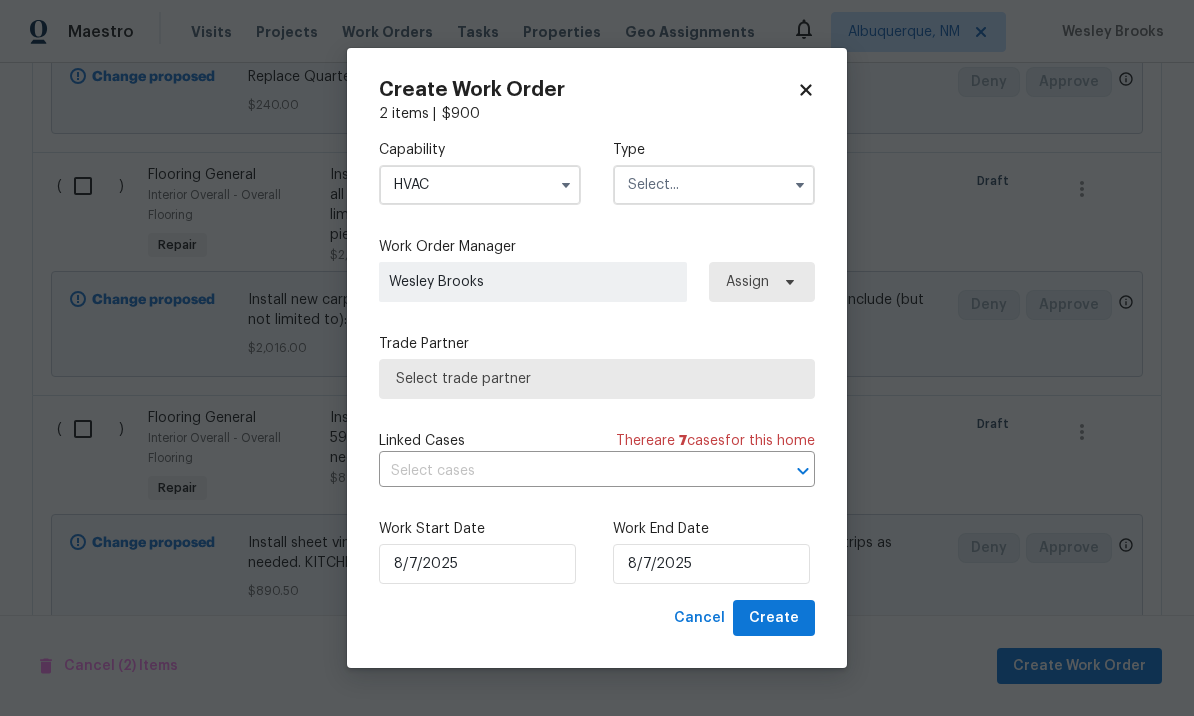 click at bounding box center (714, 185) 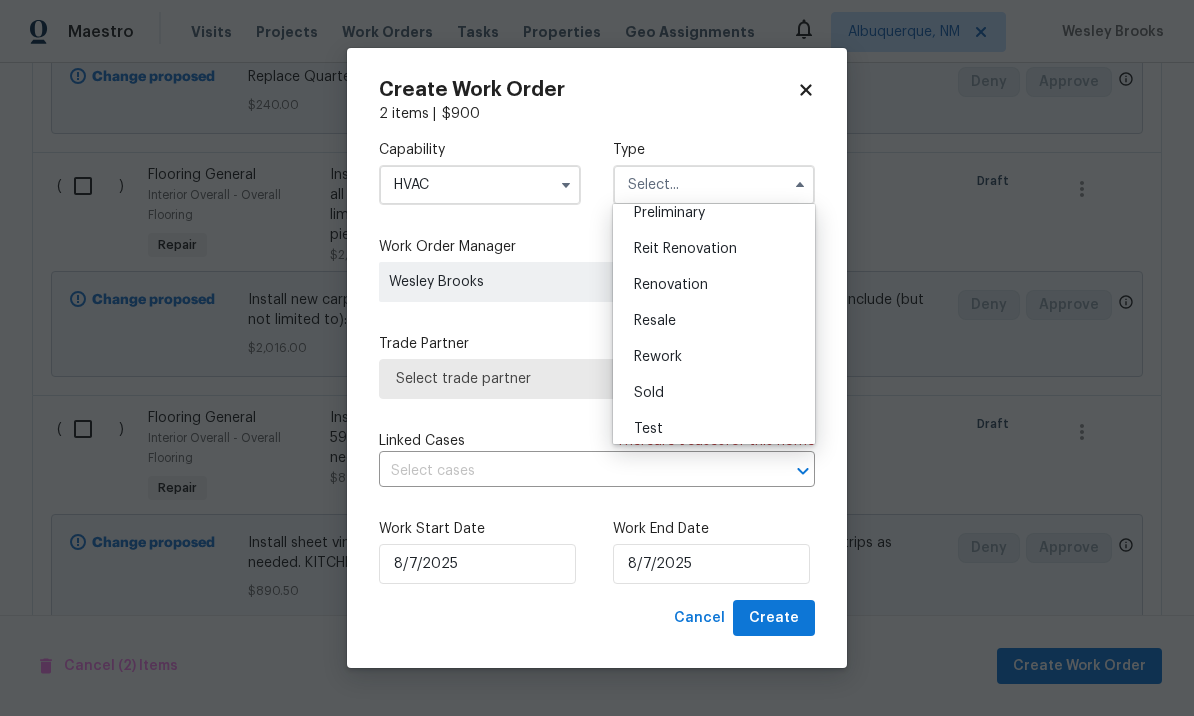 scroll, scrollTop: 448, scrollLeft: 0, axis: vertical 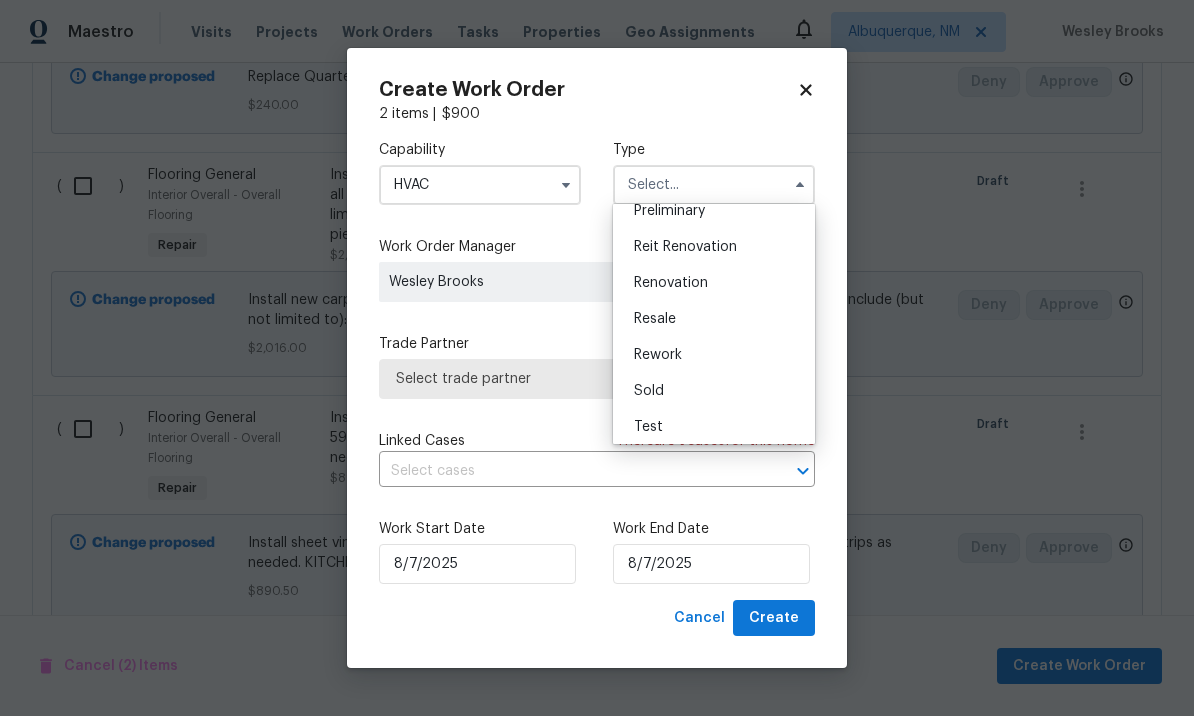 click on "Renovation" at bounding box center (671, 283) 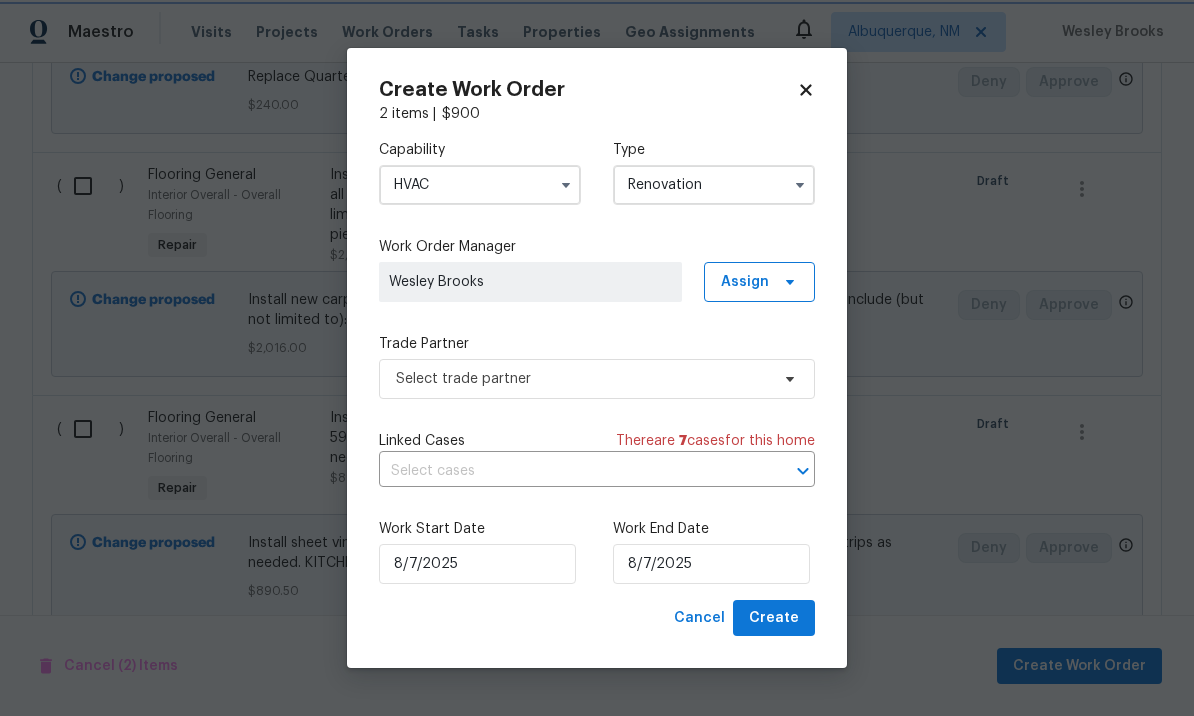 scroll, scrollTop: 0, scrollLeft: 0, axis: both 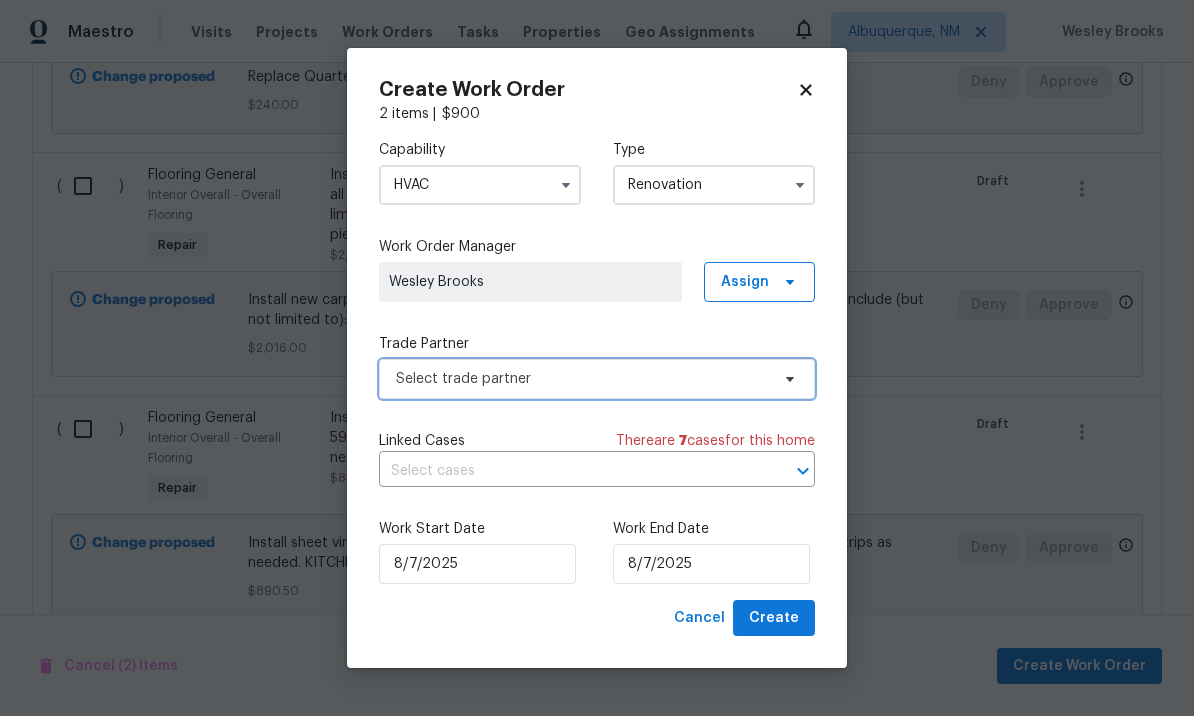 click on "Select trade partner" at bounding box center (582, 379) 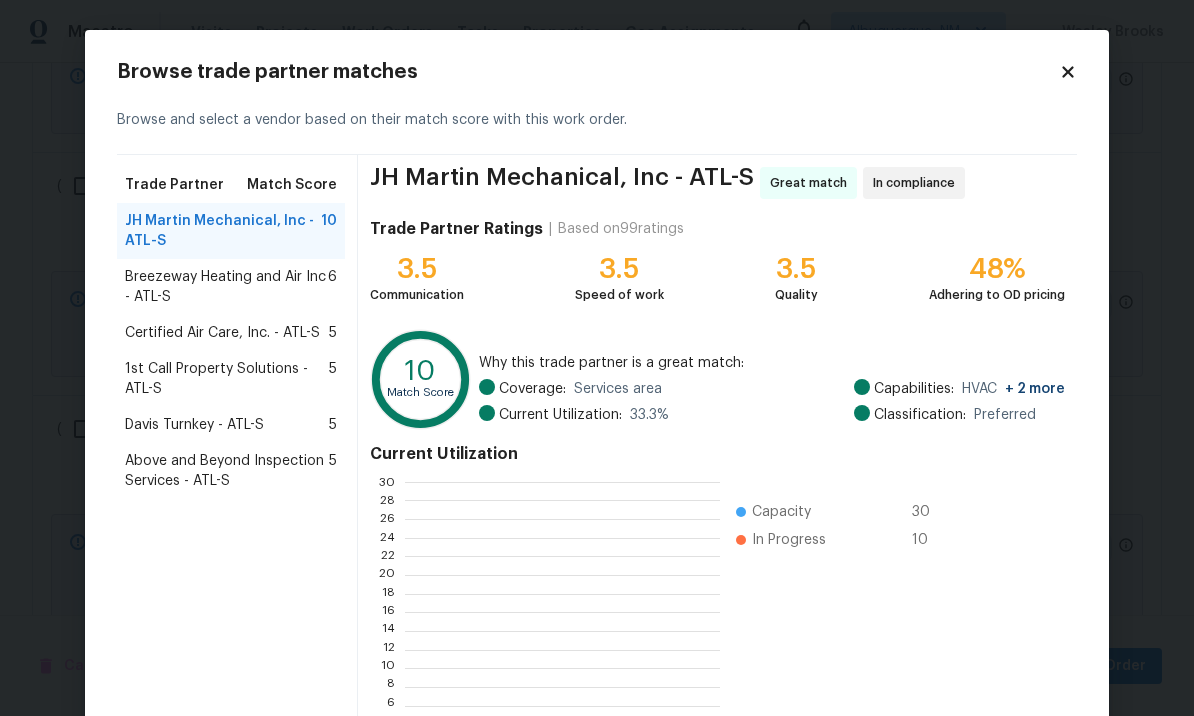 scroll, scrollTop: 2, scrollLeft: 2, axis: both 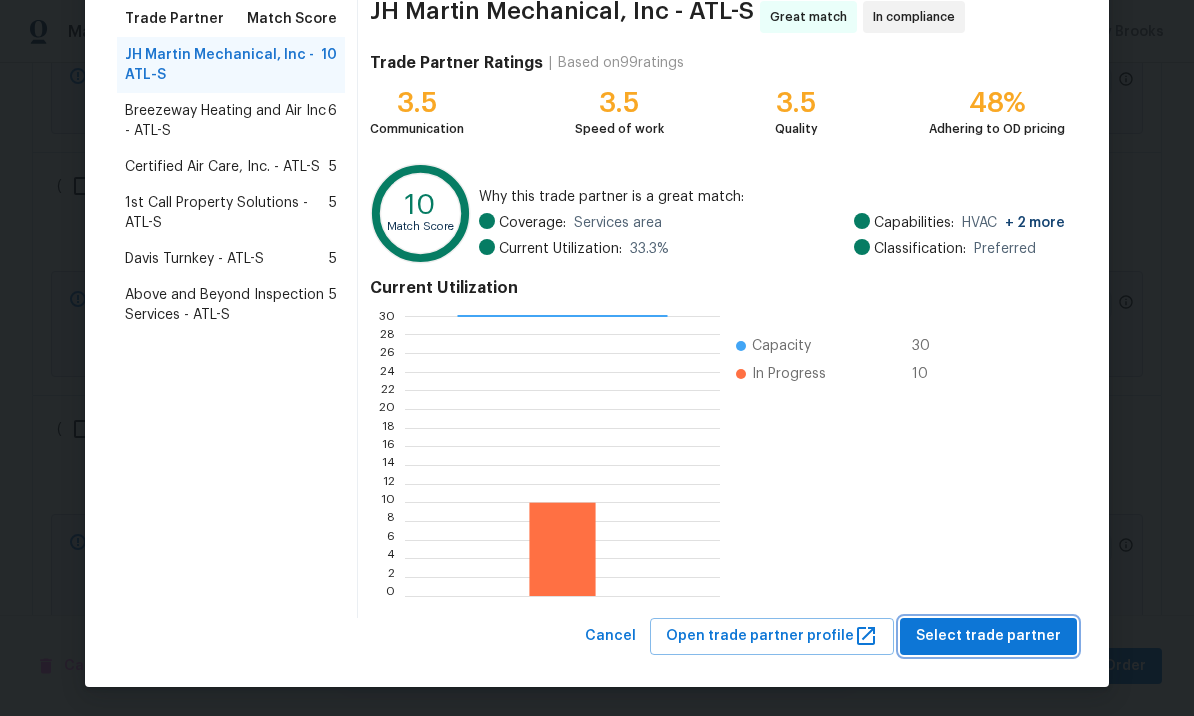 click on "Select trade partner" at bounding box center (988, 636) 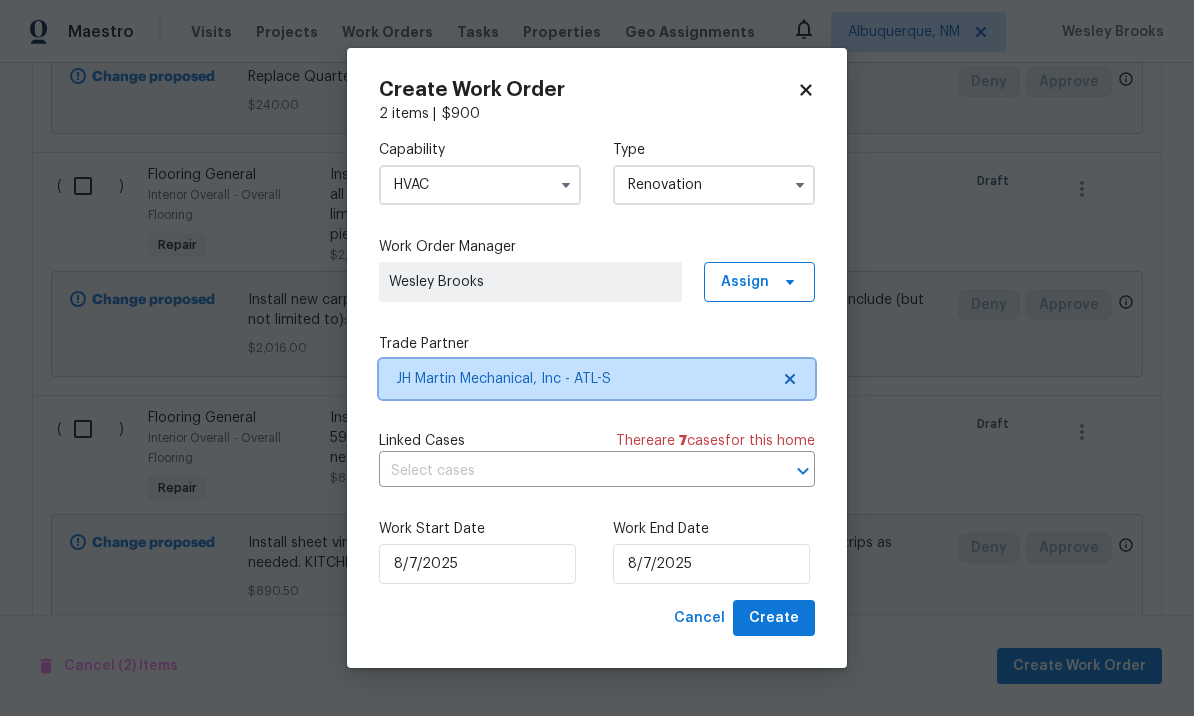 scroll, scrollTop: 0, scrollLeft: 0, axis: both 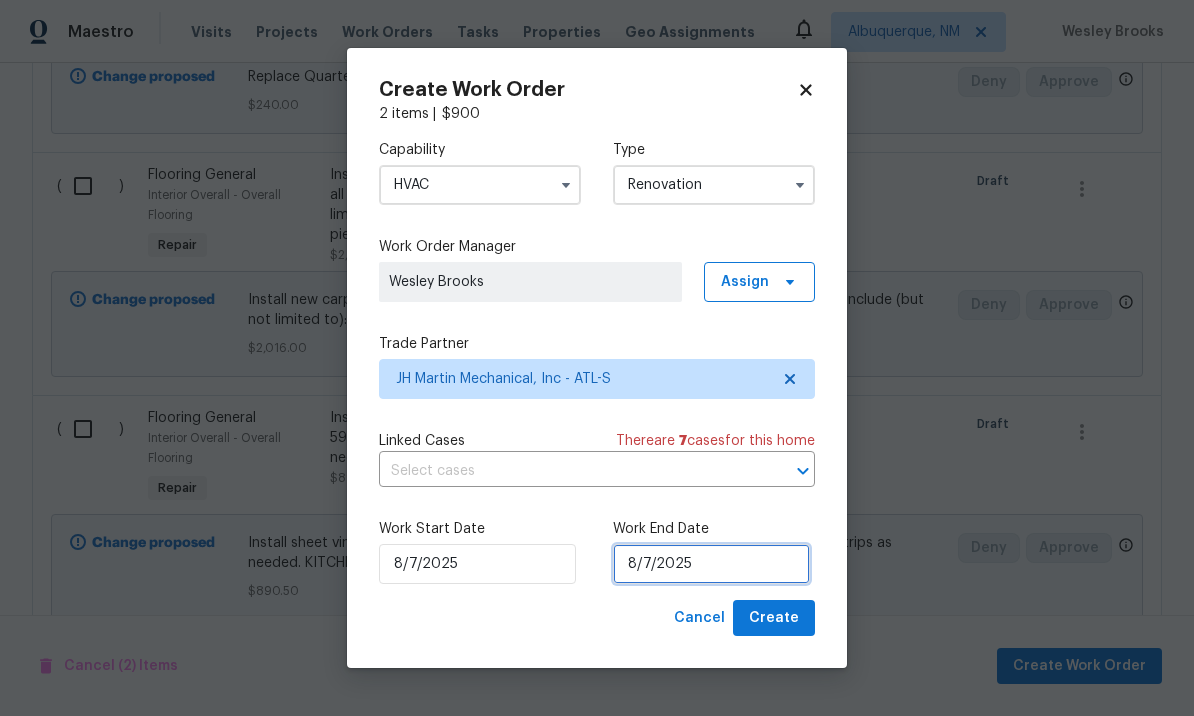 click on "8/7/2025" at bounding box center (711, 564) 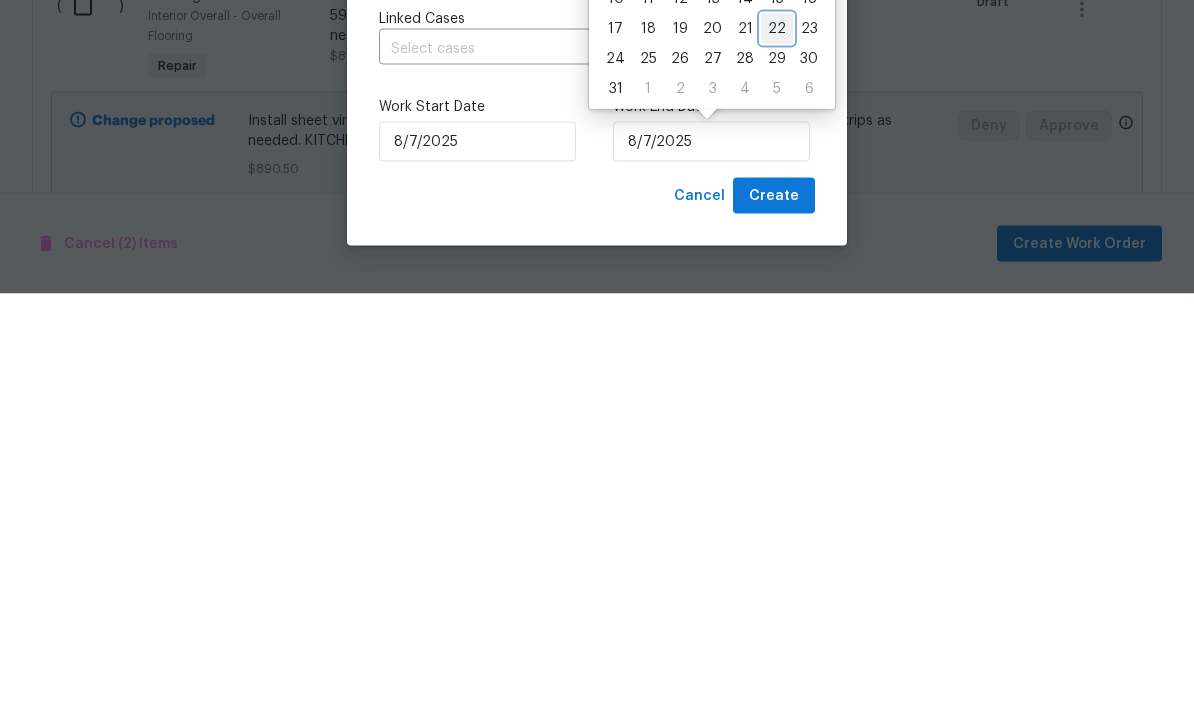 click on "22" at bounding box center [777, 451] 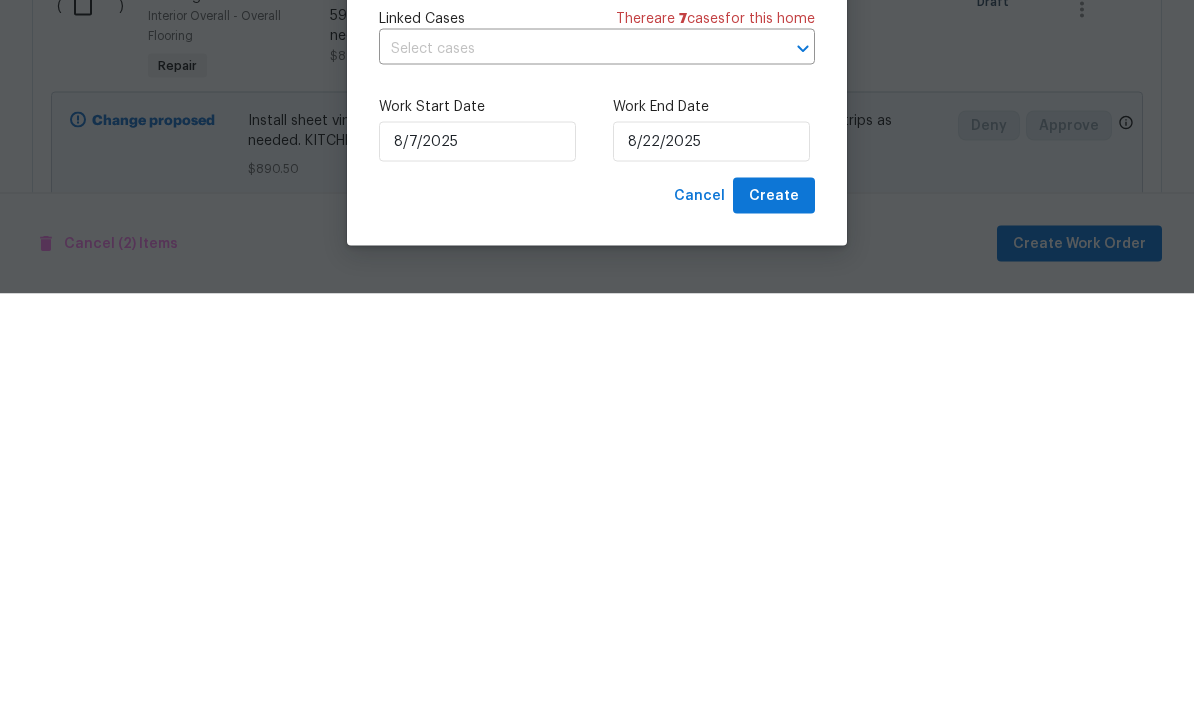 scroll, scrollTop: 69, scrollLeft: 0, axis: vertical 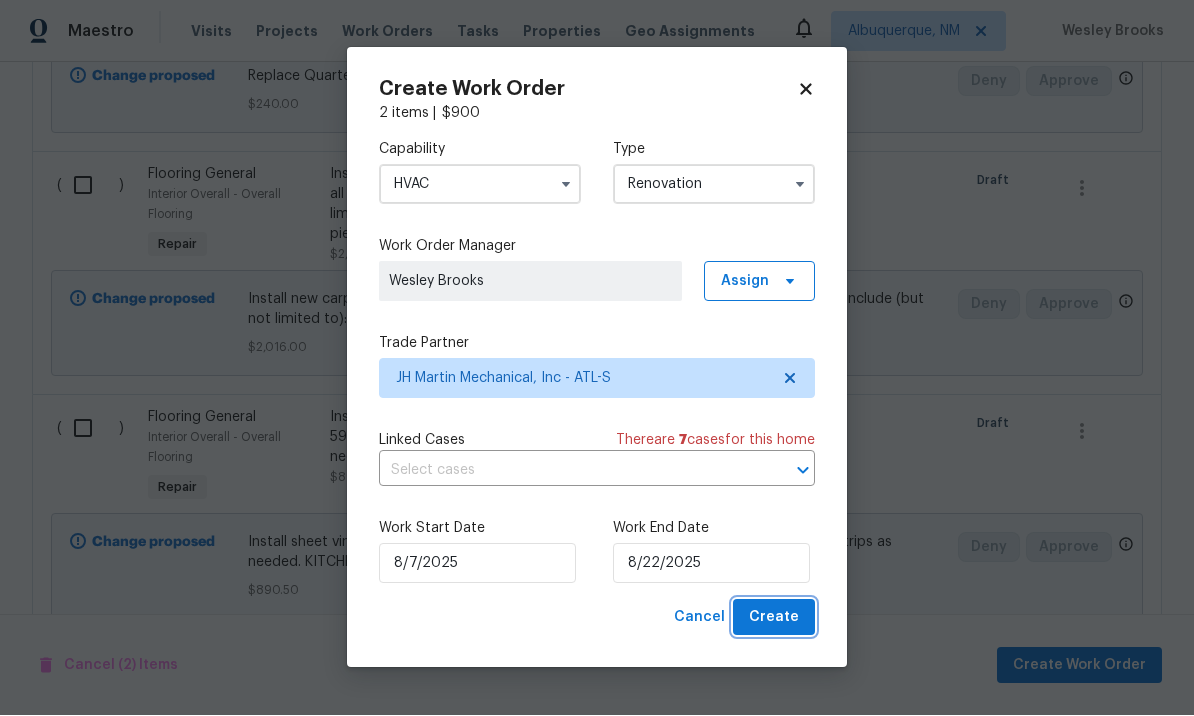 click on "Create" at bounding box center [774, 618] 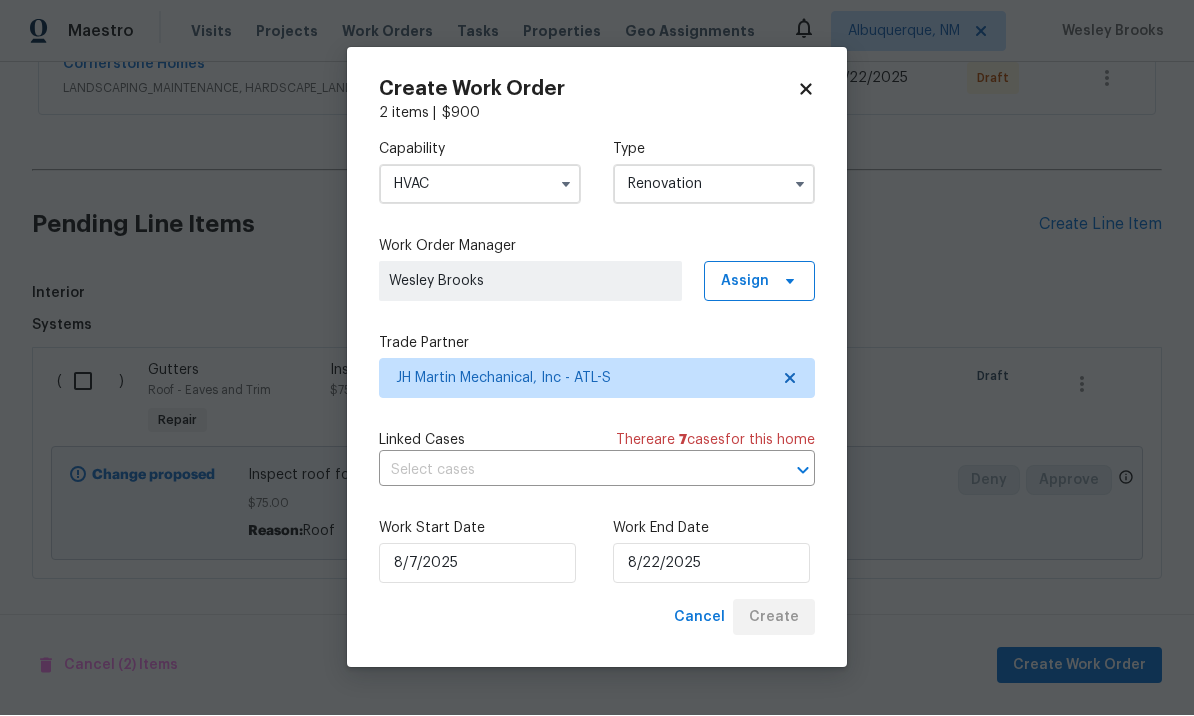 scroll, scrollTop: 555, scrollLeft: 0, axis: vertical 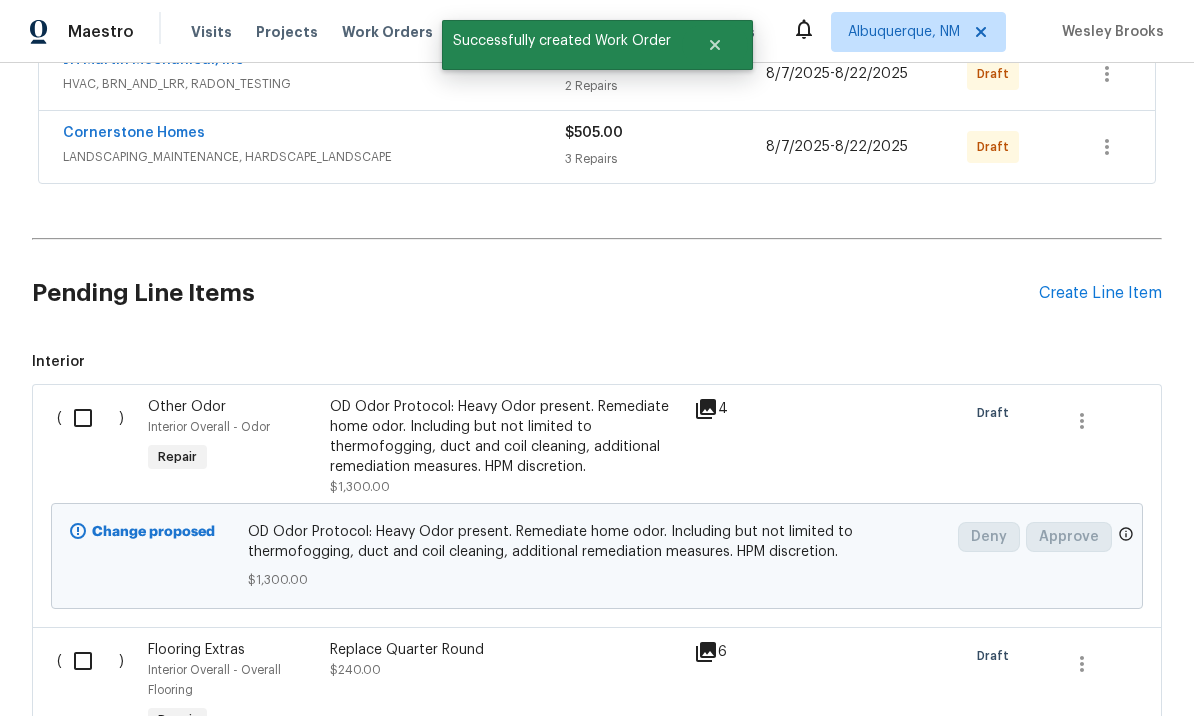 click at bounding box center (90, 418) 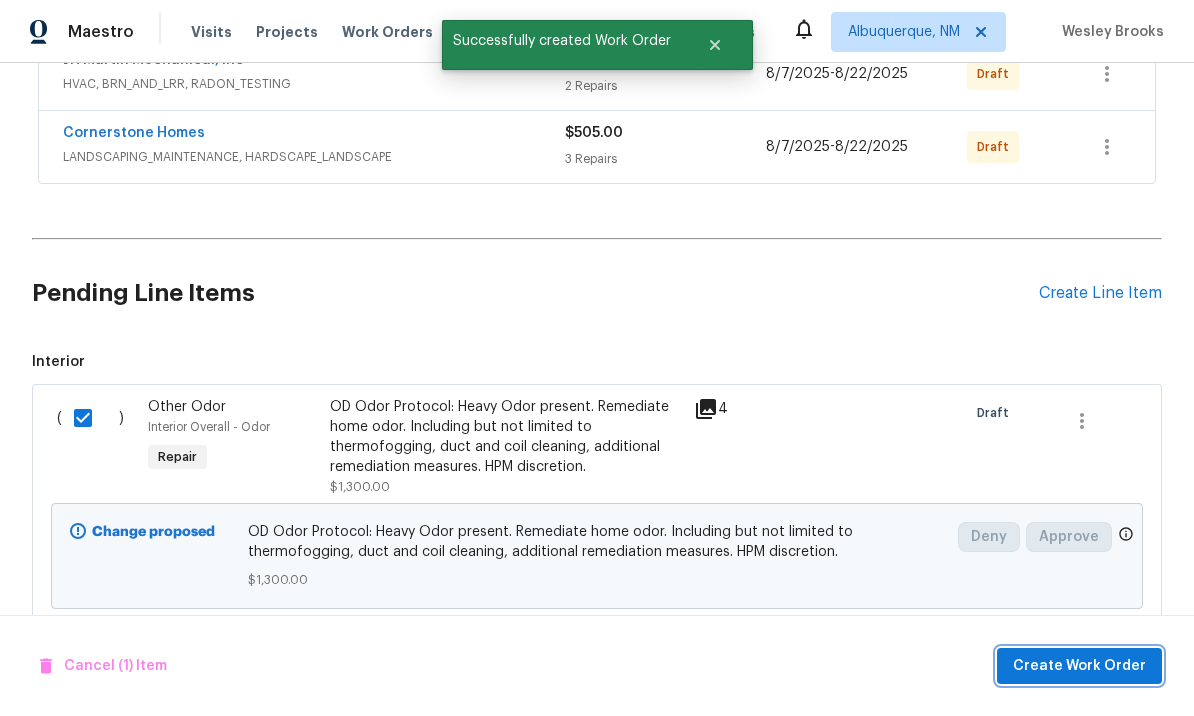 click on "Create Work Order" at bounding box center (1079, 666) 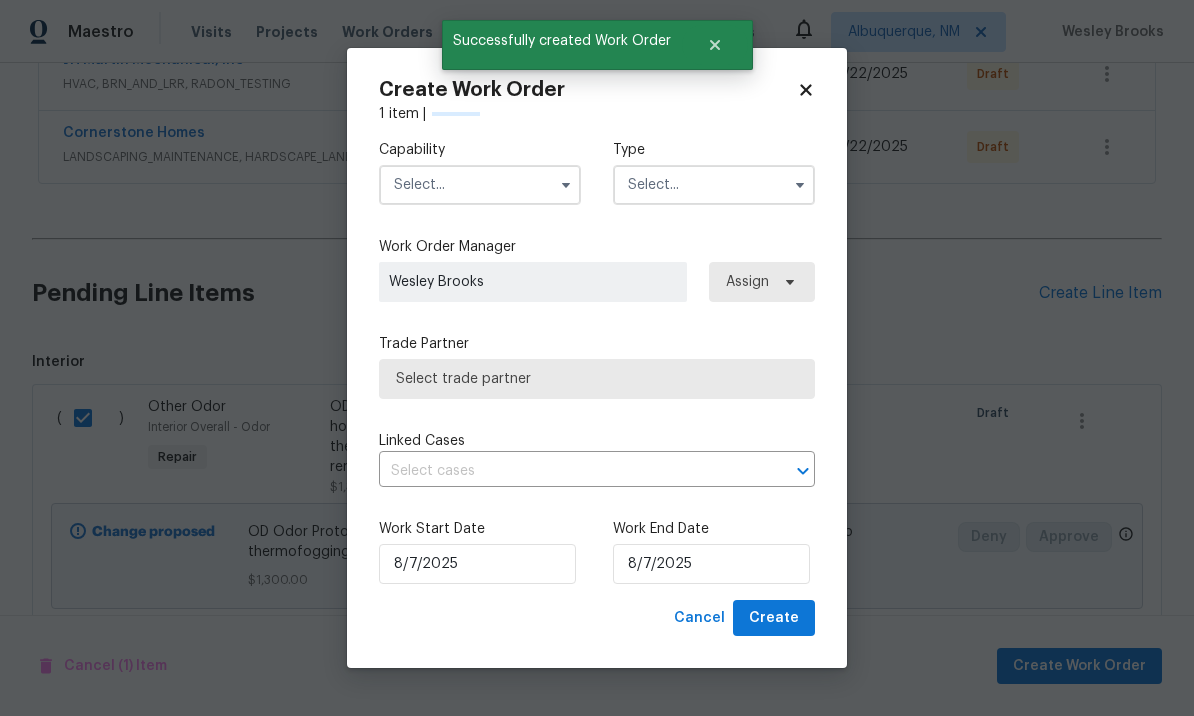 checkbox on "false" 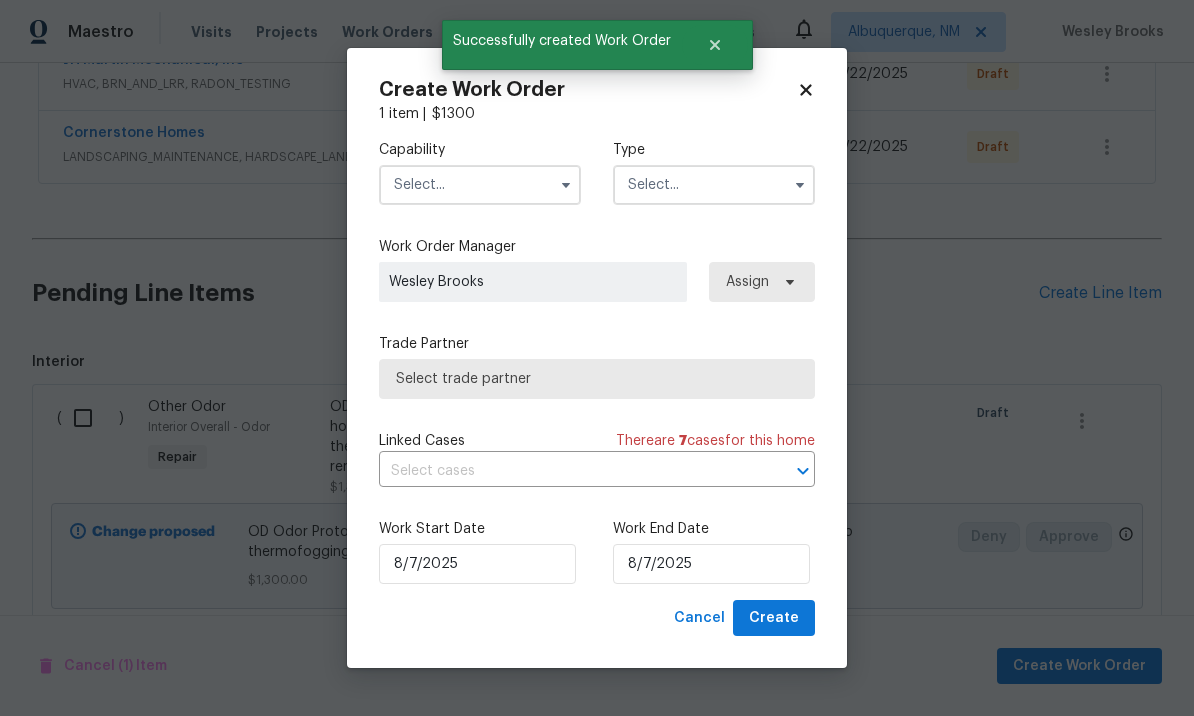 click at bounding box center (480, 185) 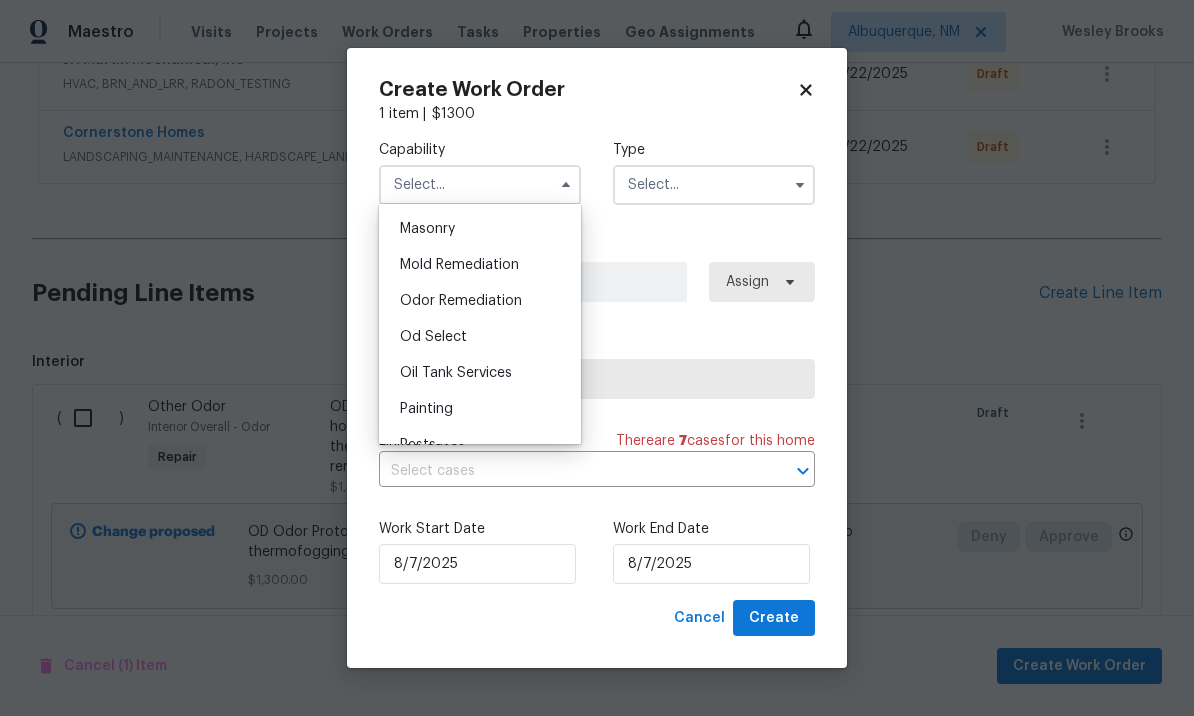 scroll, scrollTop: 1499, scrollLeft: 0, axis: vertical 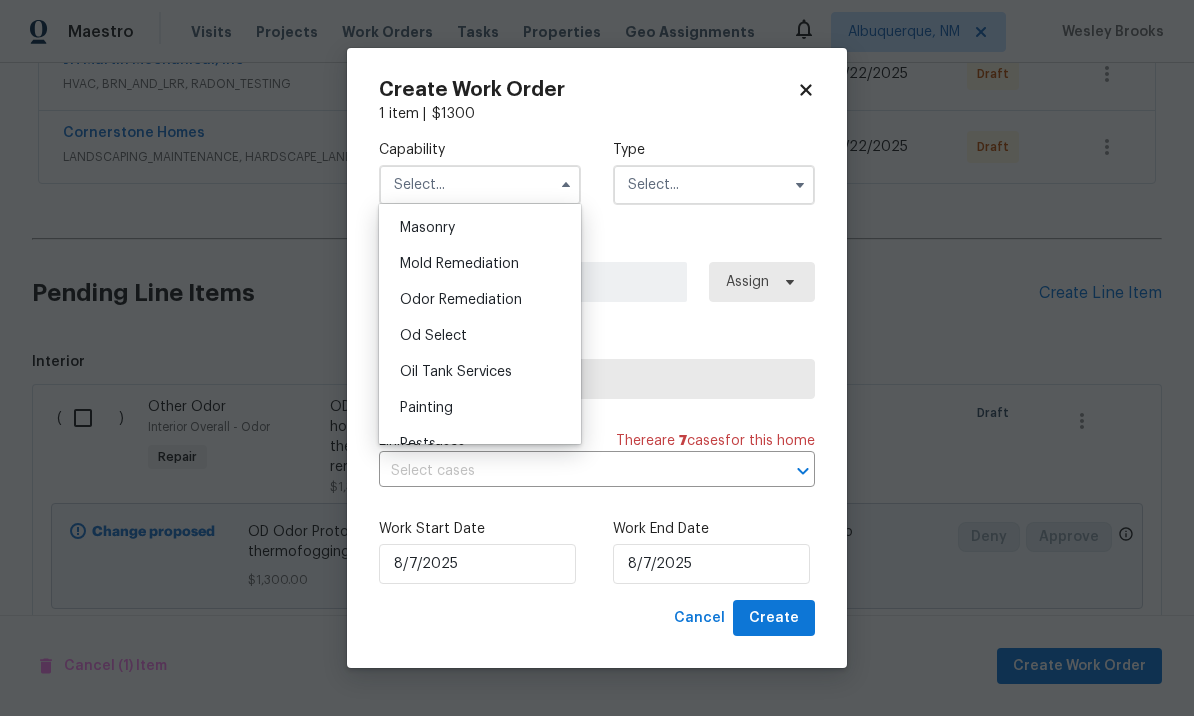 click on "Odor Remediation" at bounding box center [461, 300] 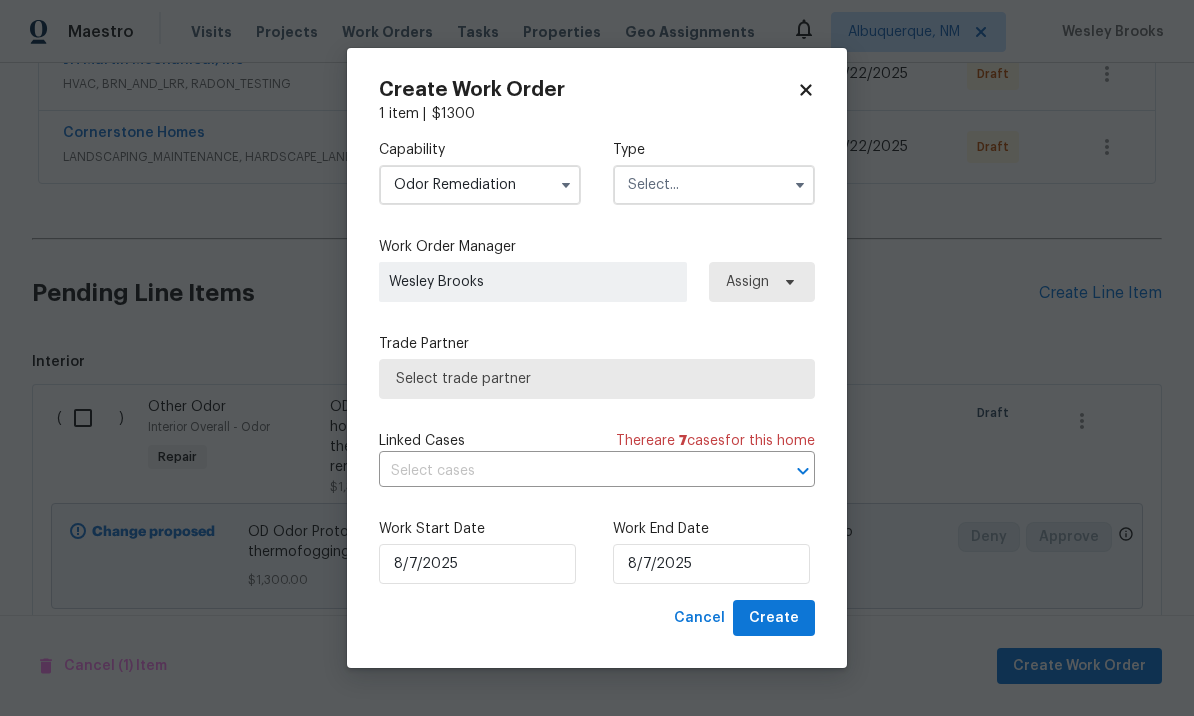 click at bounding box center [714, 185] 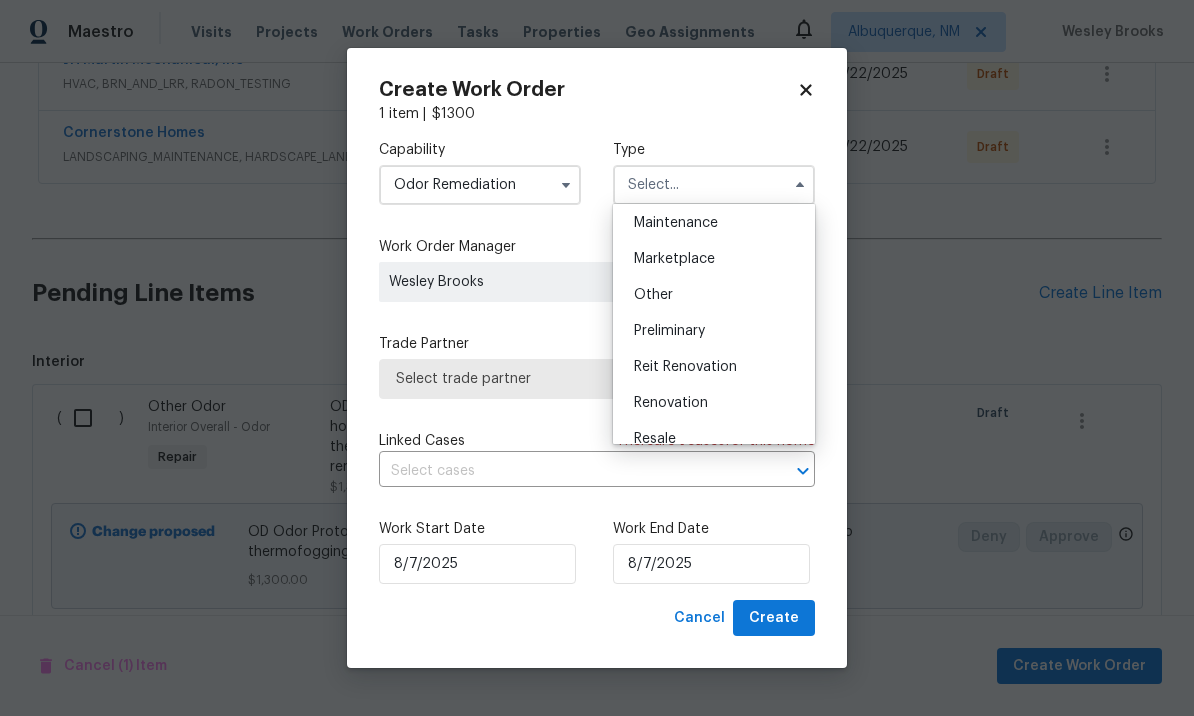 scroll, scrollTop: 341, scrollLeft: 0, axis: vertical 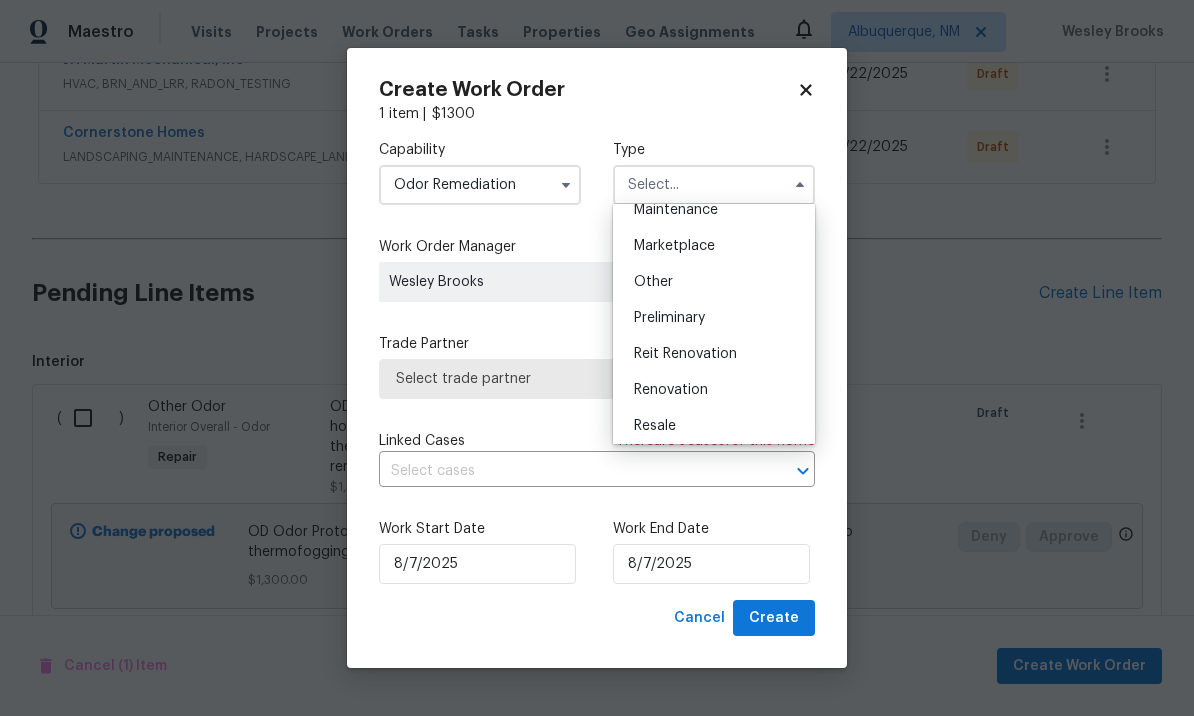 click on "Renovation" at bounding box center (671, 390) 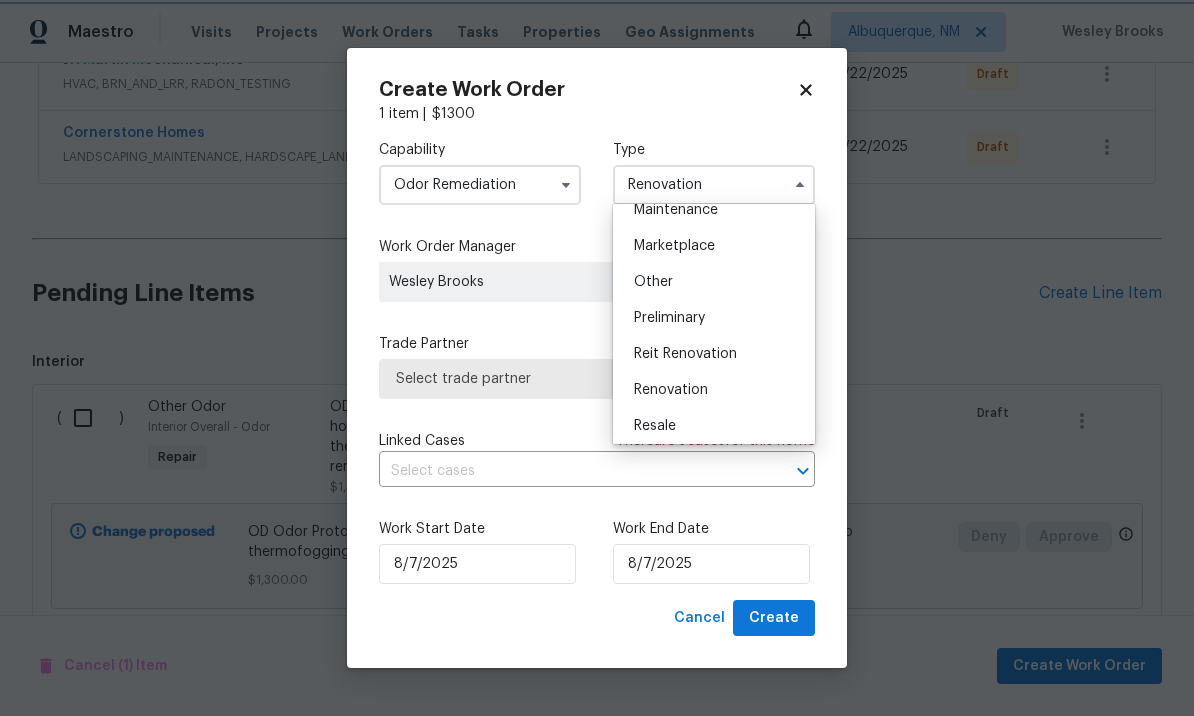 scroll, scrollTop: 0, scrollLeft: 0, axis: both 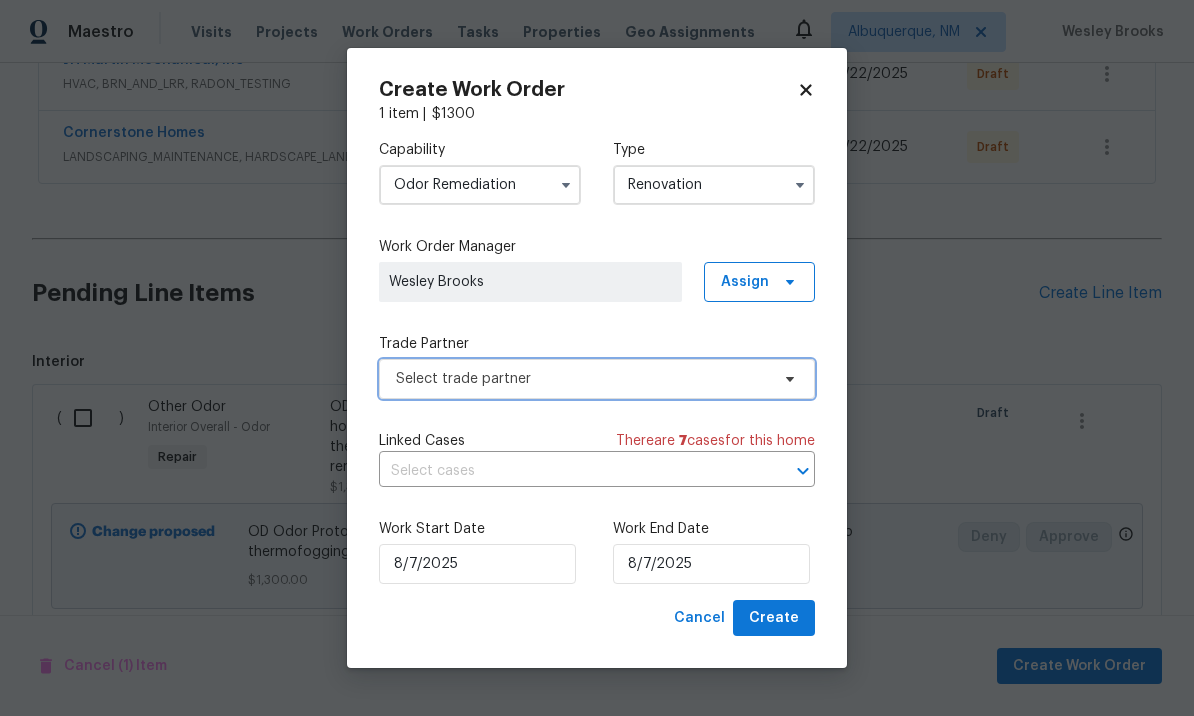 click on "Select trade partner" at bounding box center (582, 379) 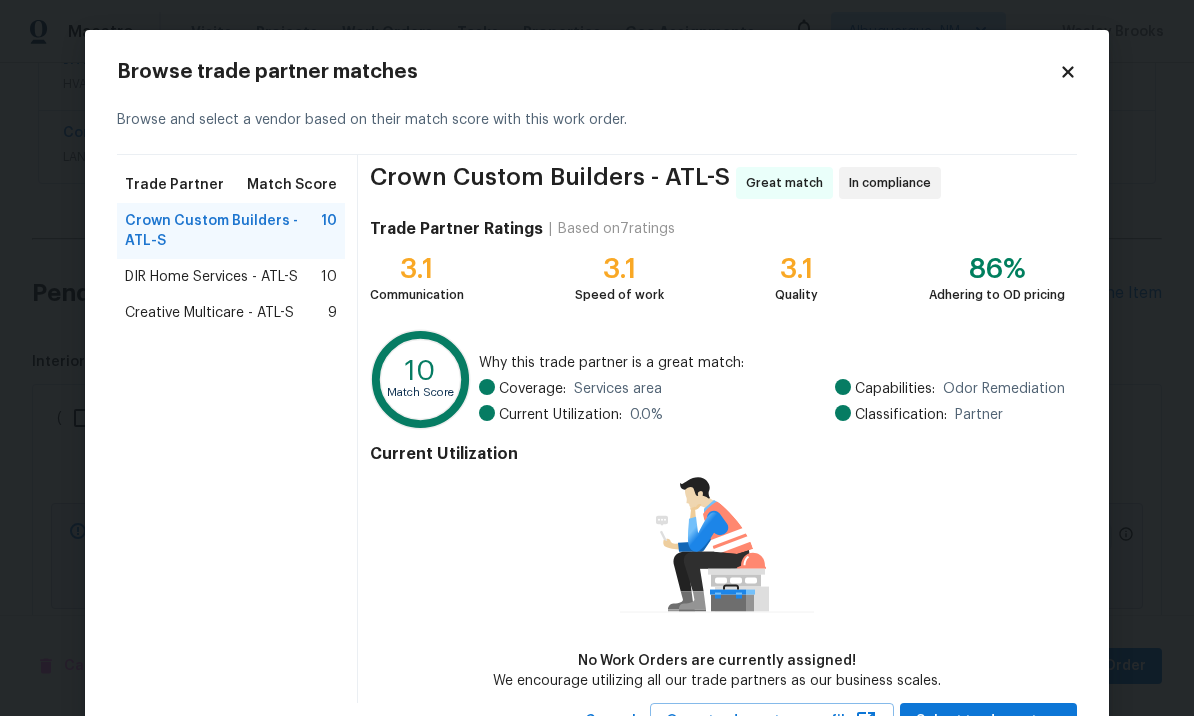 click on "DIR Home Services - ATL-S" at bounding box center [211, 277] 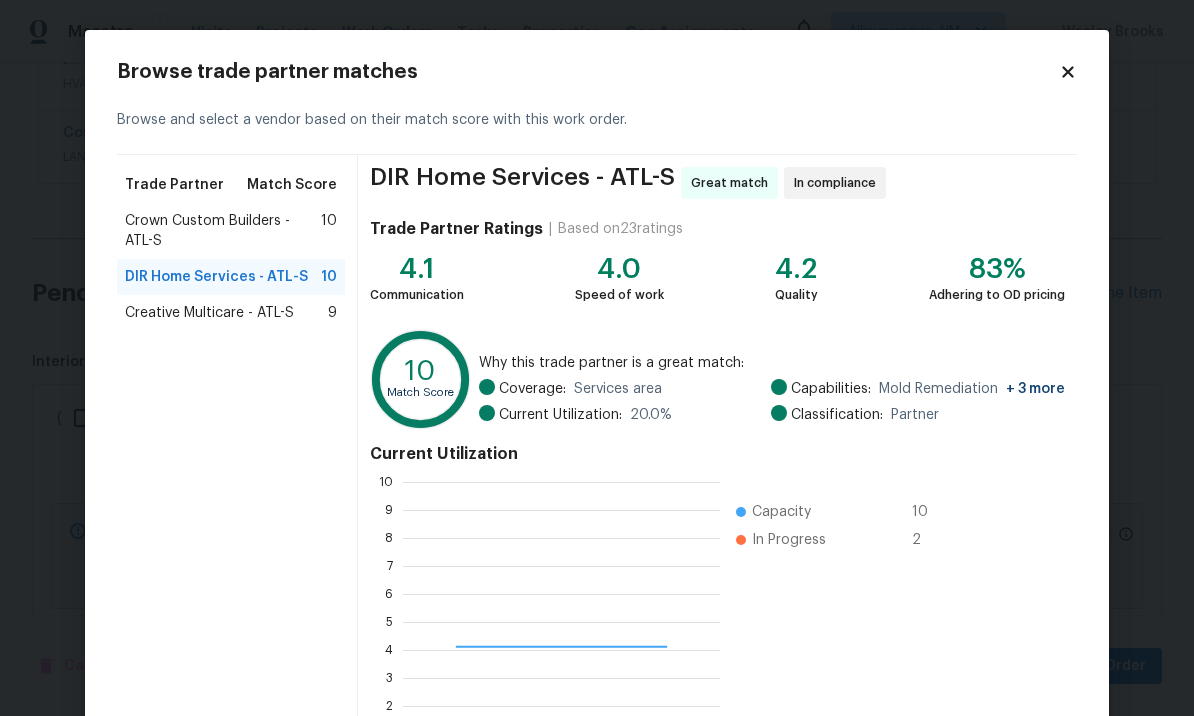 scroll, scrollTop: 2, scrollLeft: 2, axis: both 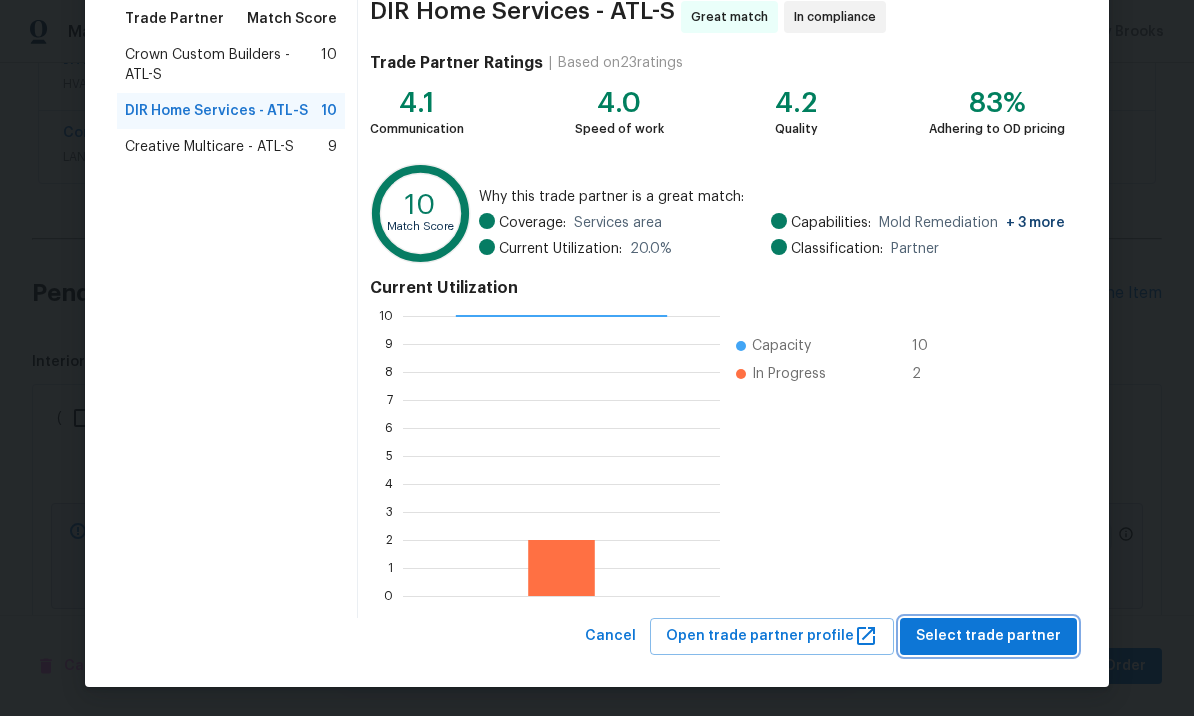 click on "Select trade partner" at bounding box center [988, 636] 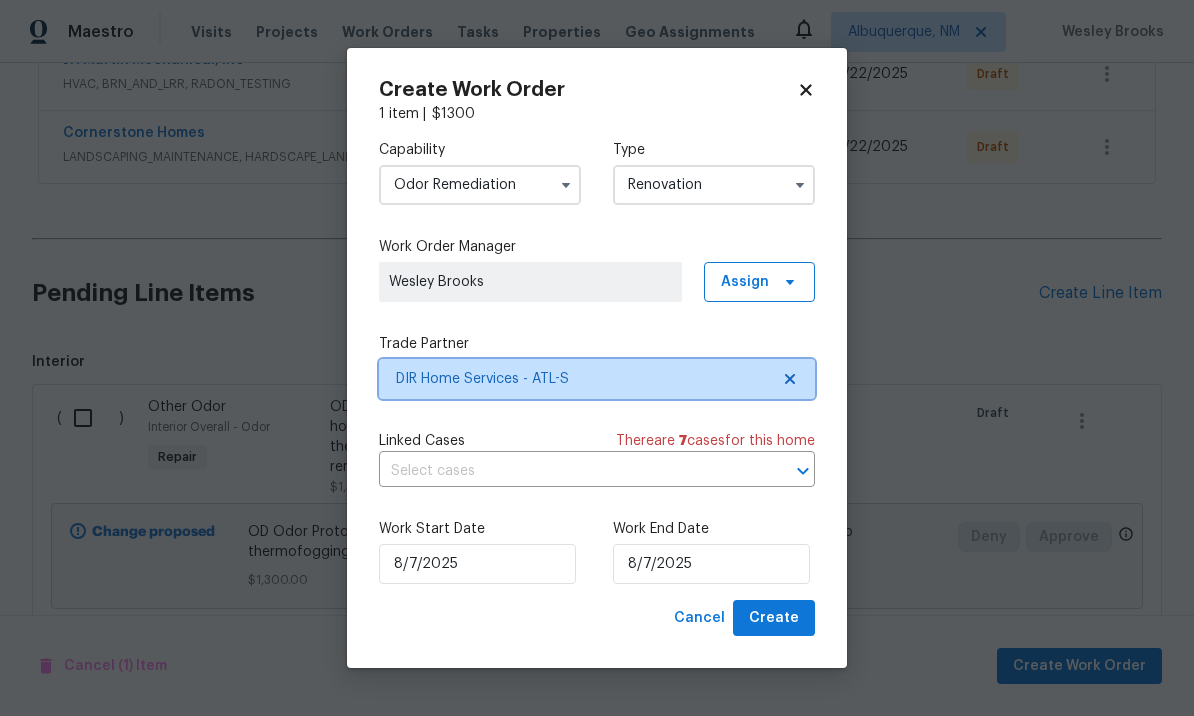 scroll, scrollTop: 0, scrollLeft: 0, axis: both 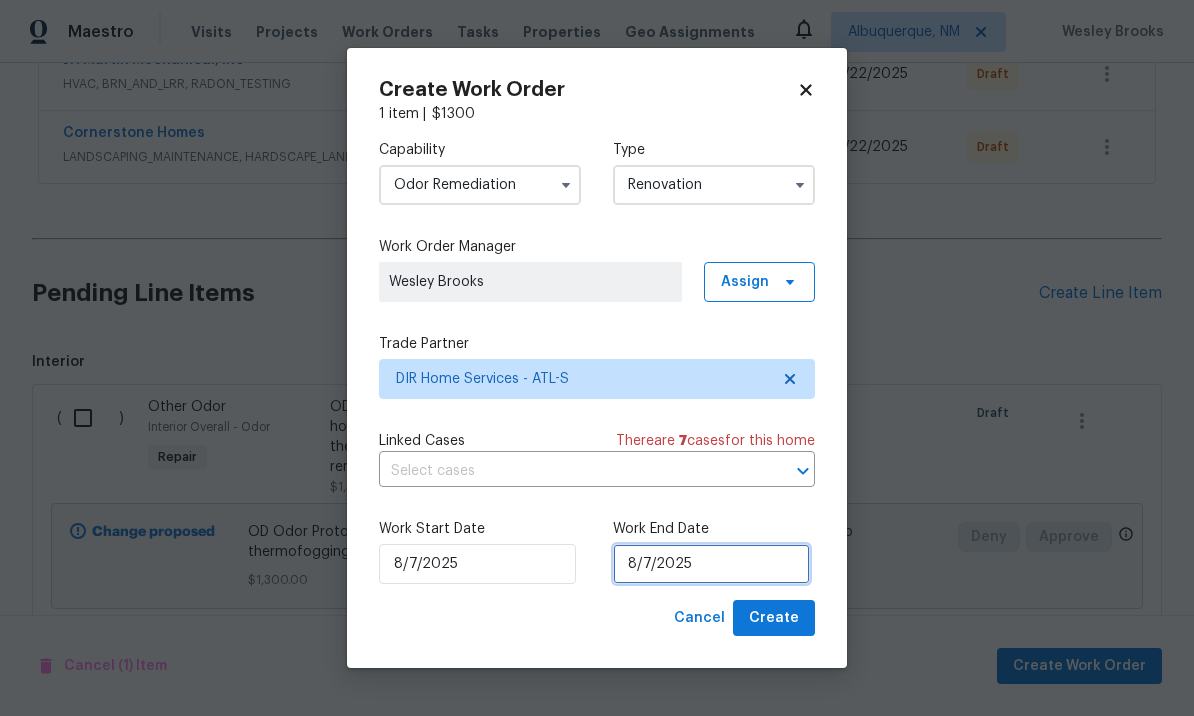 click on "8/7/2025" at bounding box center [711, 564] 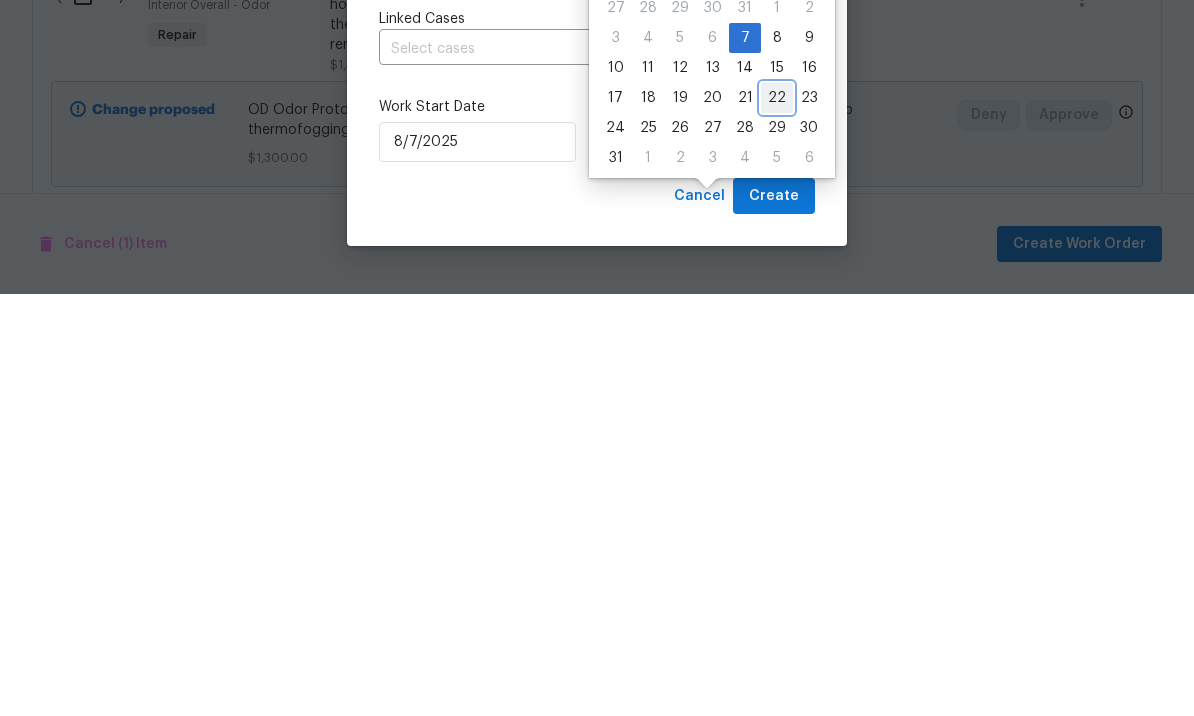 click on "22" at bounding box center (777, 520) 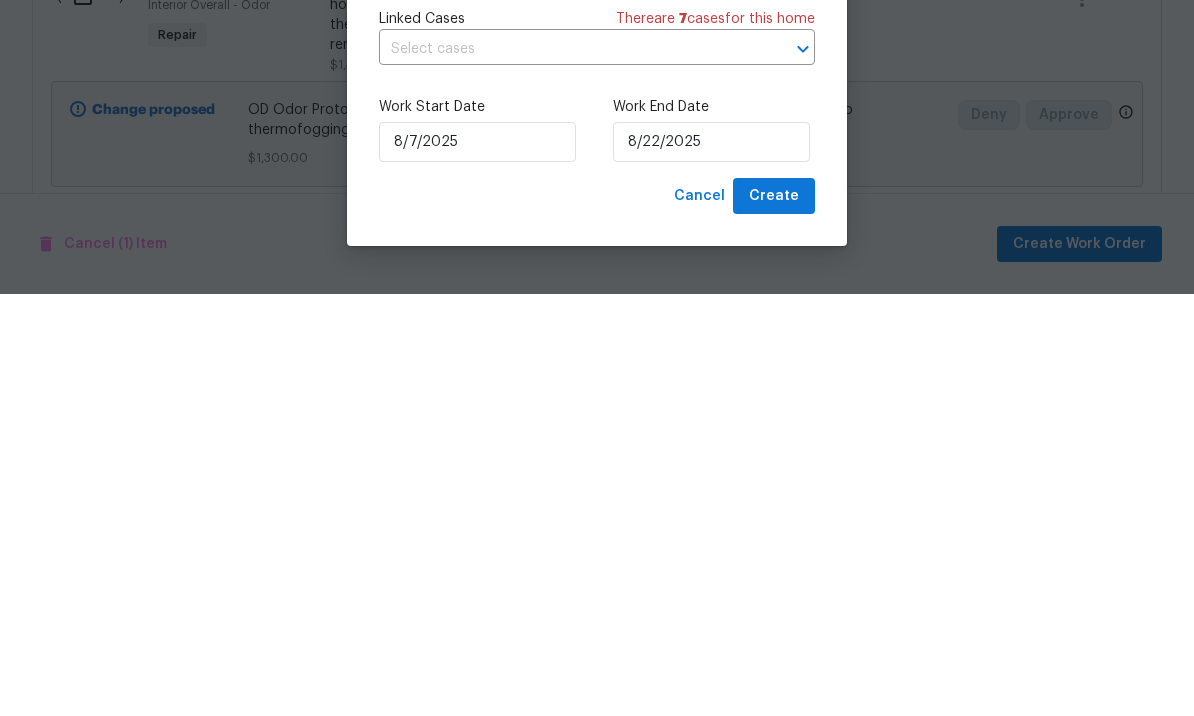 type on "8/22/2025" 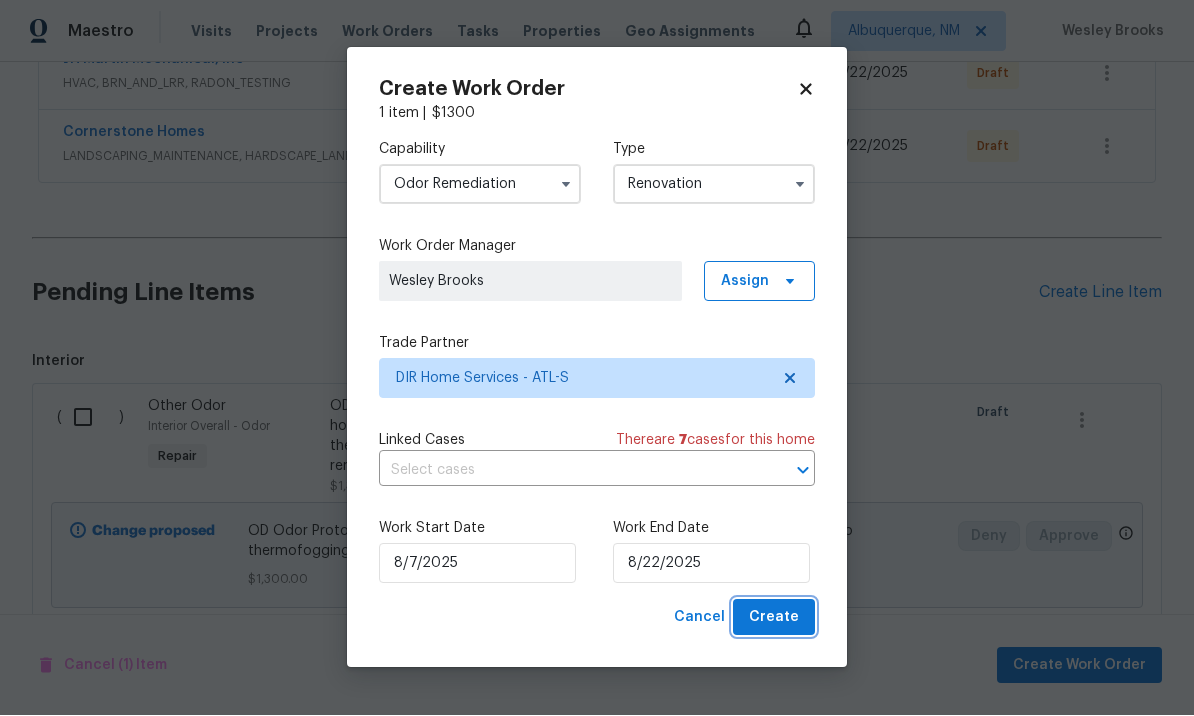 click on "Create" at bounding box center (774, 618) 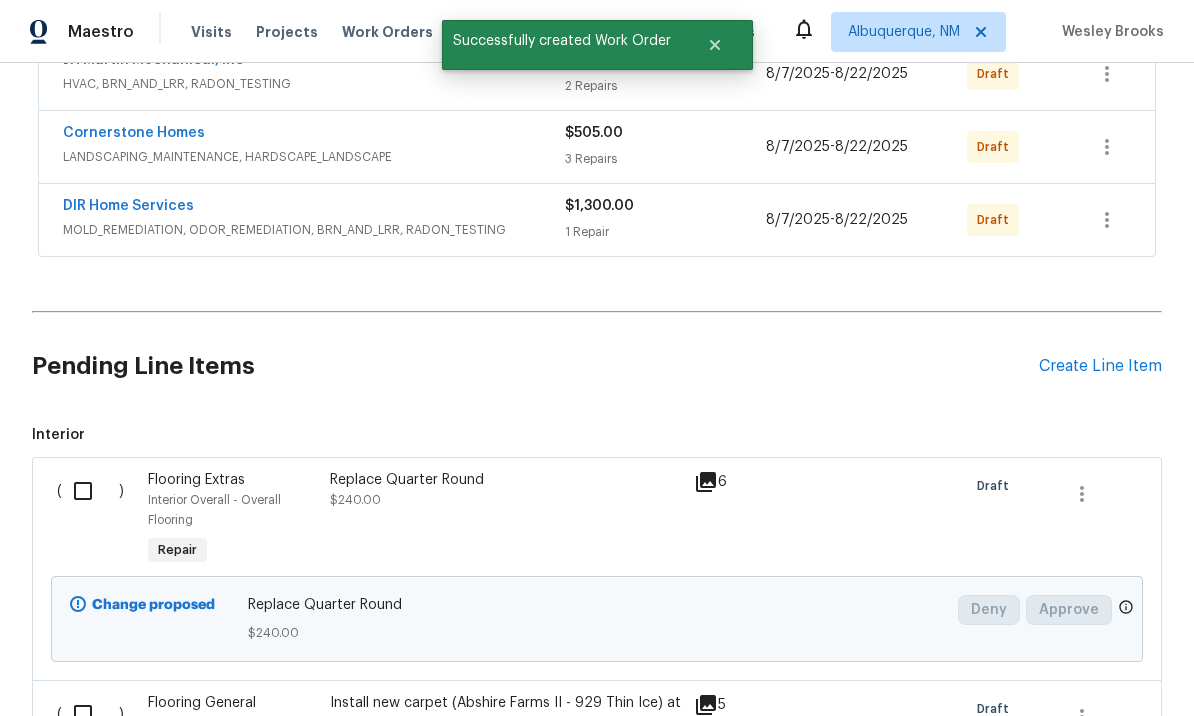 click at bounding box center [90, 491] 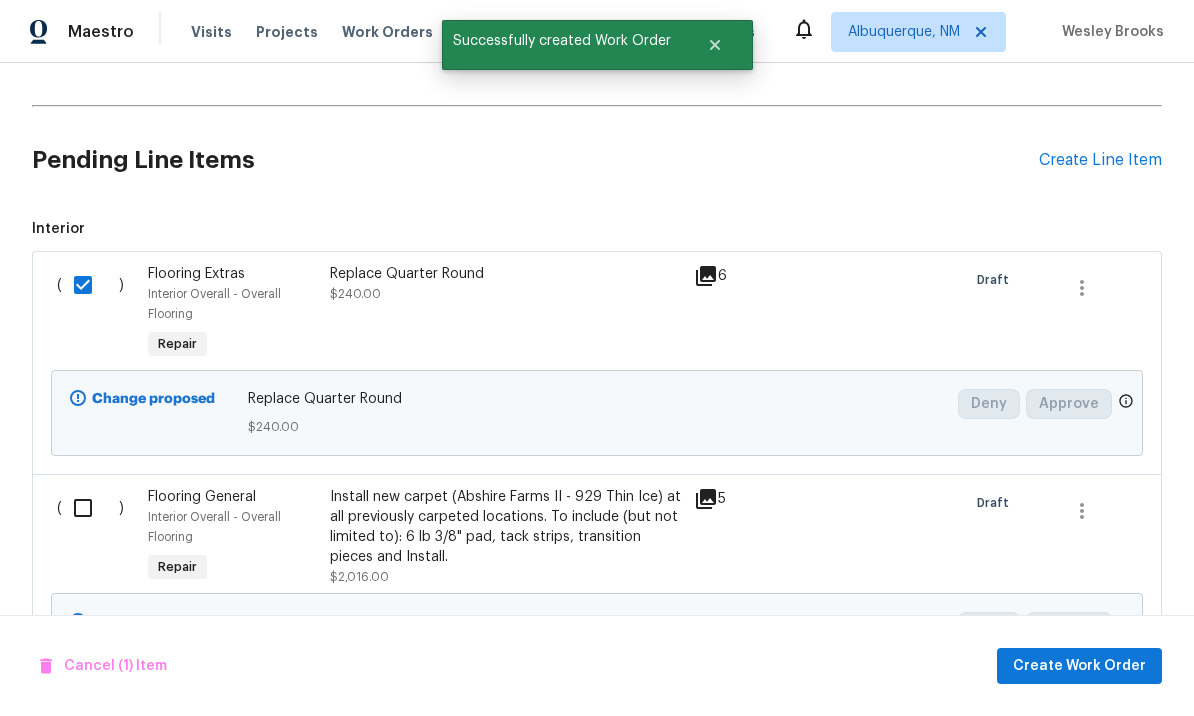 scroll, scrollTop: 762, scrollLeft: 0, axis: vertical 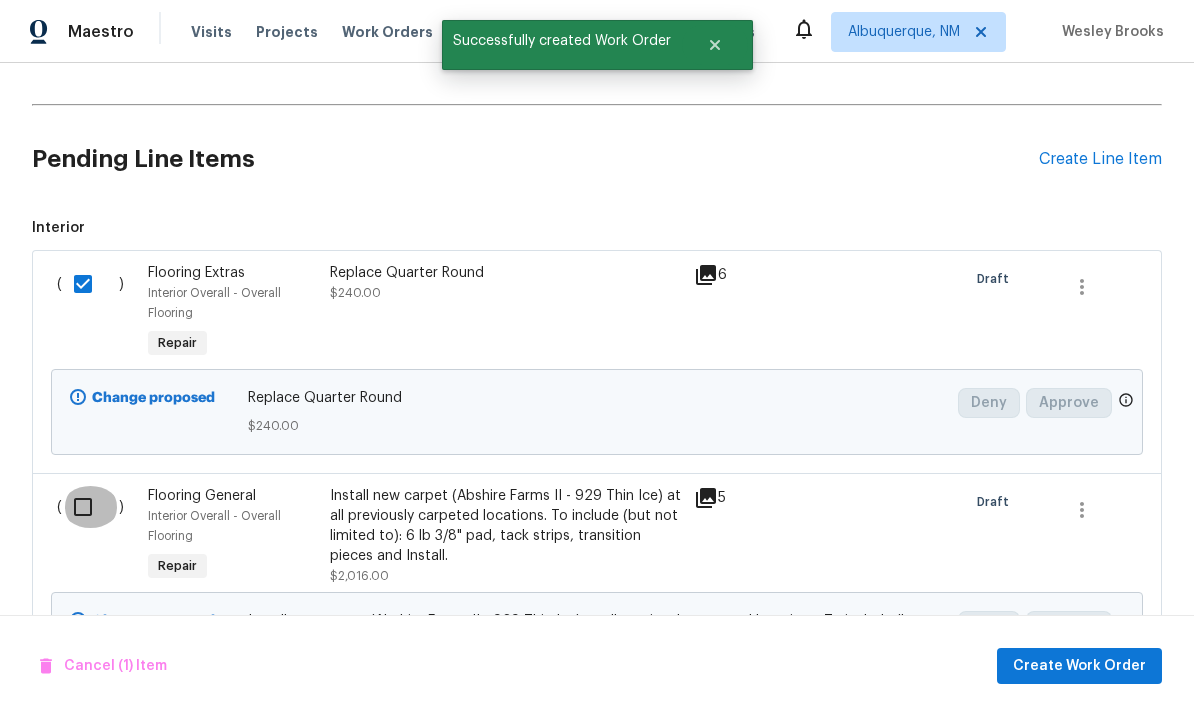 click at bounding box center [90, 507] 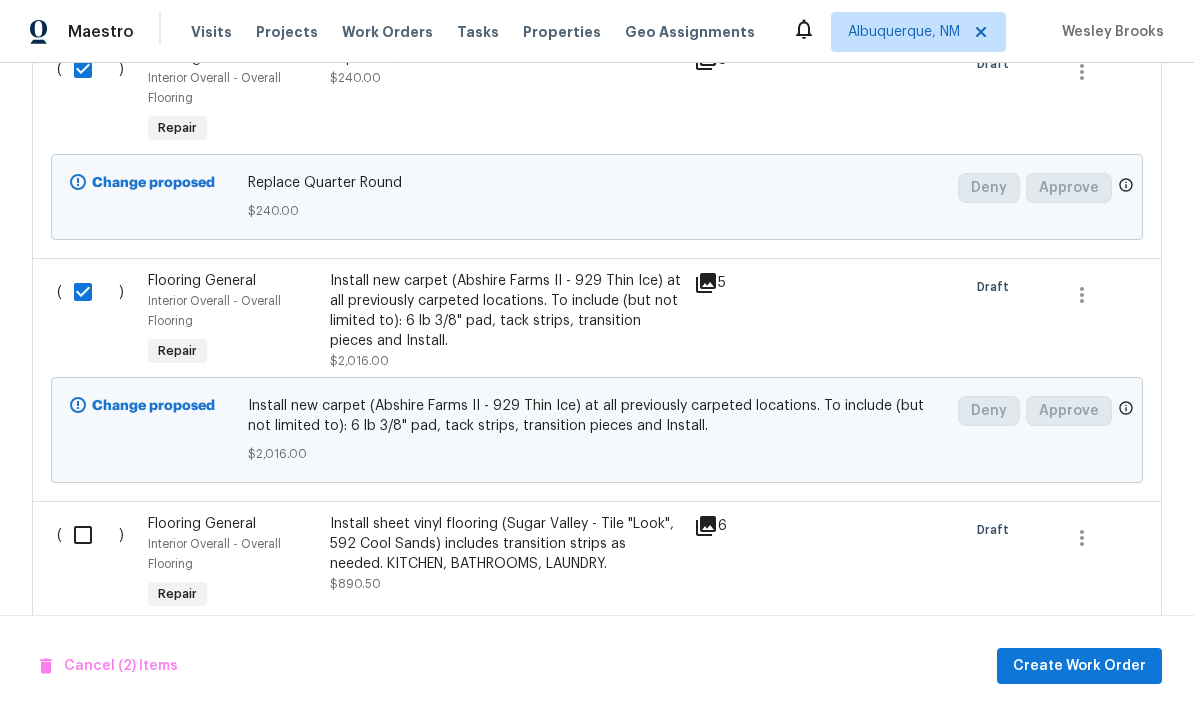 scroll, scrollTop: 978, scrollLeft: 0, axis: vertical 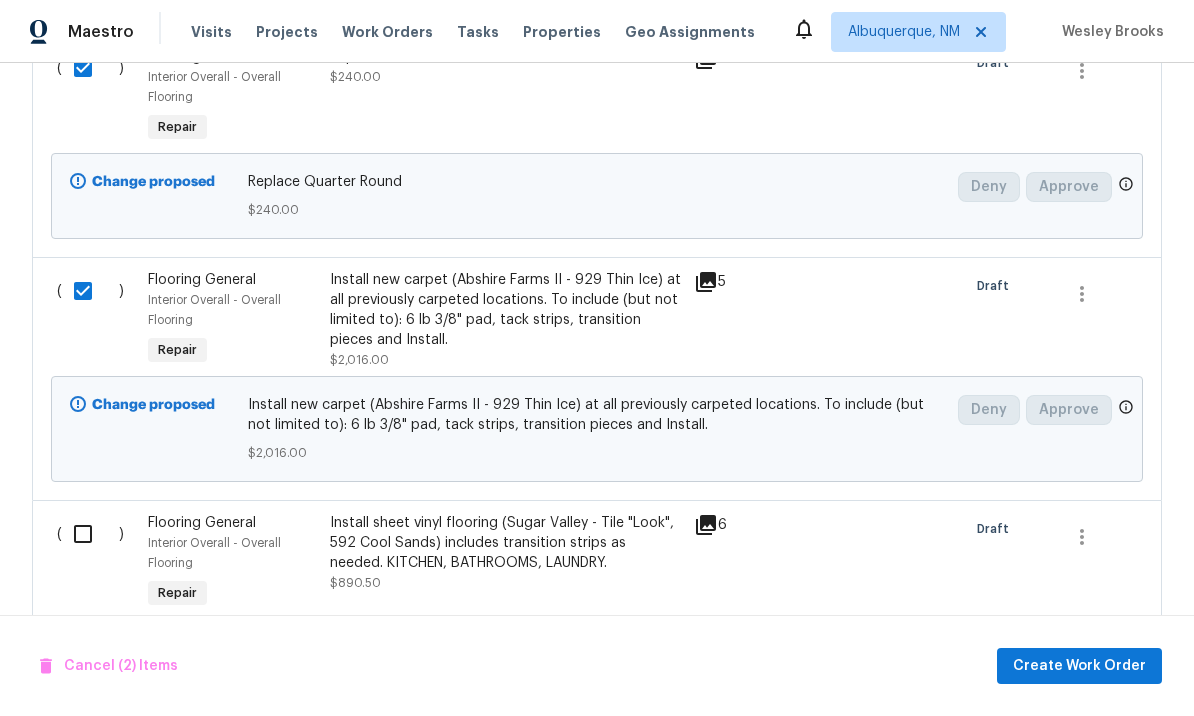 click at bounding box center (90, 534) 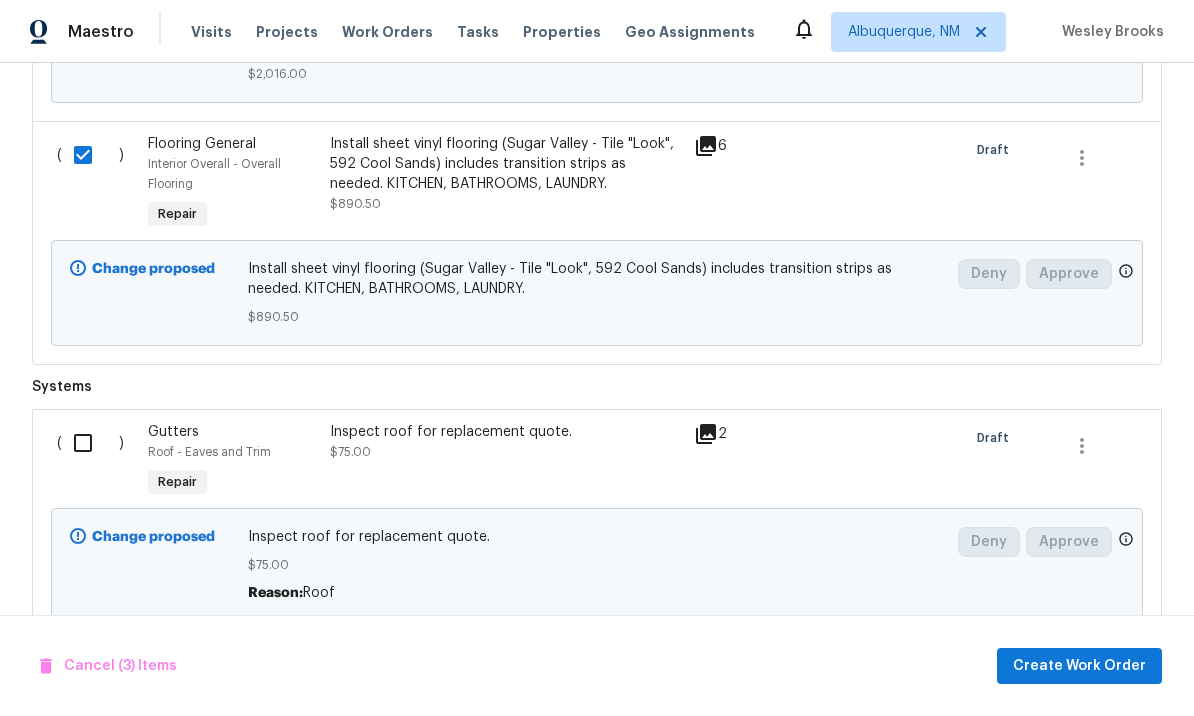 scroll, scrollTop: 1356, scrollLeft: 0, axis: vertical 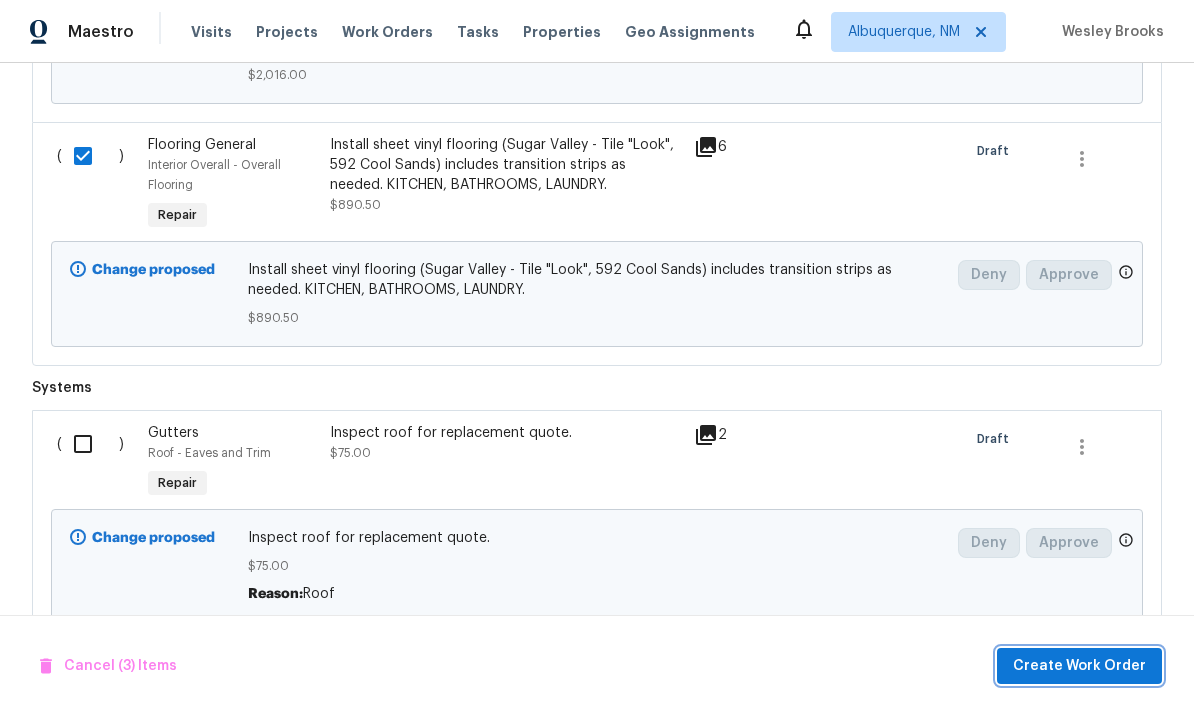 click on "Create Work Order" at bounding box center (1079, 666) 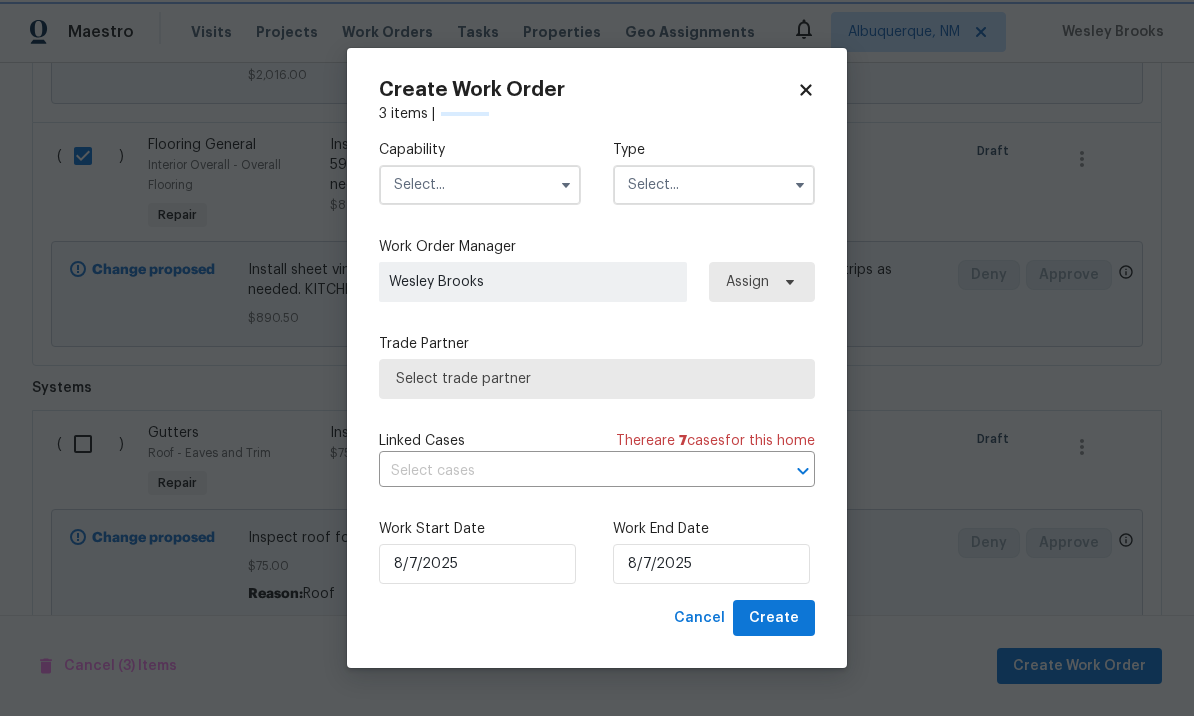 checkbox on "false" 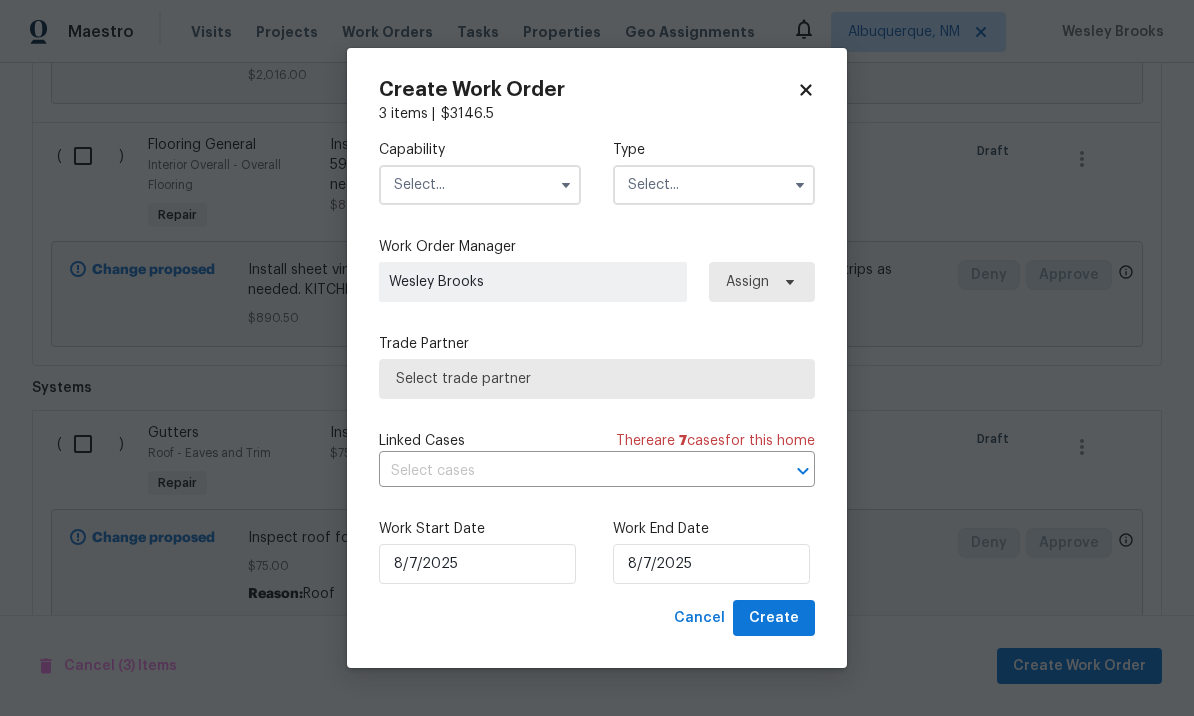 click at bounding box center (480, 185) 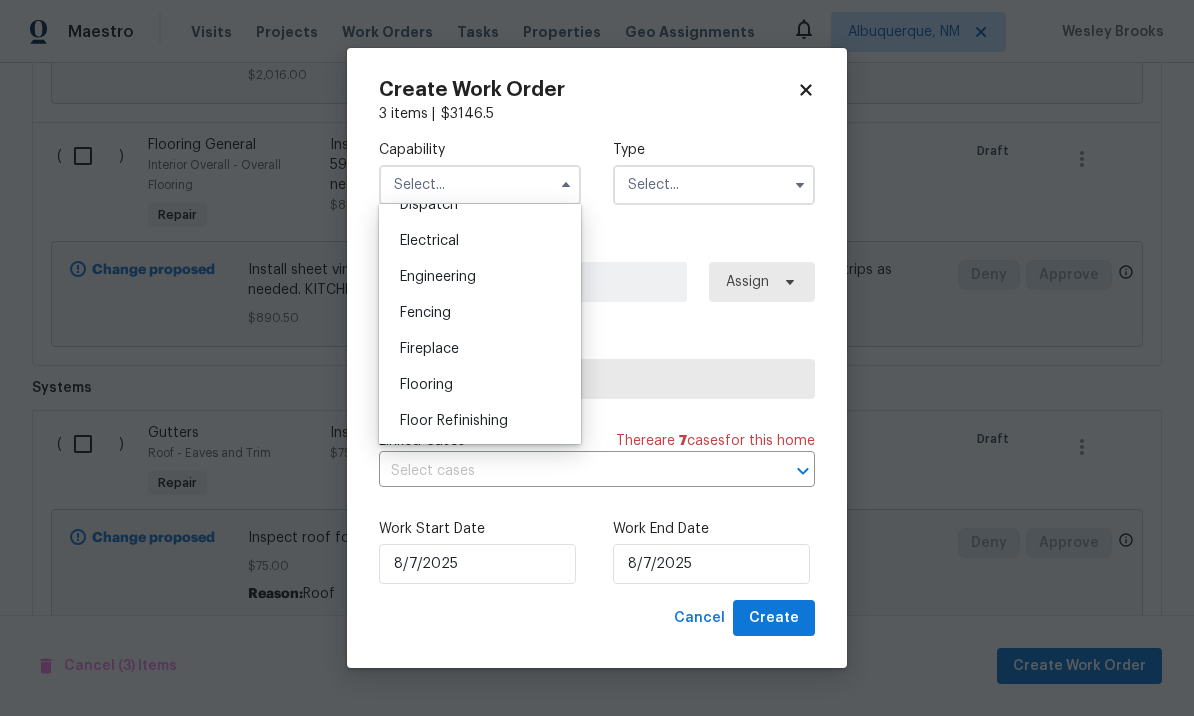 scroll, scrollTop: 619, scrollLeft: 0, axis: vertical 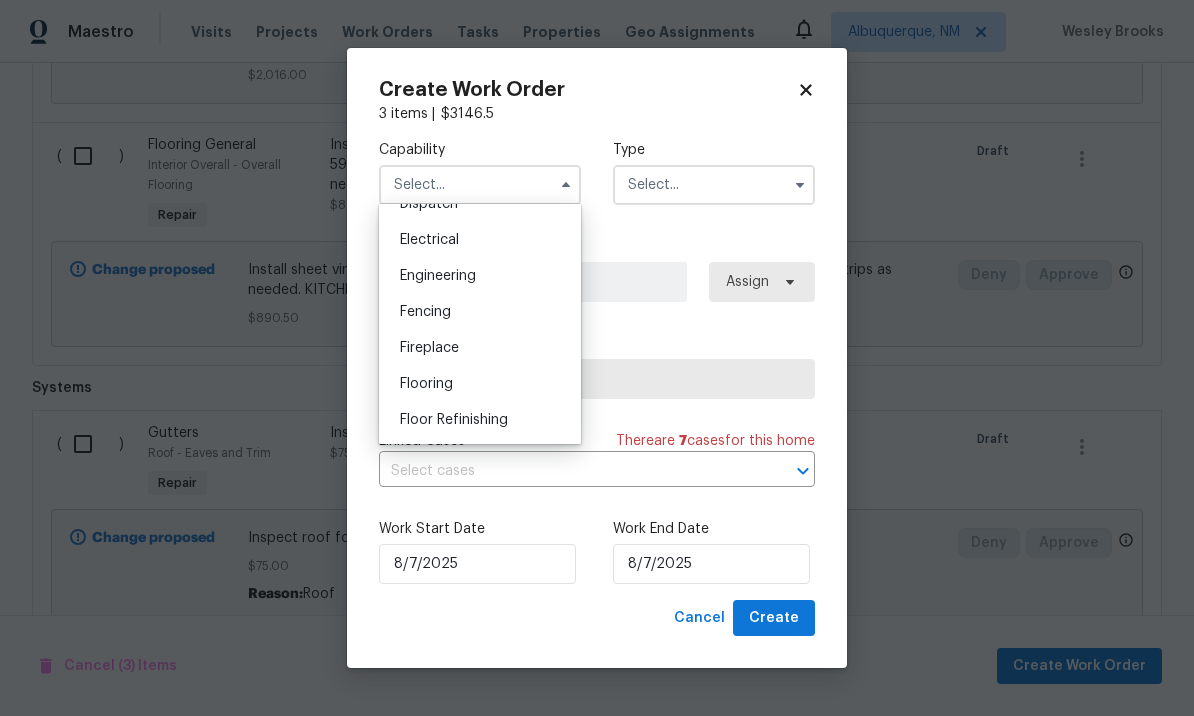 click on "Flooring" at bounding box center [480, 384] 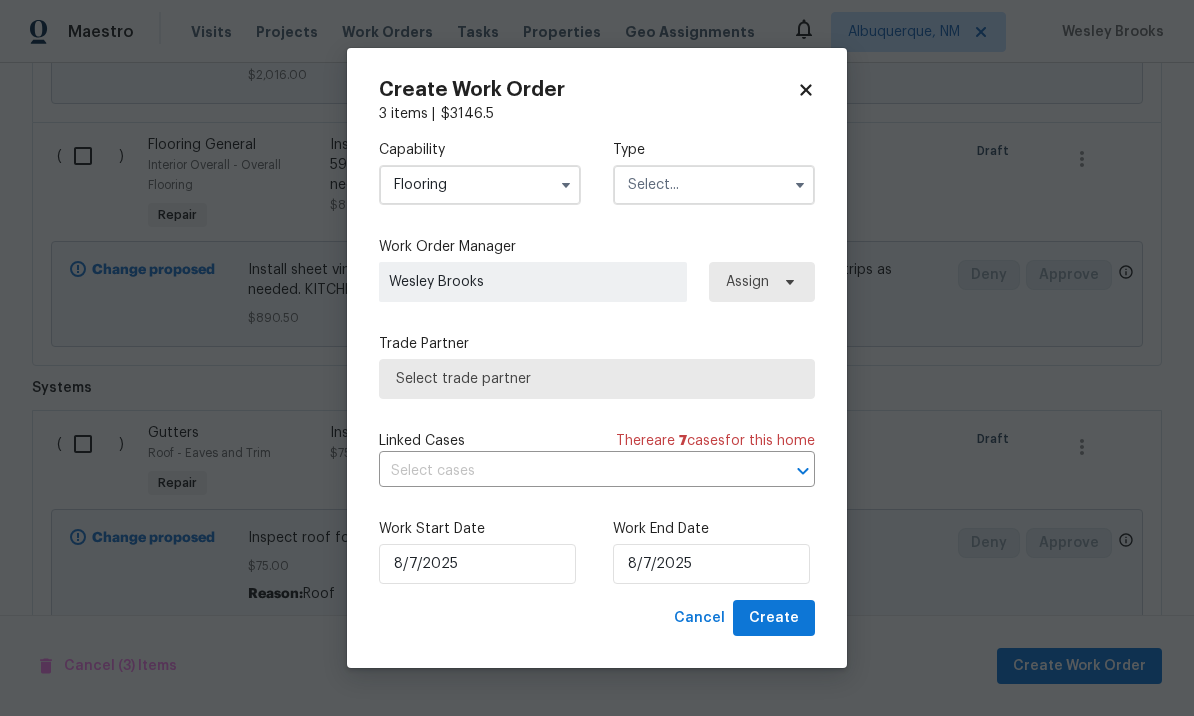 type on "Flooring" 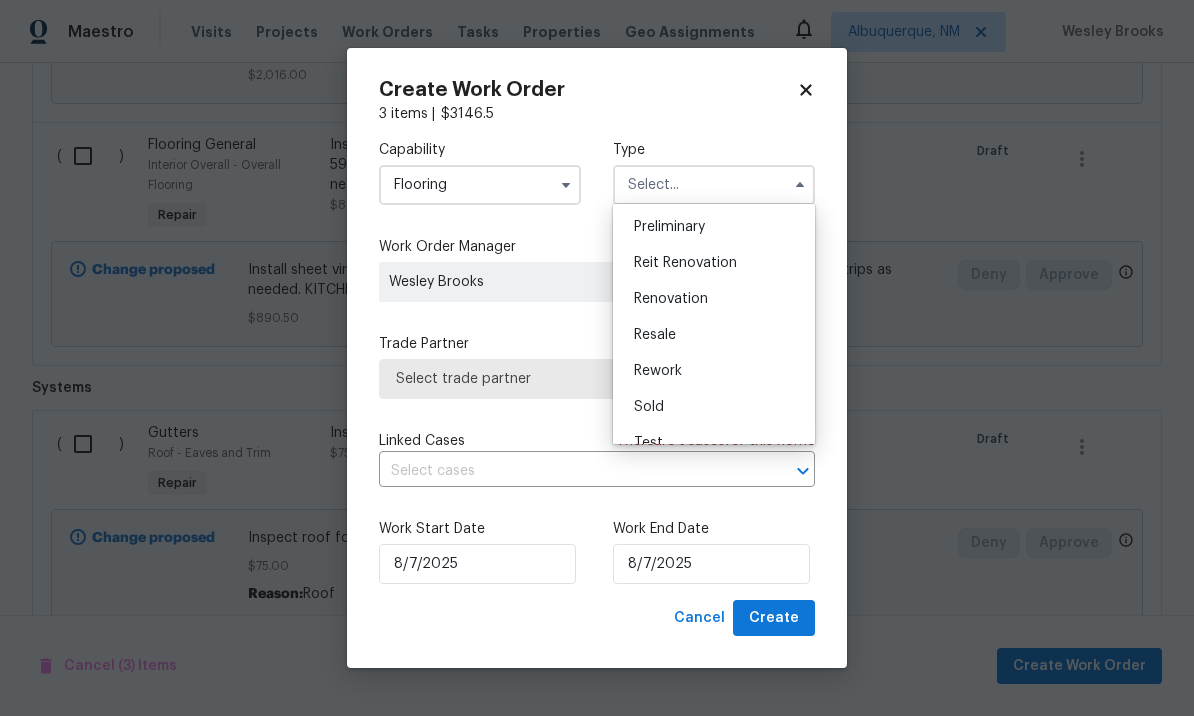 scroll, scrollTop: 435, scrollLeft: 0, axis: vertical 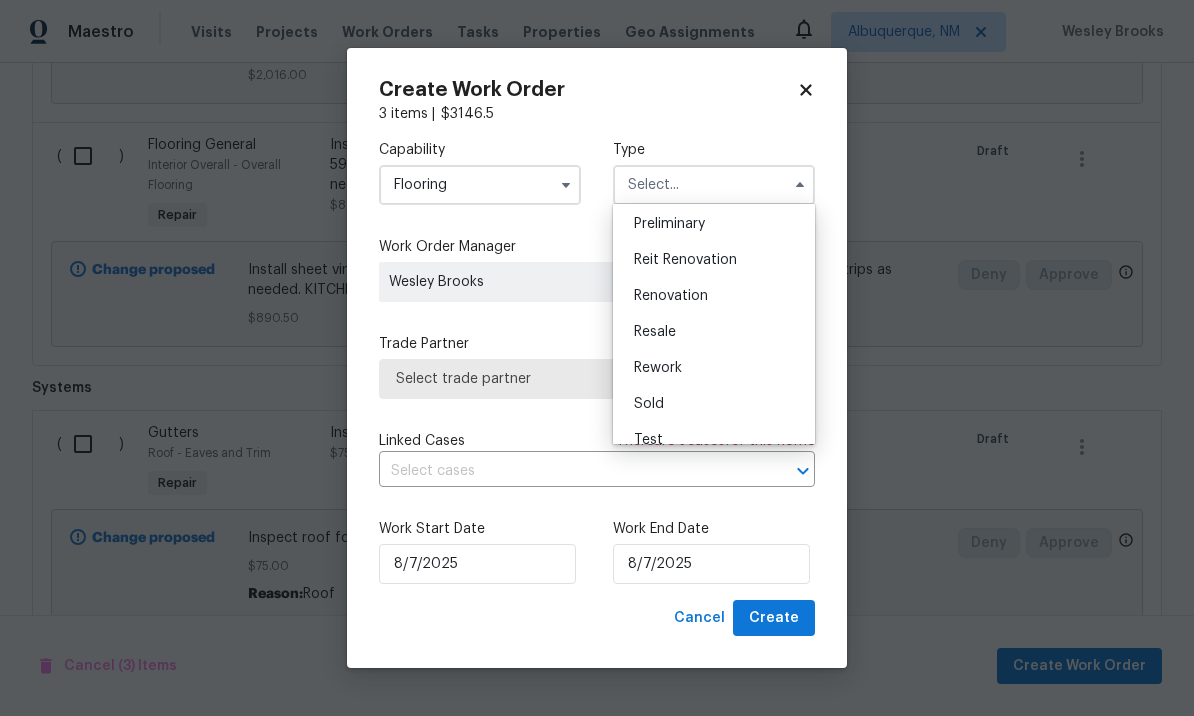 click on "Renovation" at bounding box center (714, 296) 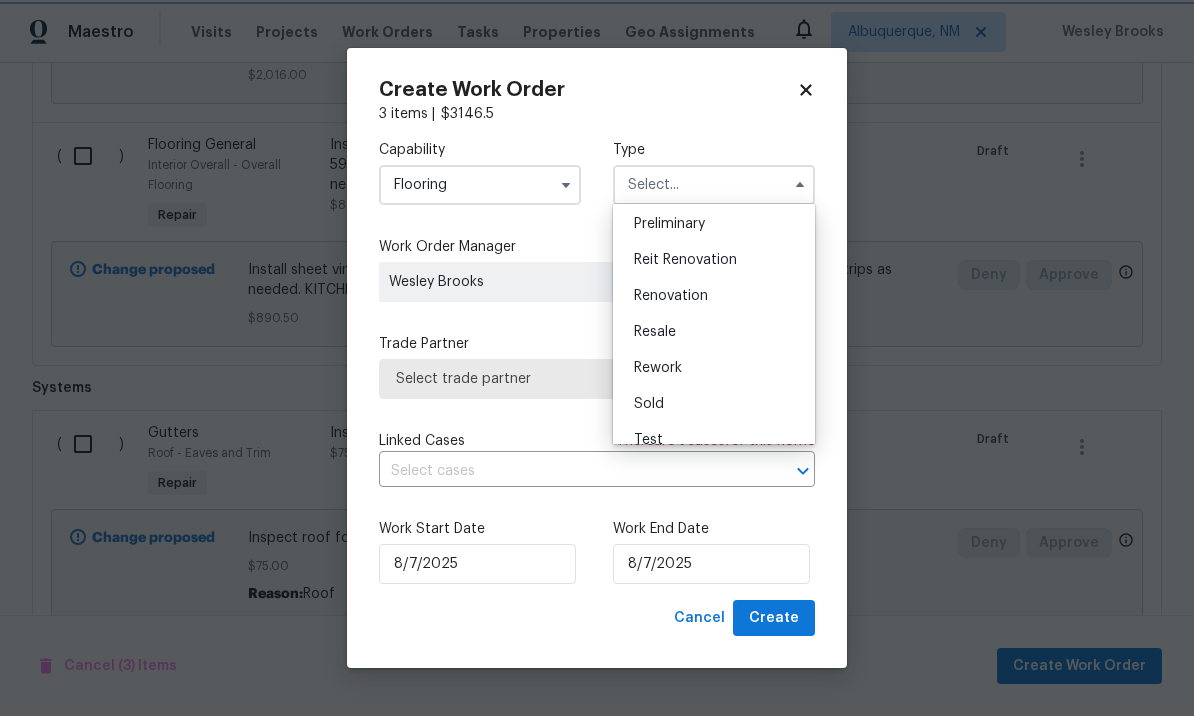 type on "Renovation" 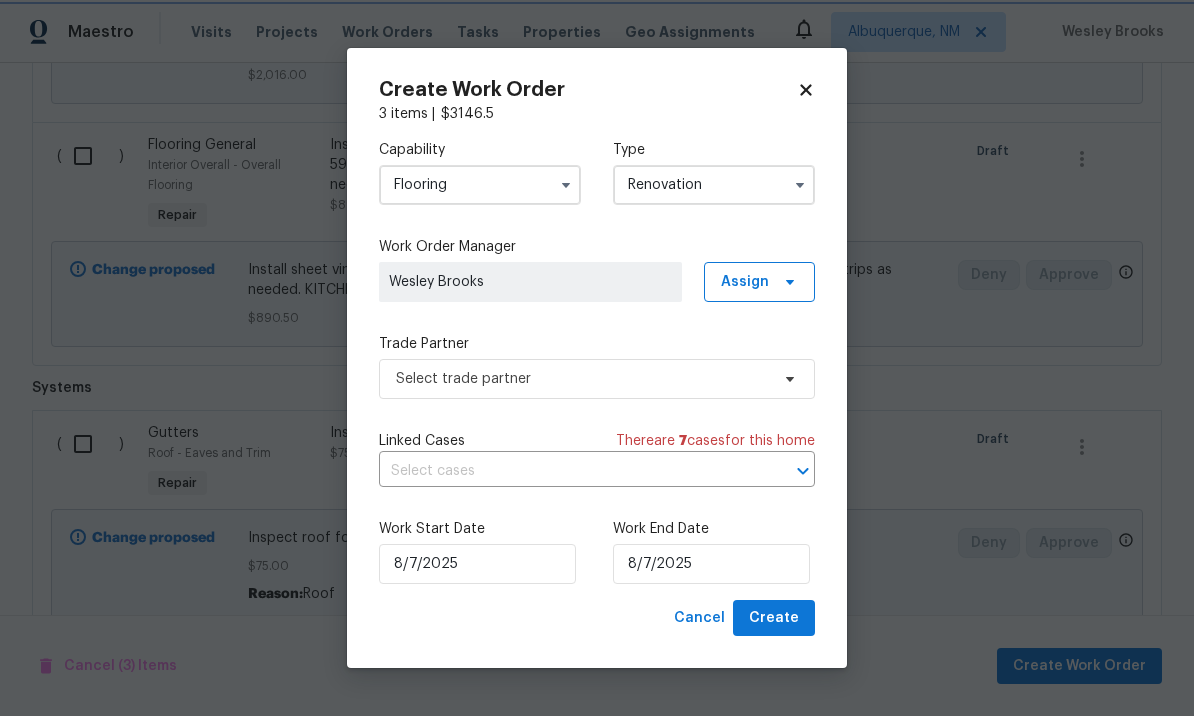 scroll, scrollTop: 0, scrollLeft: 0, axis: both 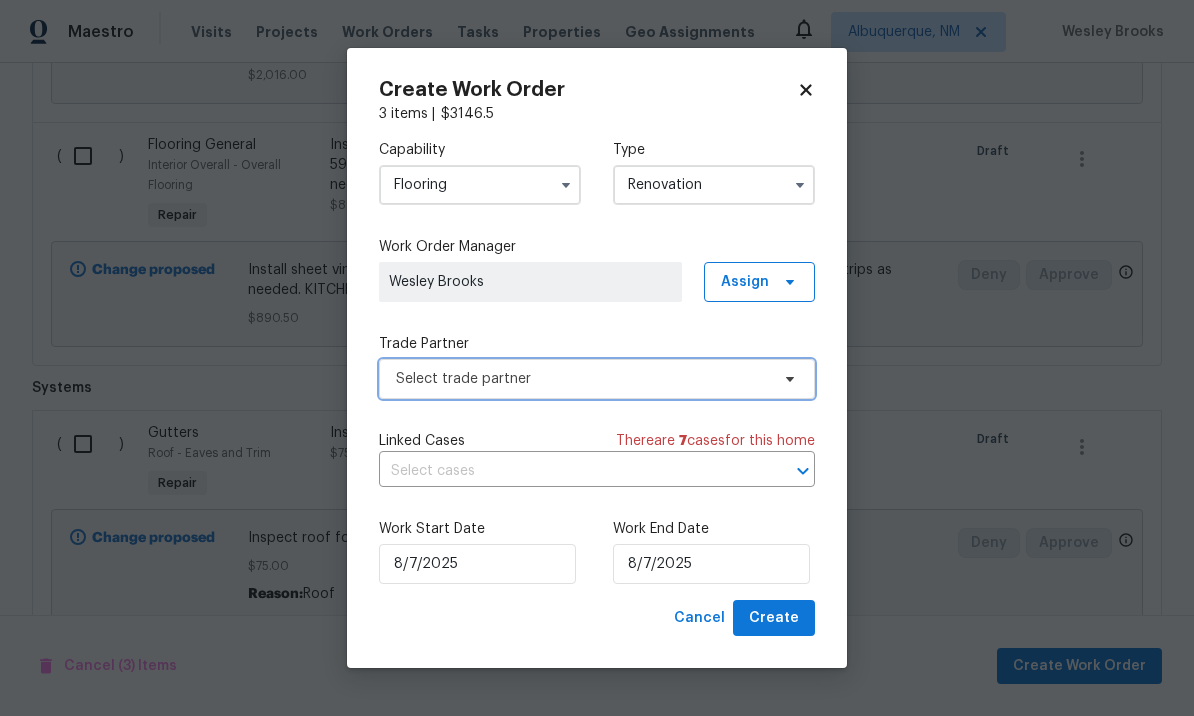 click on "Select trade partner" at bounding box center [582, 379] 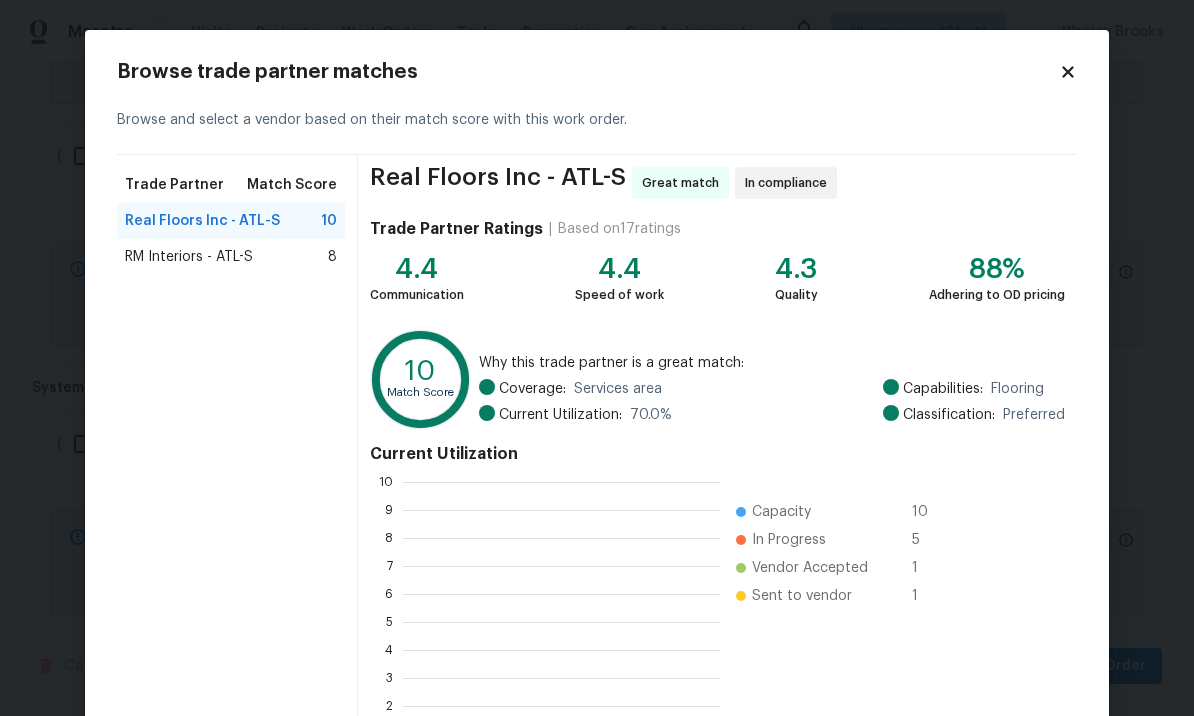scroll, scrollTop: 2, scrollLeft: 2, axis: both 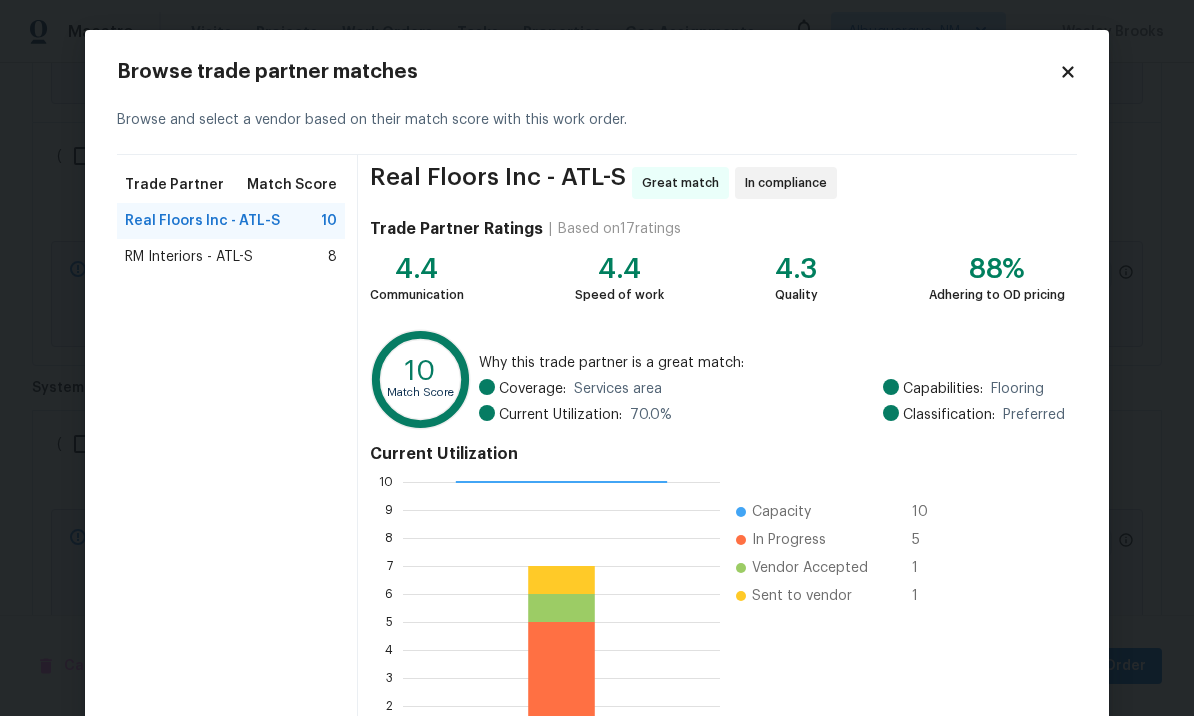 click on "RM Interiors - ATL-S" at bounding box center (189, 257) 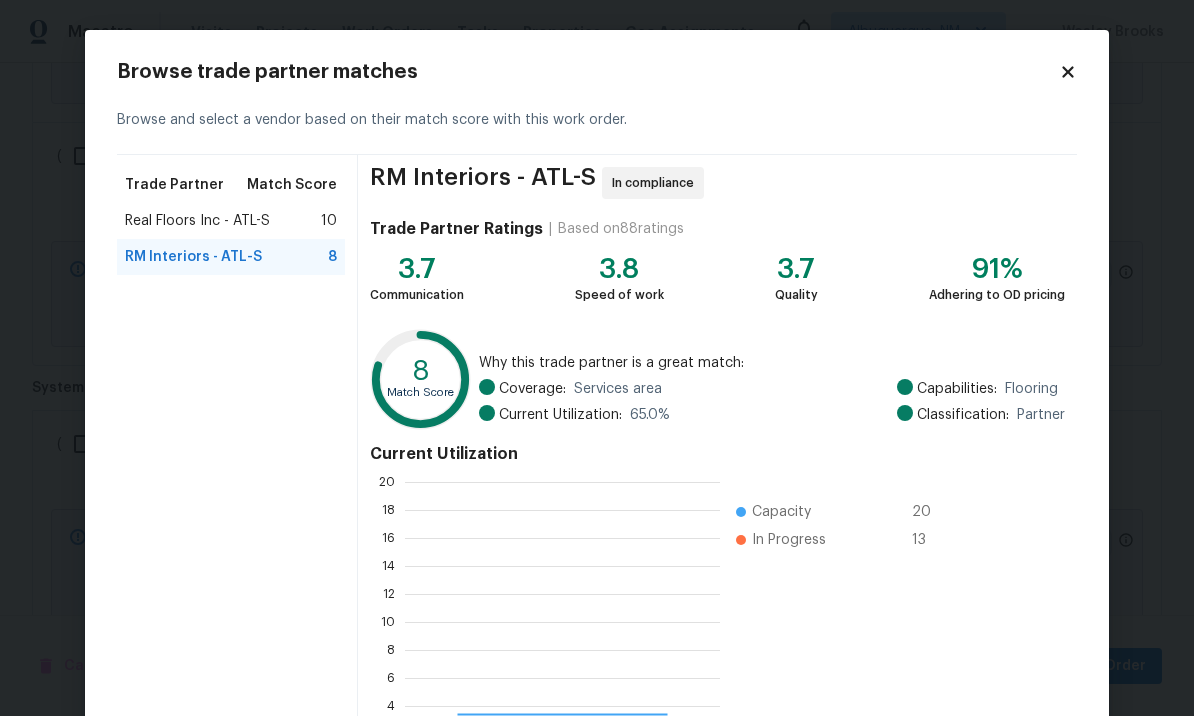 scroll, scrollTop: 2, scrollLeft: 2, axis: both 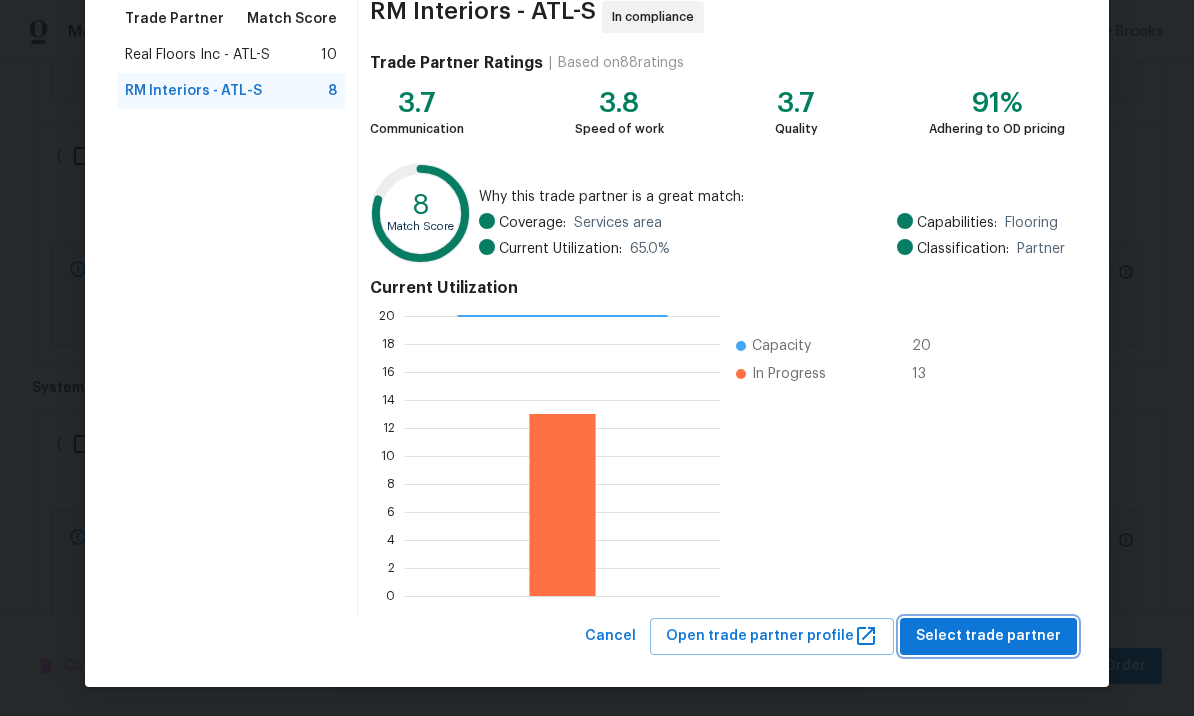 click on "Select trade partner" at bounding box center [988, 636] 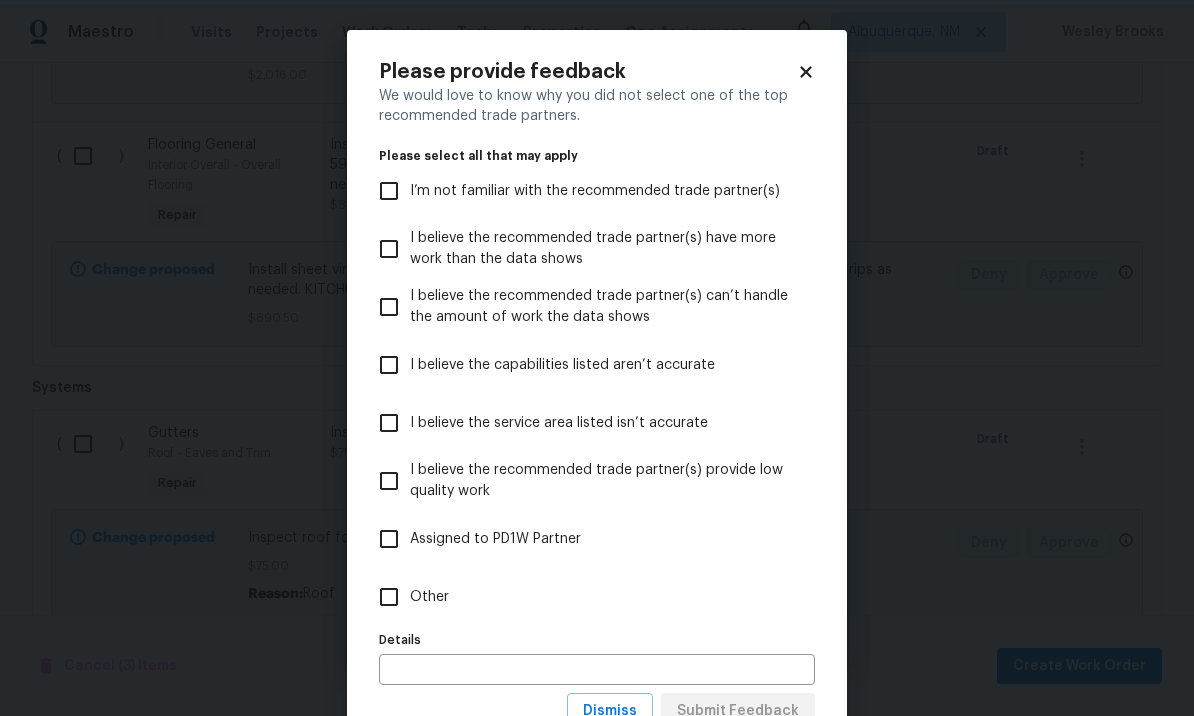 scroll, scrollTop: 0, scrollLeft: 0, axis: both 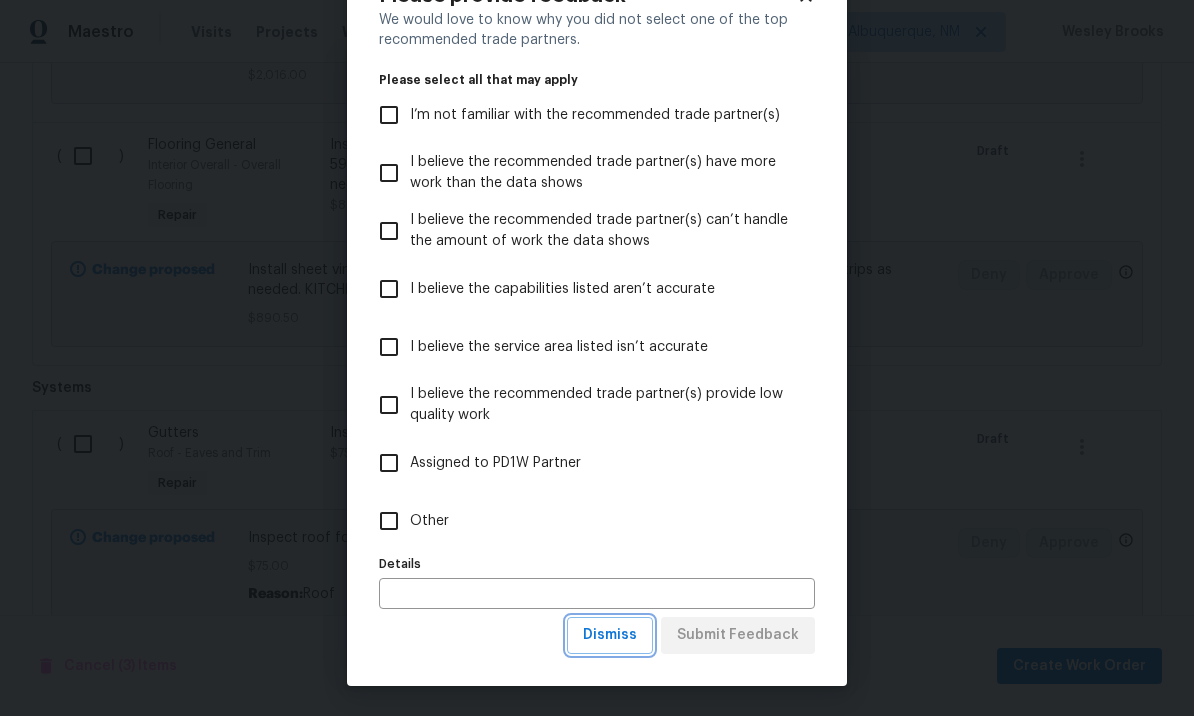 click on "Dismiss" at bounding box center [610, 635] 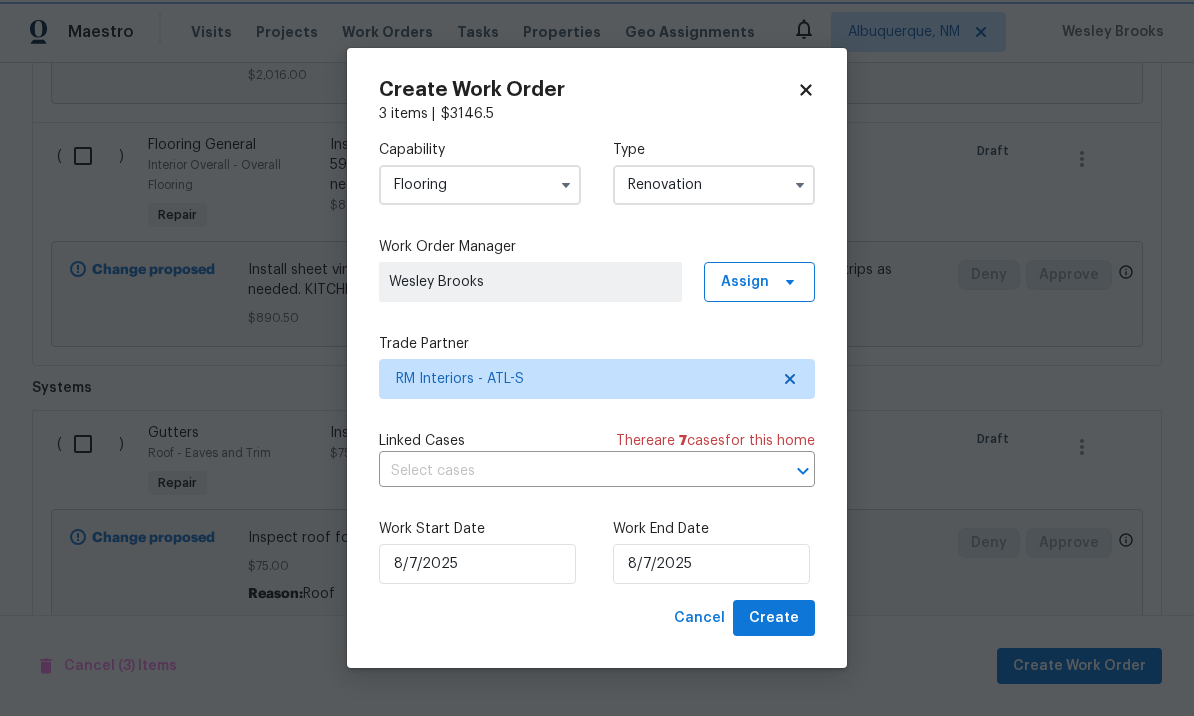 scroll, scrollTop: 0, scrollLeft: 0, axis: both 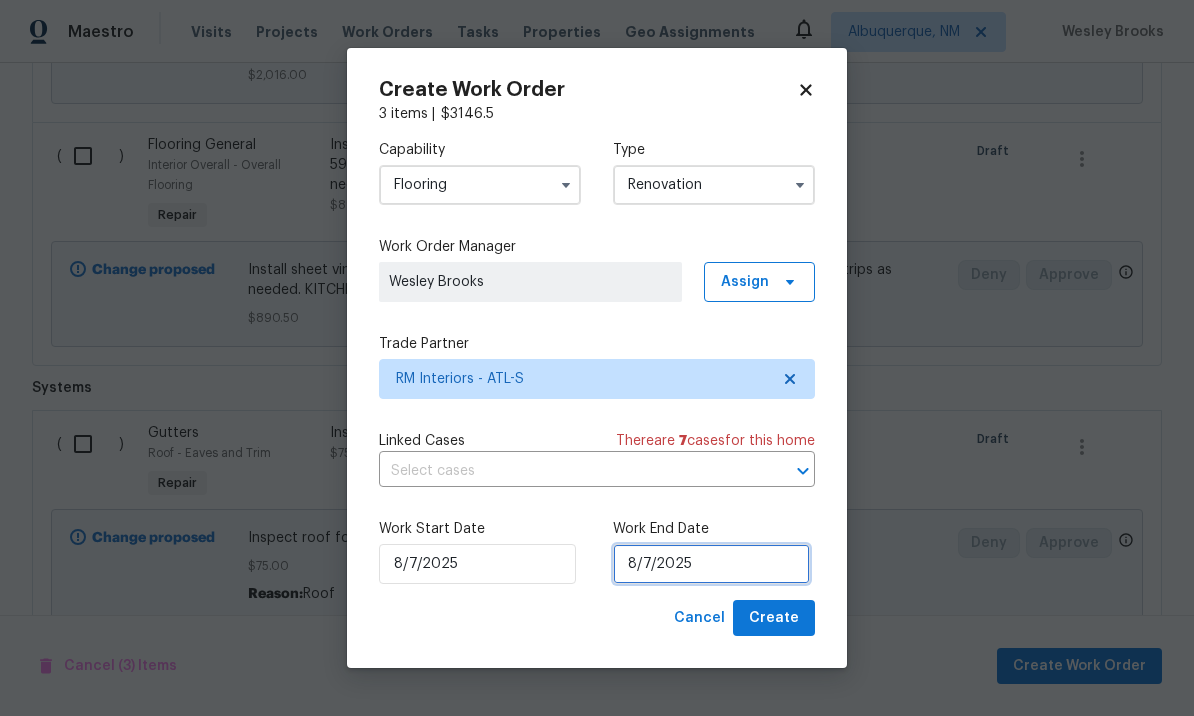 click on "8/7/2025" at bounding box center [711, 564] 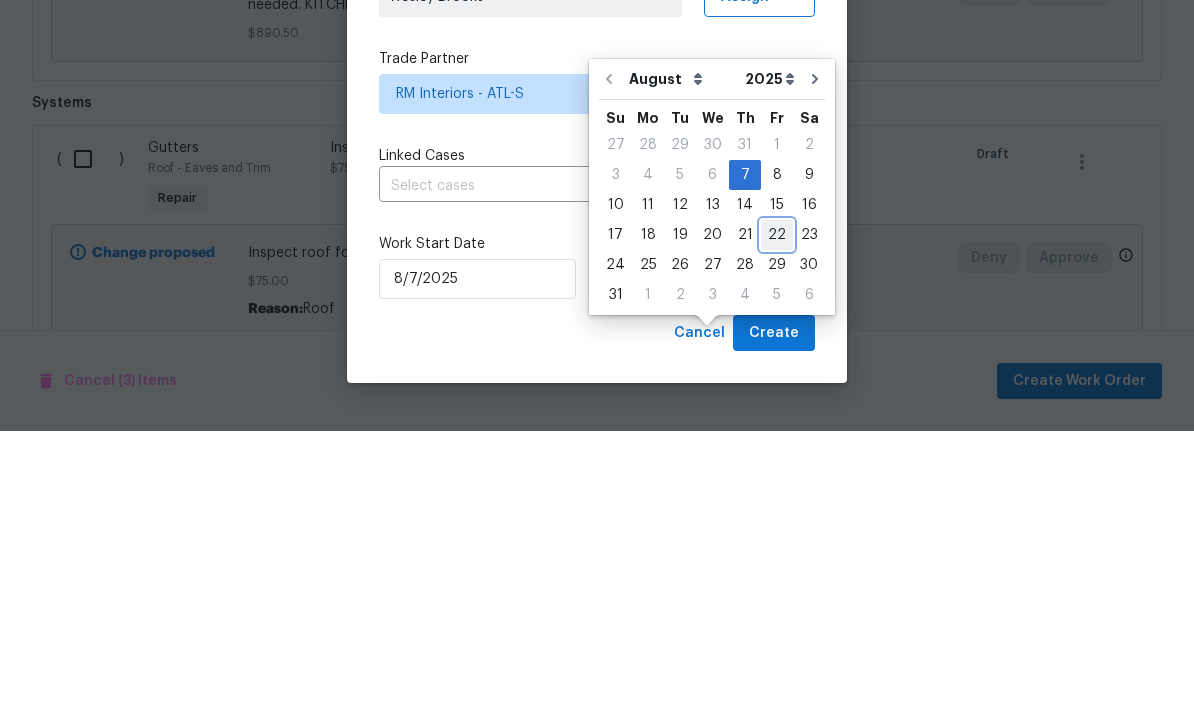 click on "22" at bounding box center (777, 520) 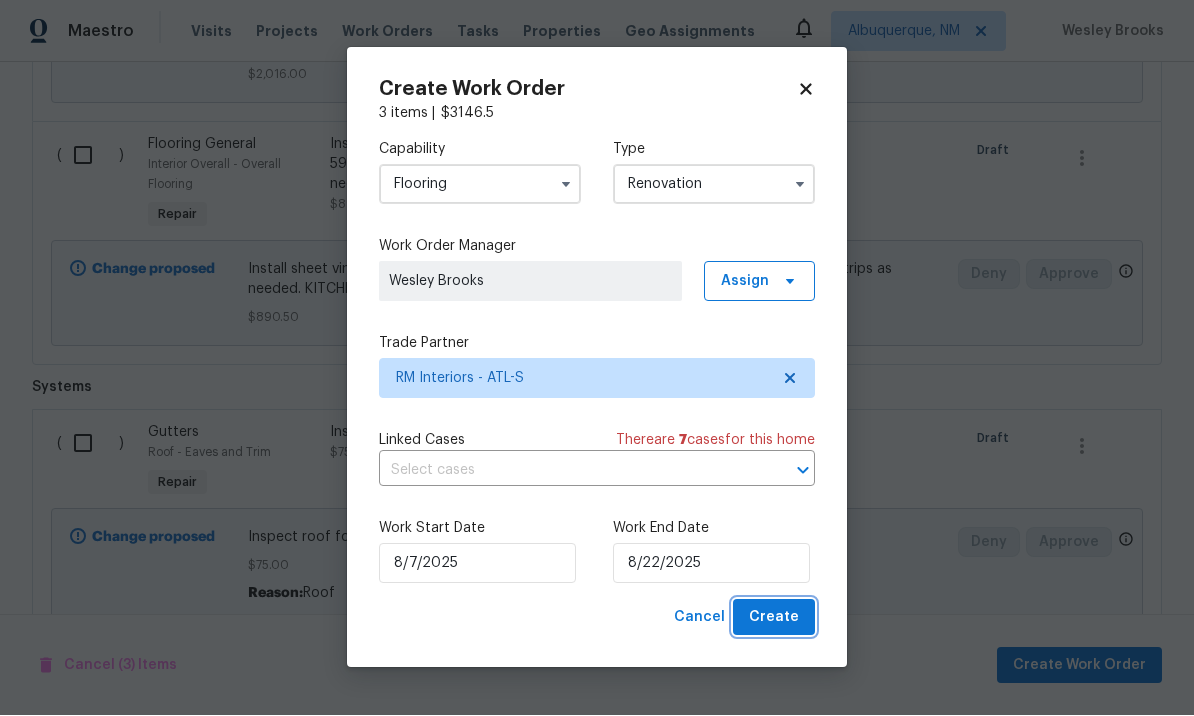 click on "Create" at bounding box center (774, 618) 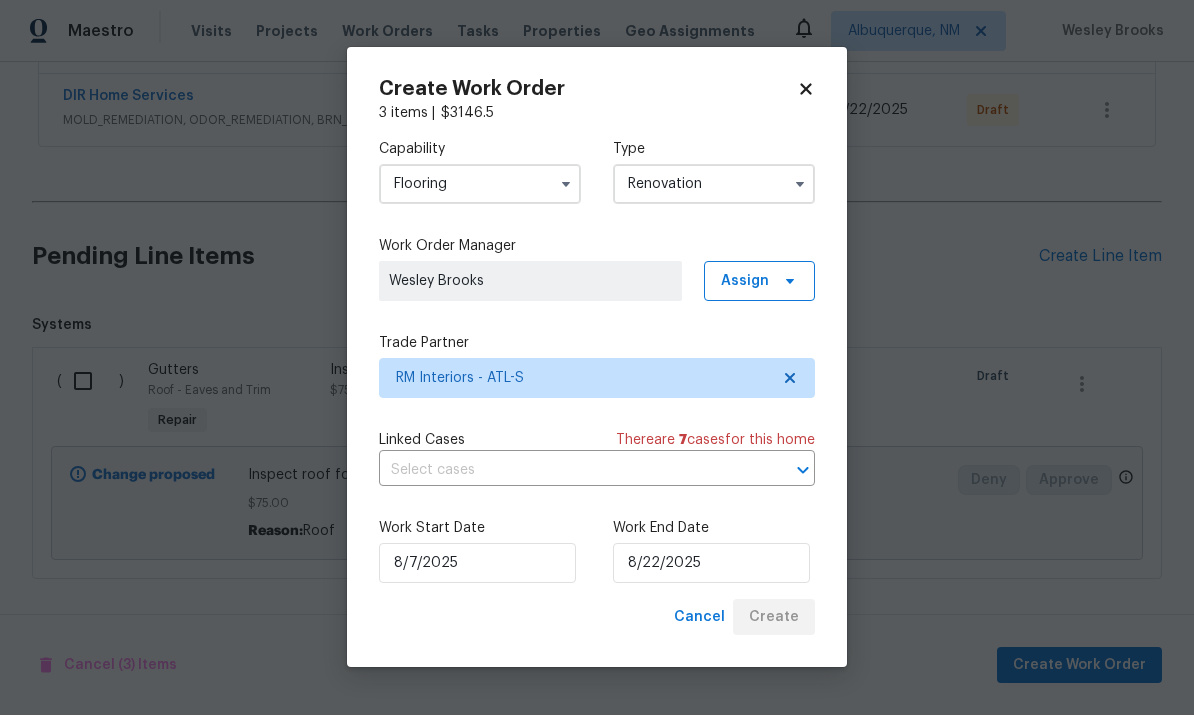 scroll, scrollTop: 669, scrollLeft: 0, axis: vertical 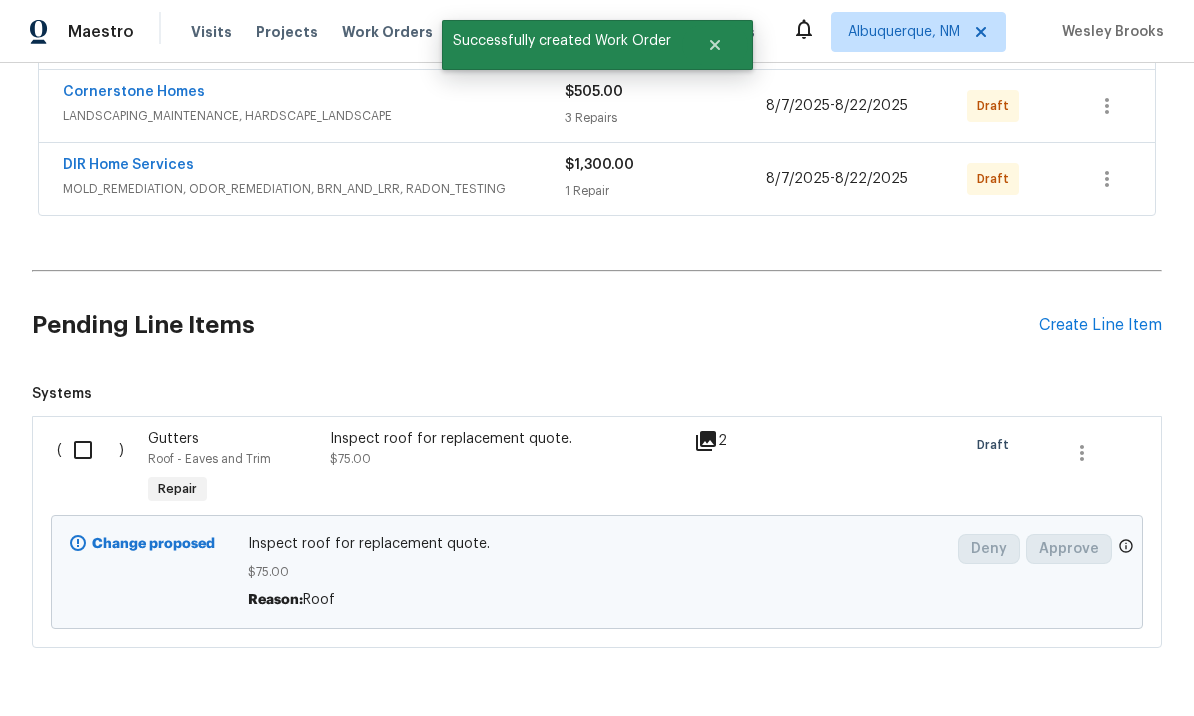 click at bounding box center (90, 450) 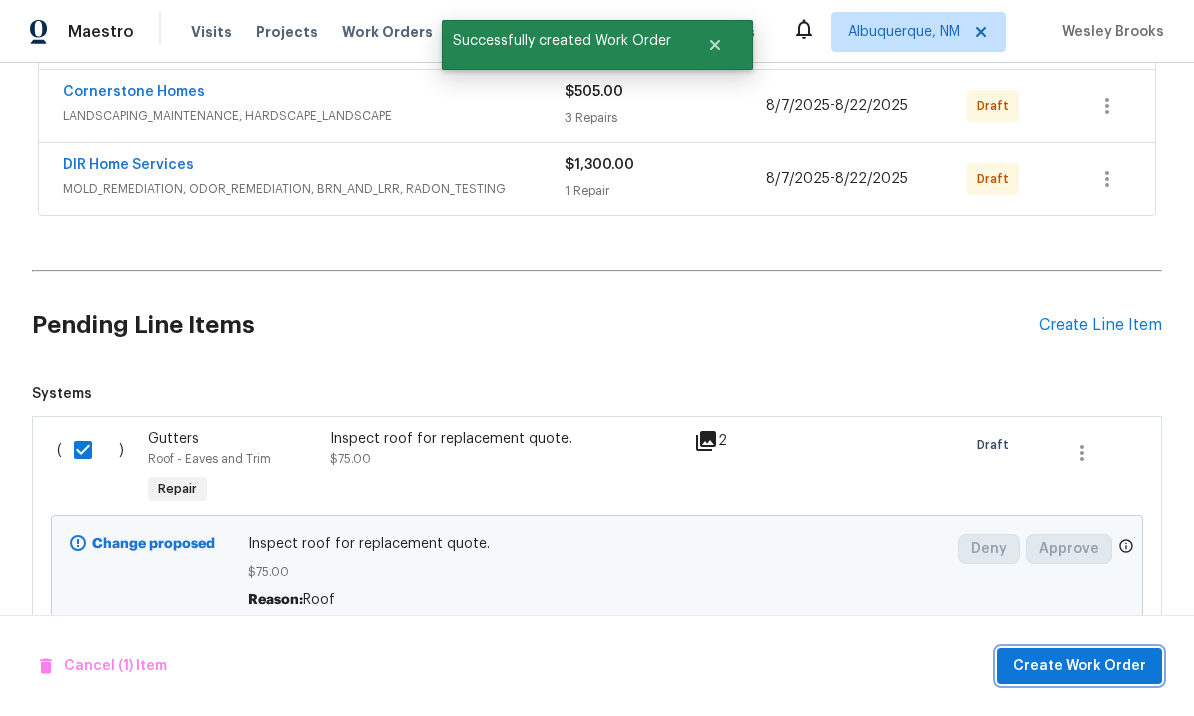 click on "Create Work Order" at bounding box center [1079, 666] 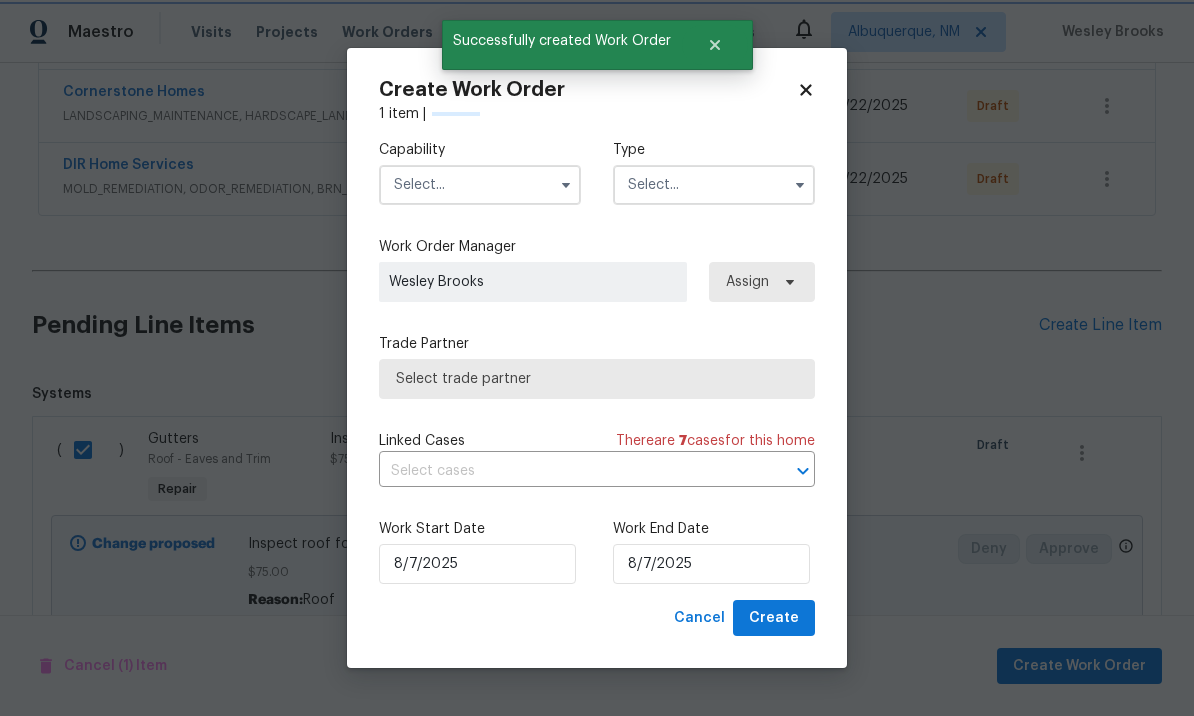 checkbox on "false" 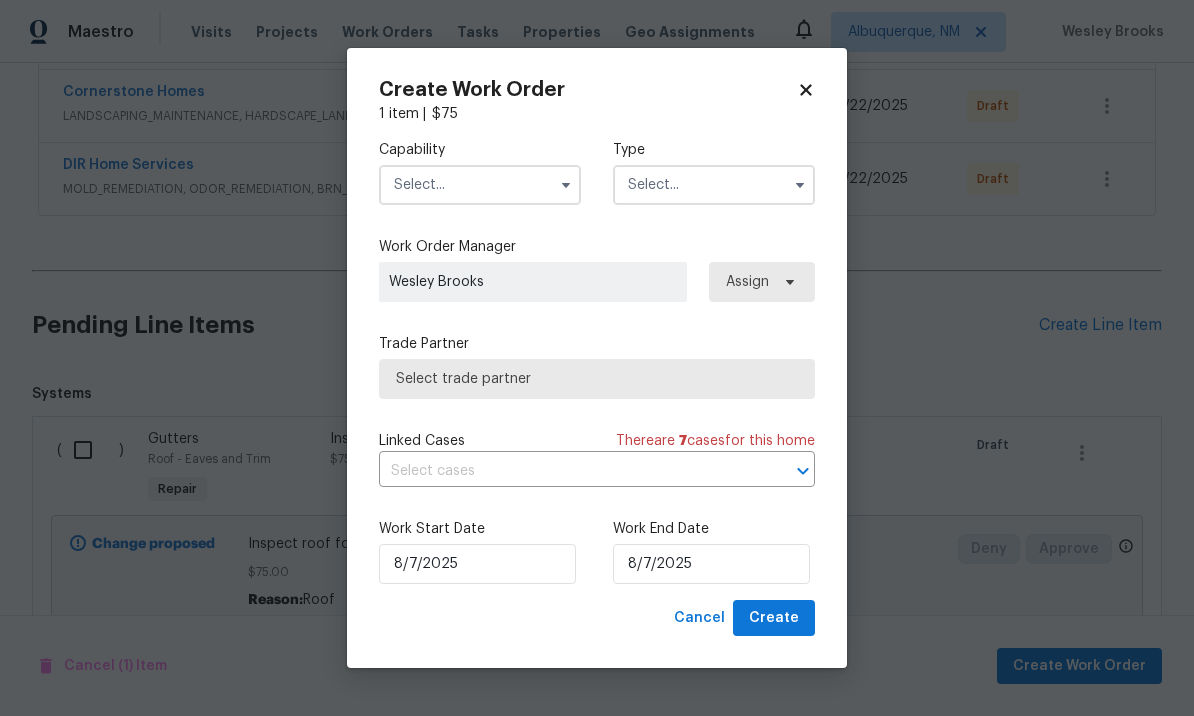 click at bounding box center [480, 185] 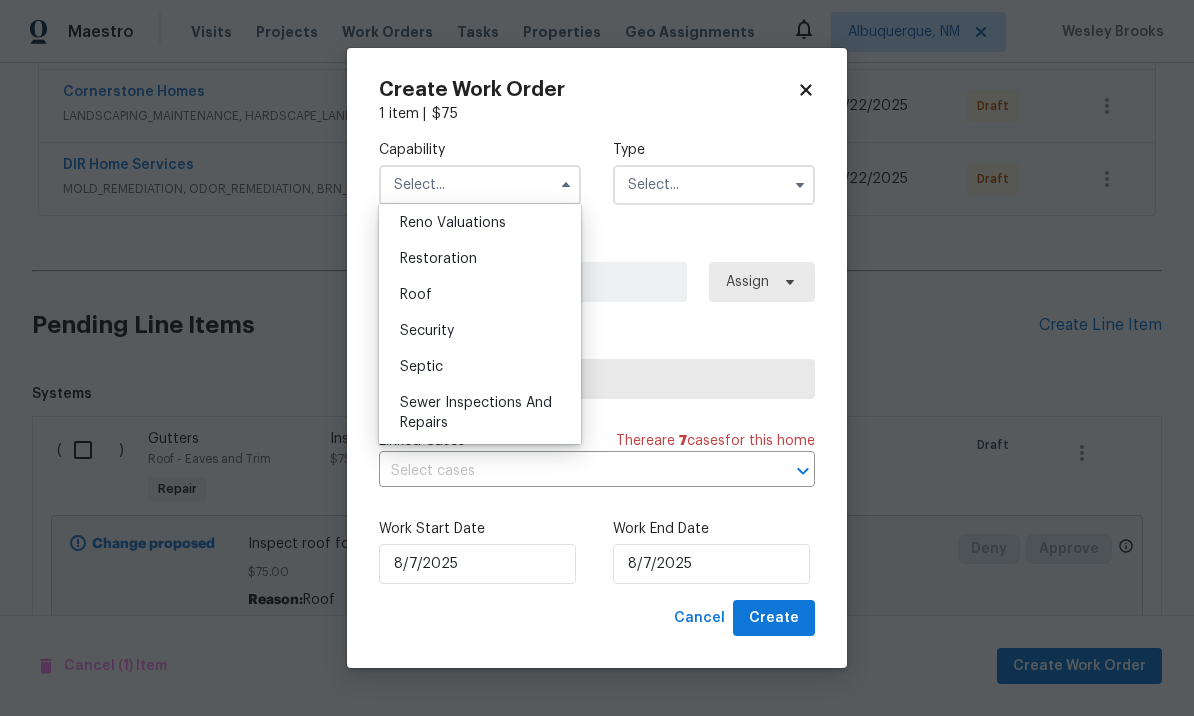 scroll, scrollTop: 1945, scrollLeft: 0, axis: vertical 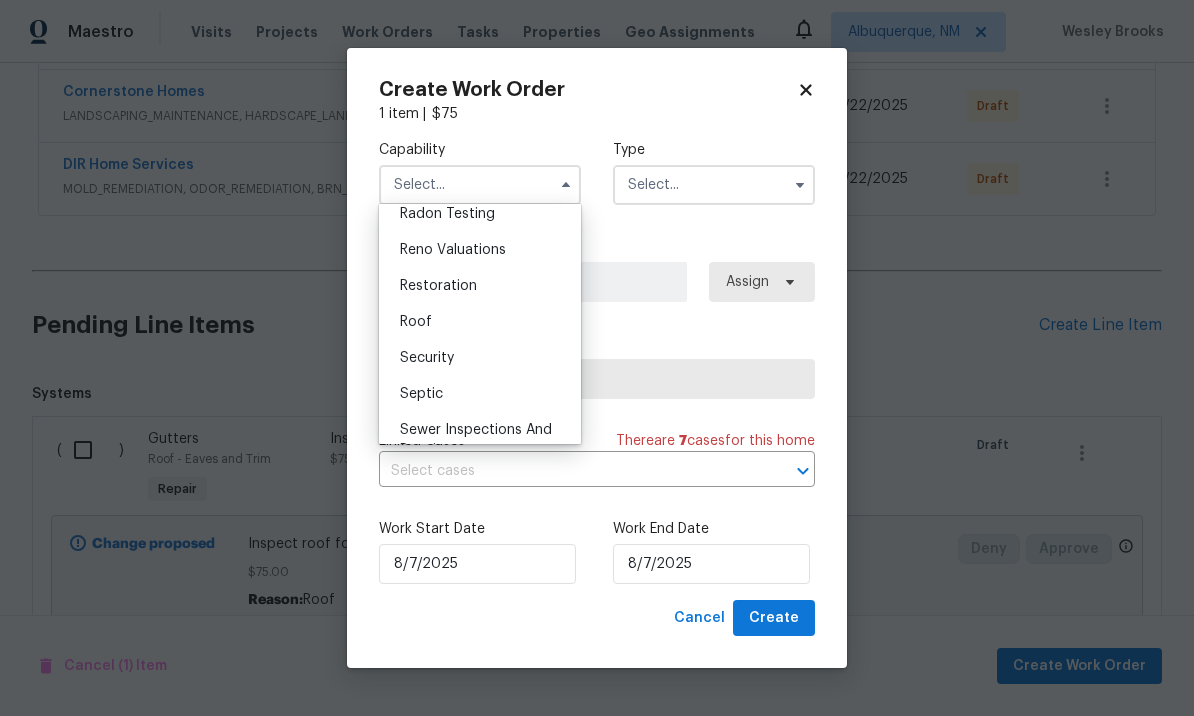 click on "Roof" at bounding box center [480, 322] 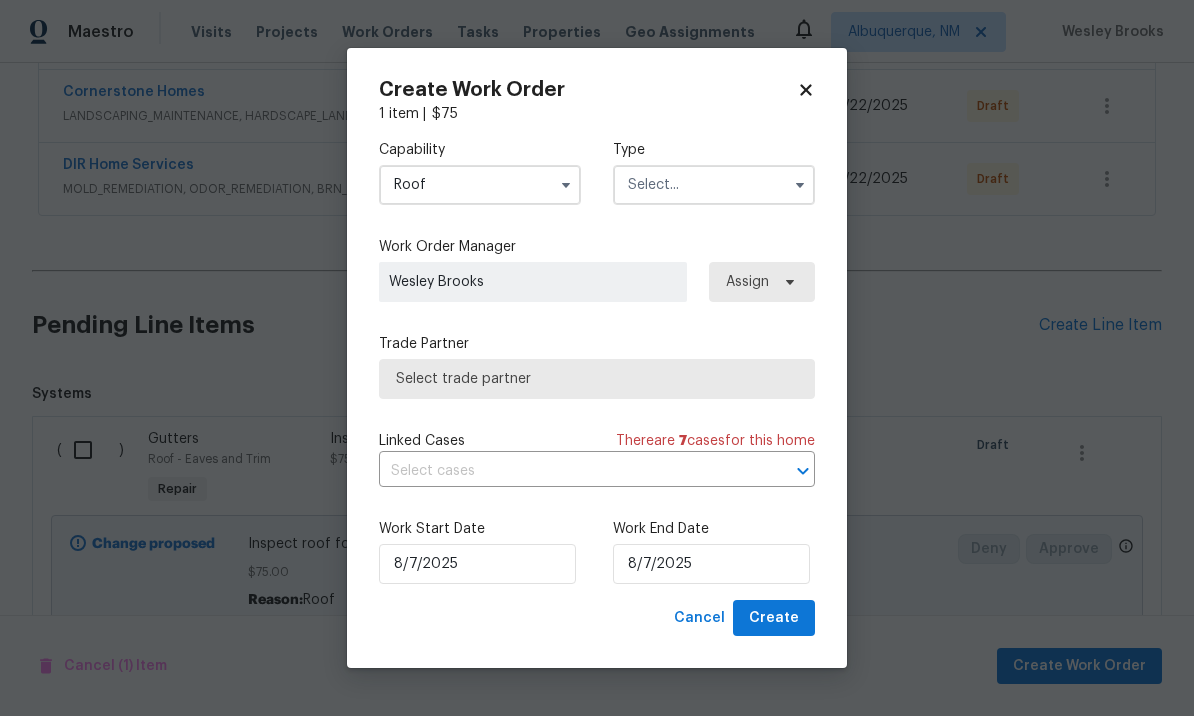 click on "Roof" at bounding box center [480, 185] 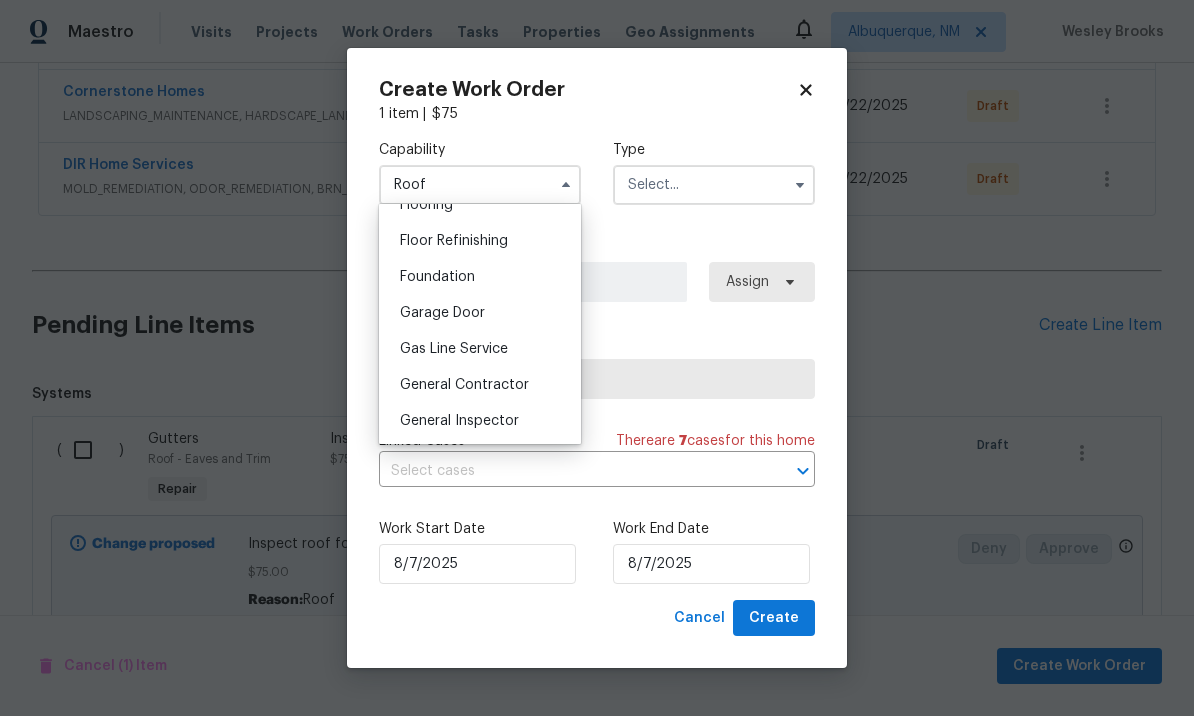 scroll, scrollTop: 807, scrollLeft: 0, axis: vertical 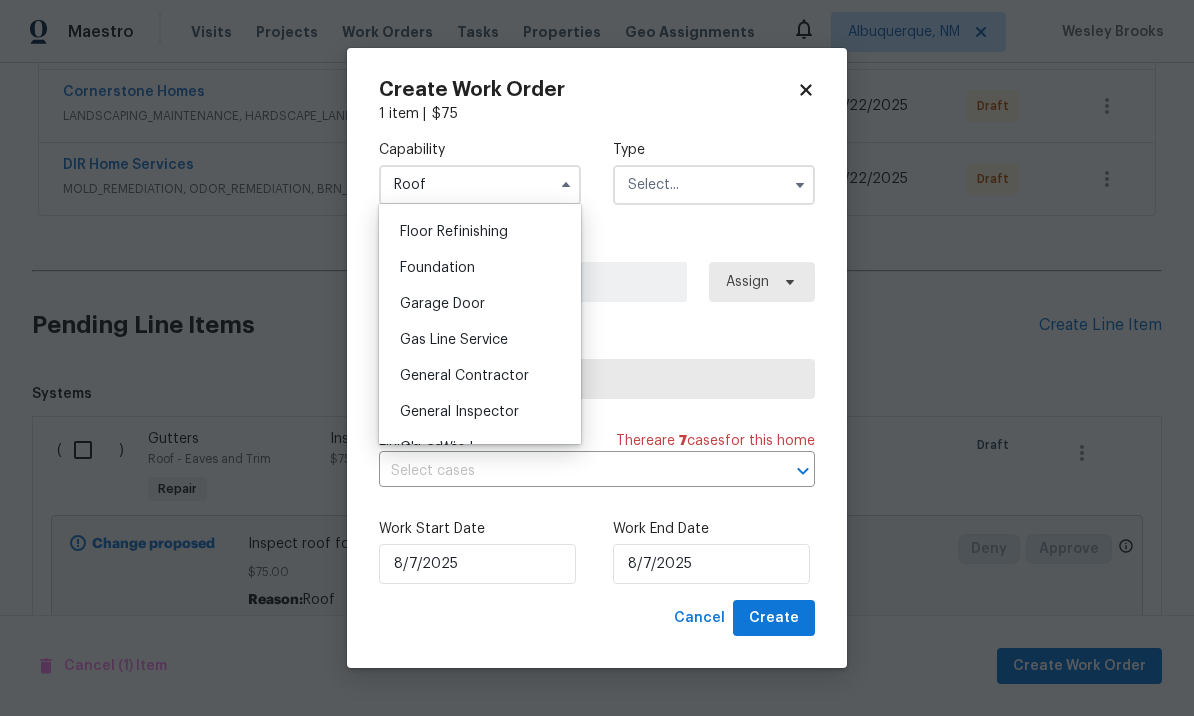 click on "General Contractor" at bounding box center [464, 376] 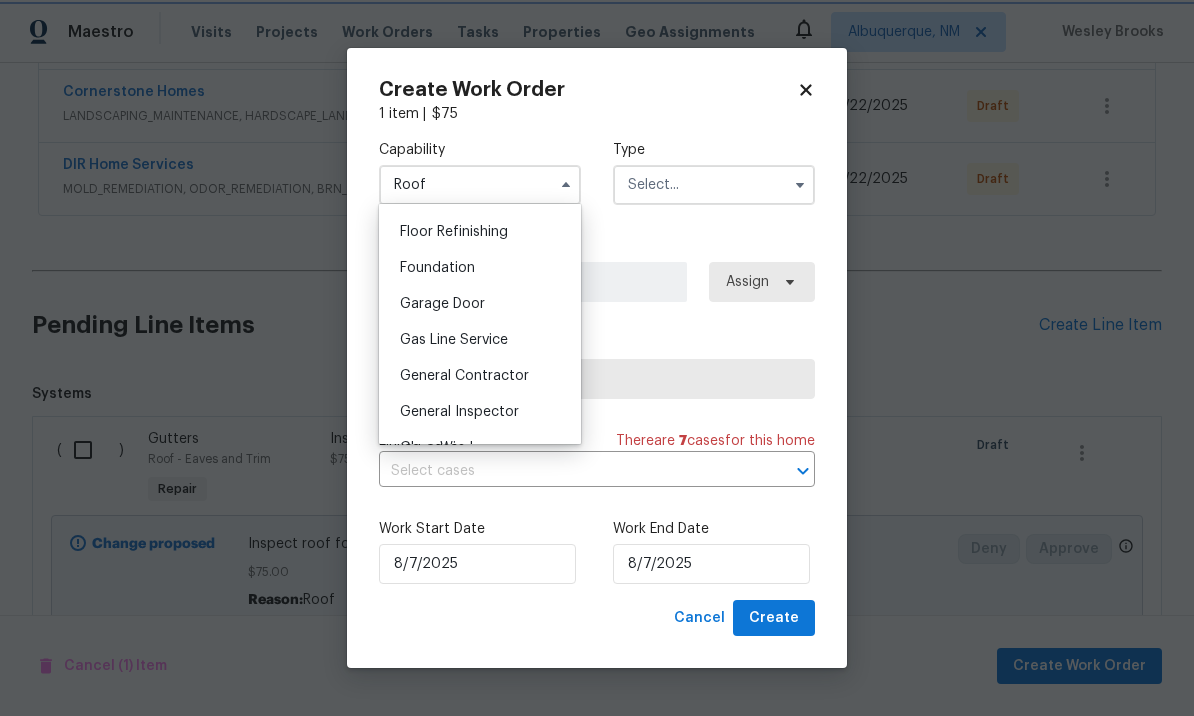 type on "General Contractor" 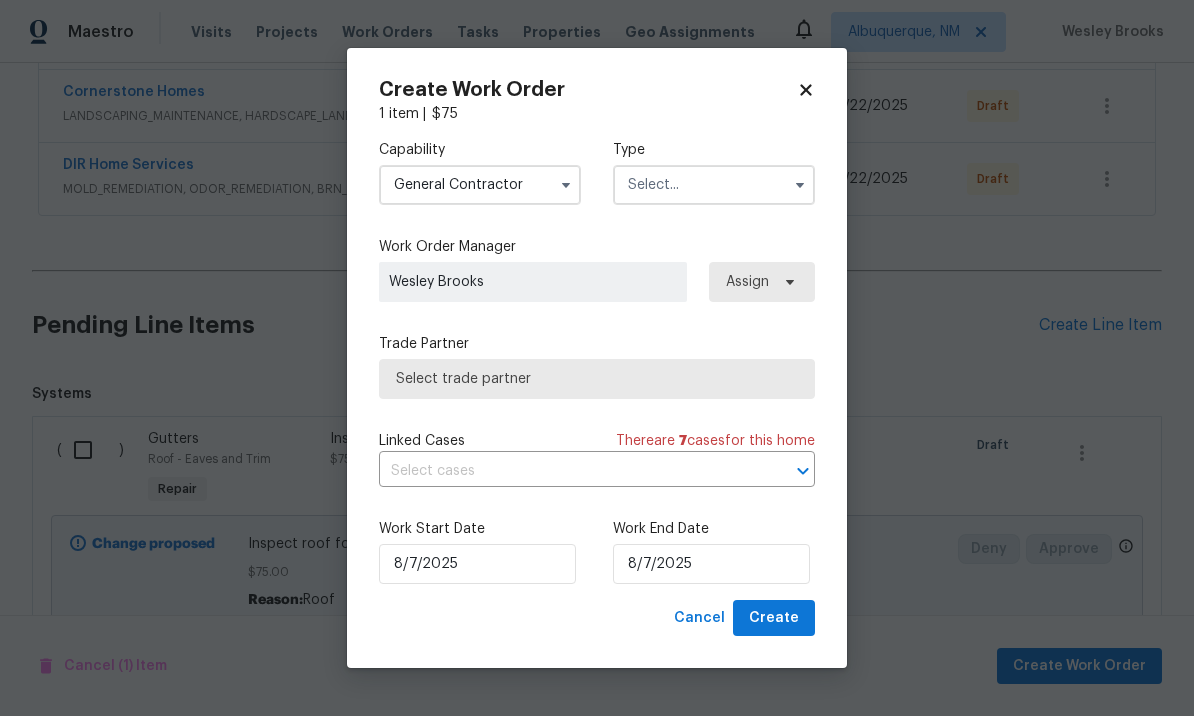 click at bounding box center (714, 185) 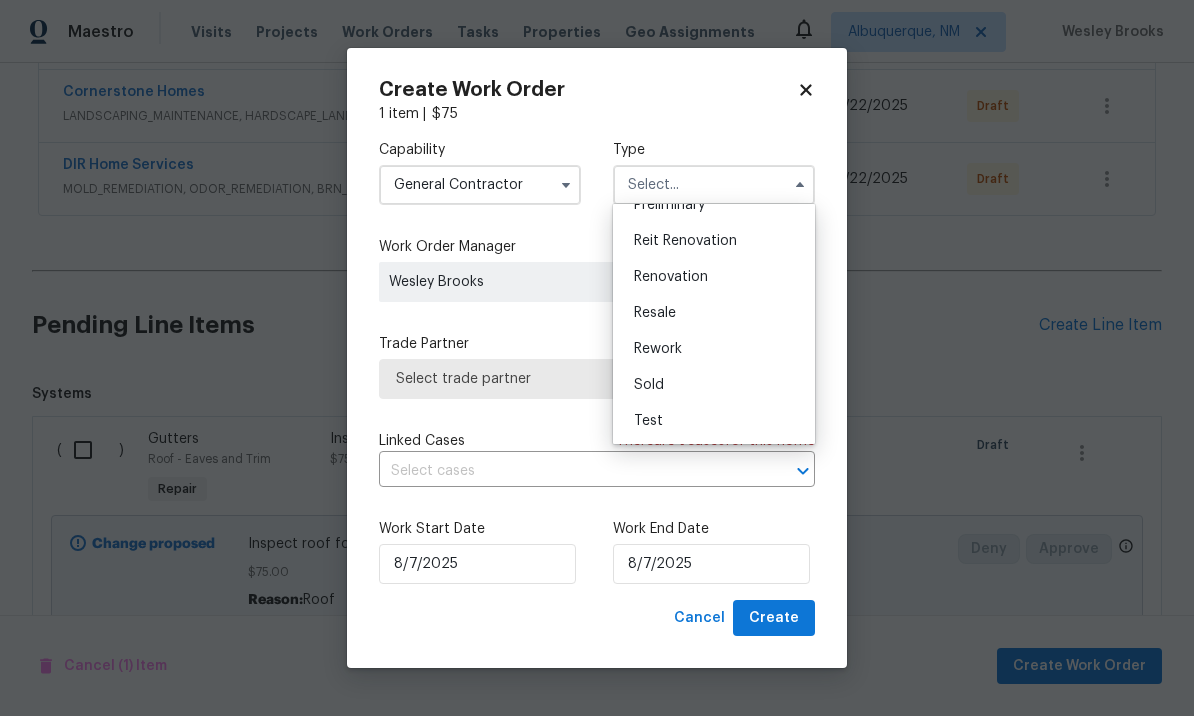 scroll, scrollTop: 448, scrollLeft: 0, axis: vertical 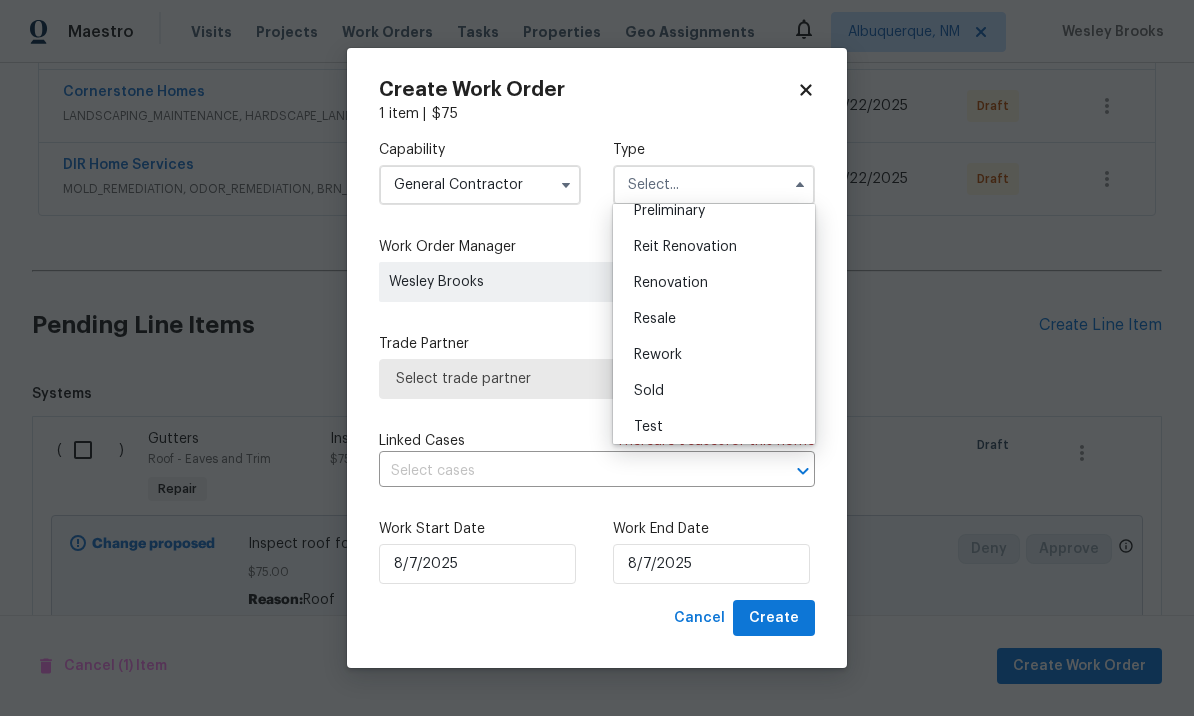 click on "Renovation" at bounding box center (714, 283) 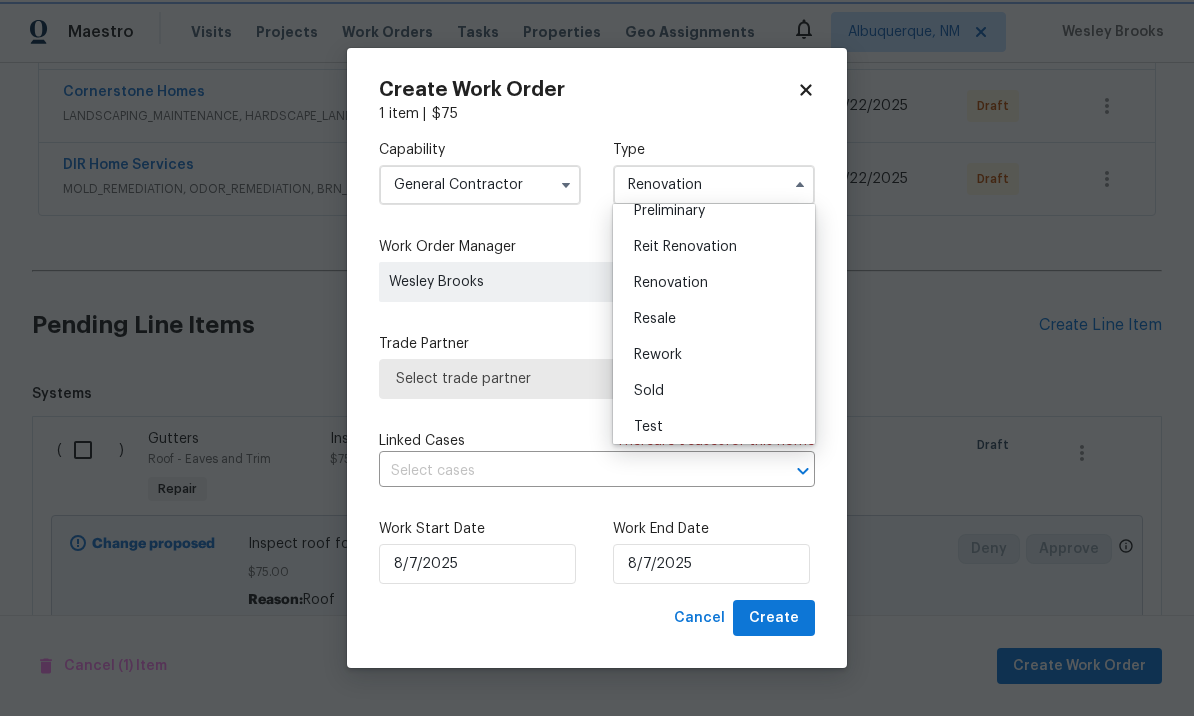 scroll, scrollTop: 0, scrollLeft: 0, axis: both 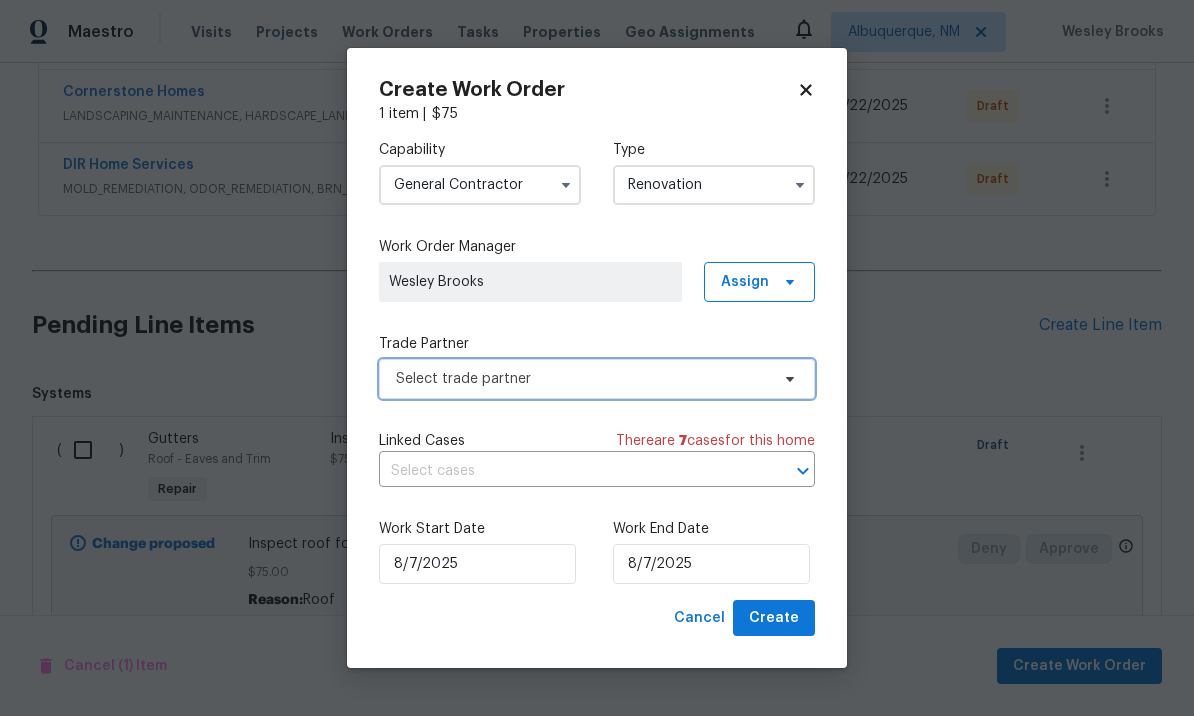 click on "Select trade partner" at bounding box center [582, 379] 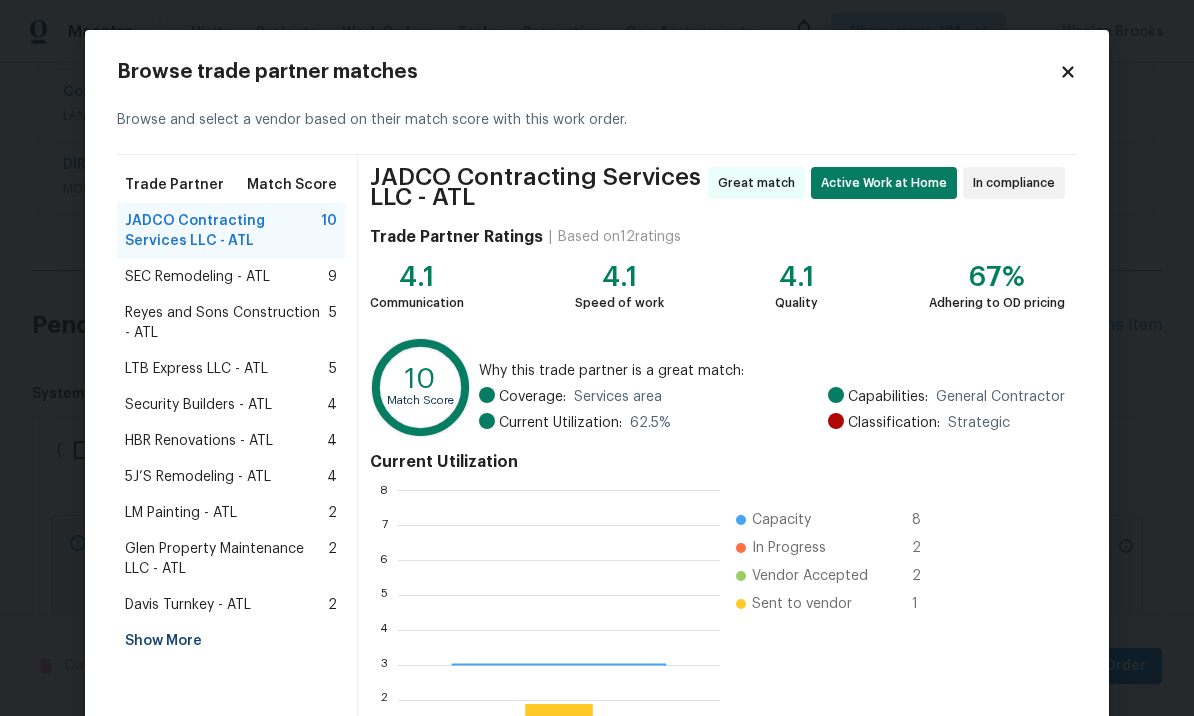 scroll, scrollTop: 2, scrollLeft: 2, axis: both 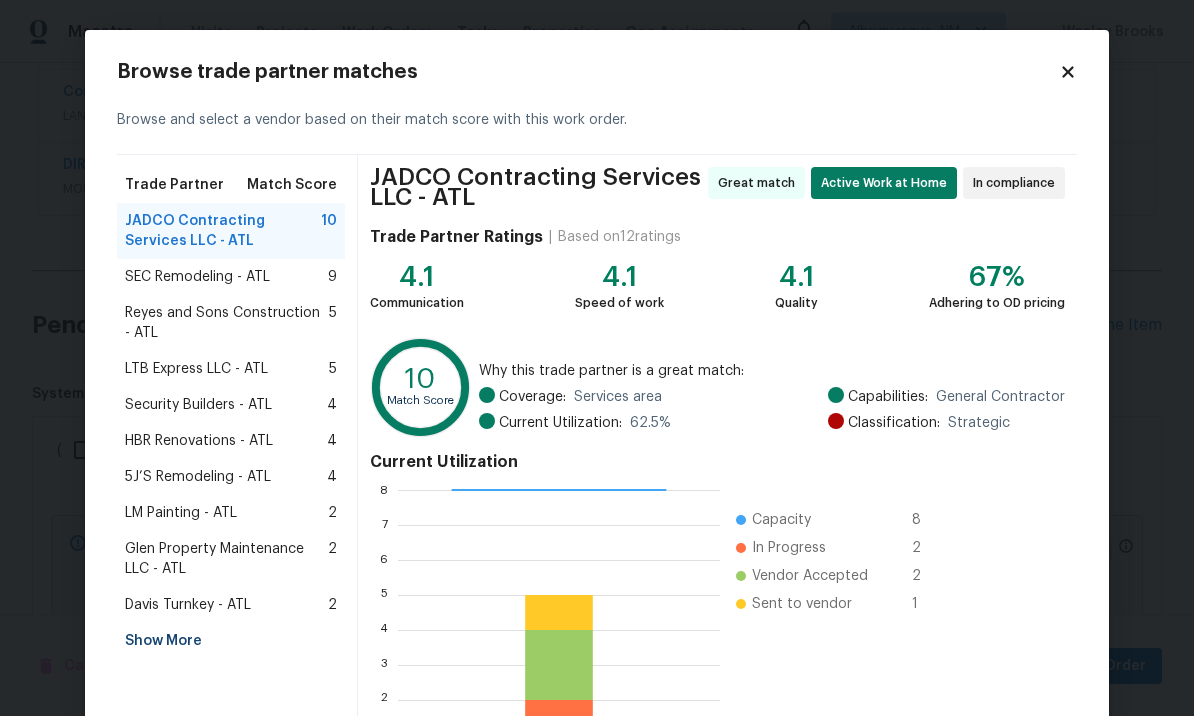 click on "Glen Property Maintenance LLC - ATL" at bounding box center [226, 559] 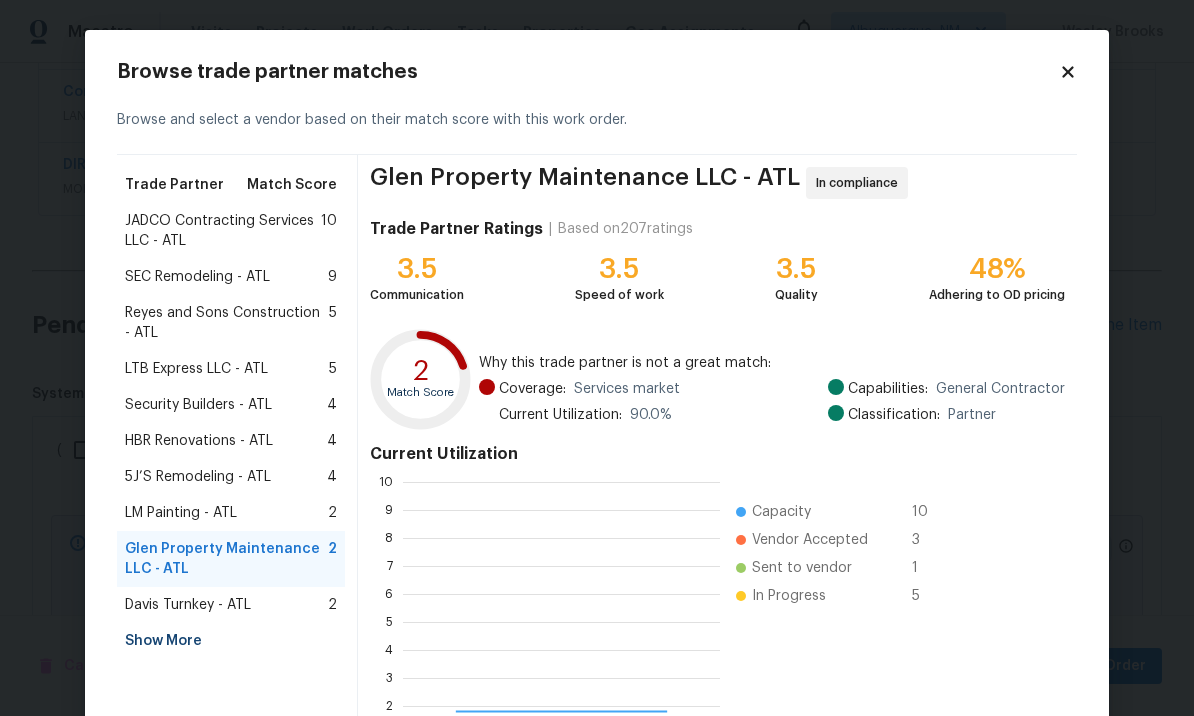 scroll, scrollTop: 2, scrollLeft: 2, axis: both 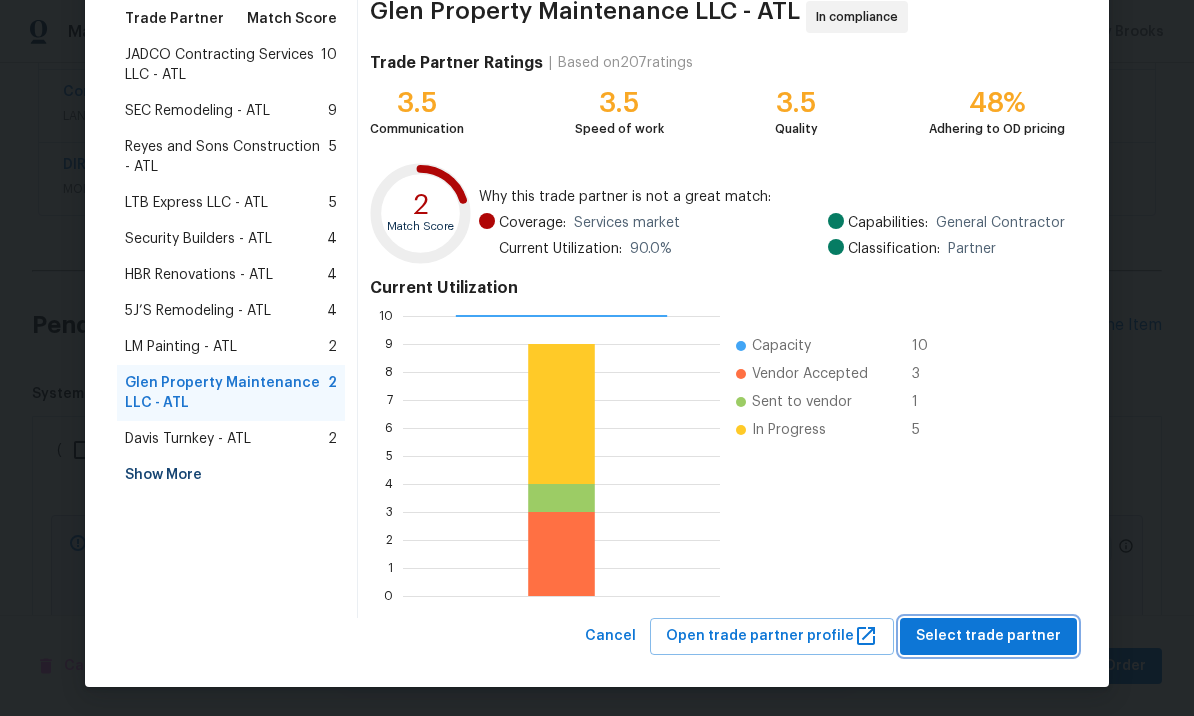 click on "Select trade partner" at bounding box center [988, 636] 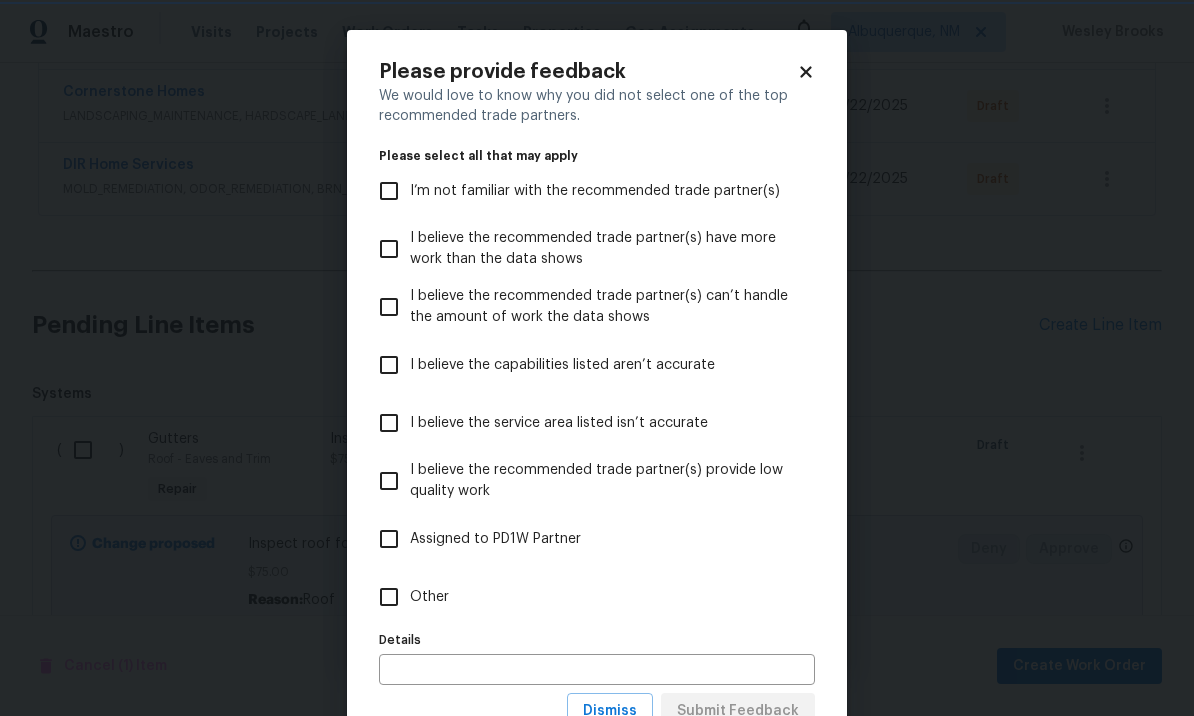 scroll, scrollTop: 0, scrollLeft: 0, axis: both 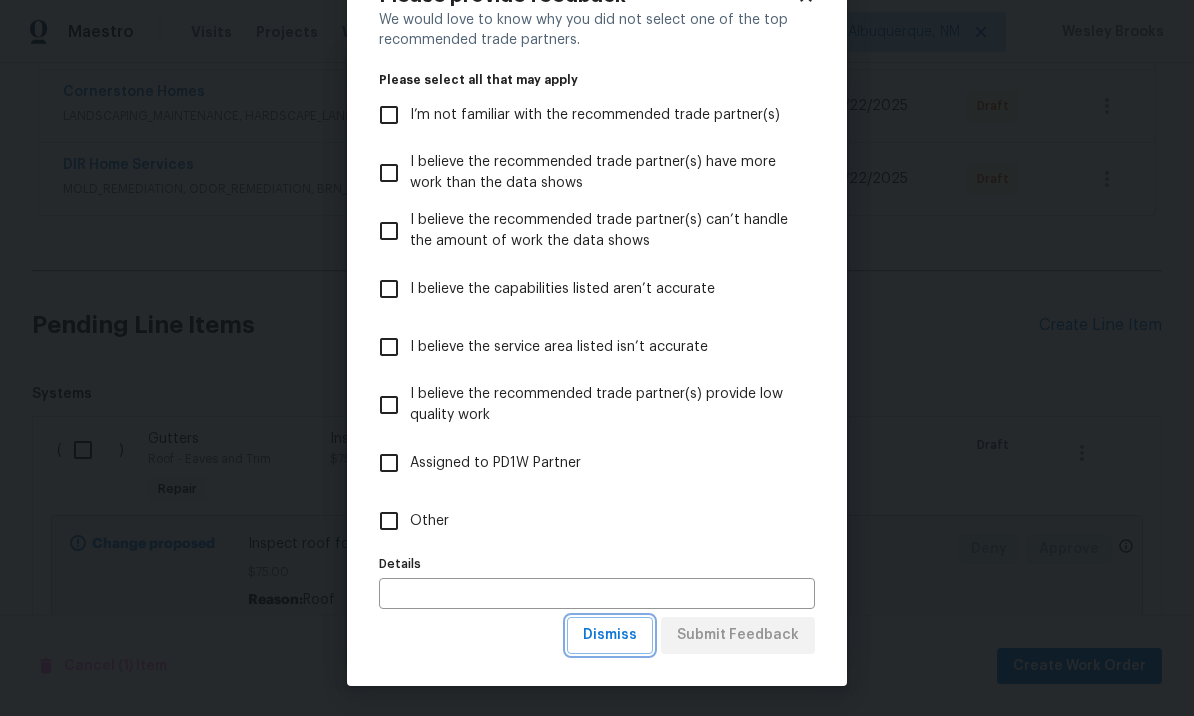 click on "Dismiss" at bounding box center [610, 635] 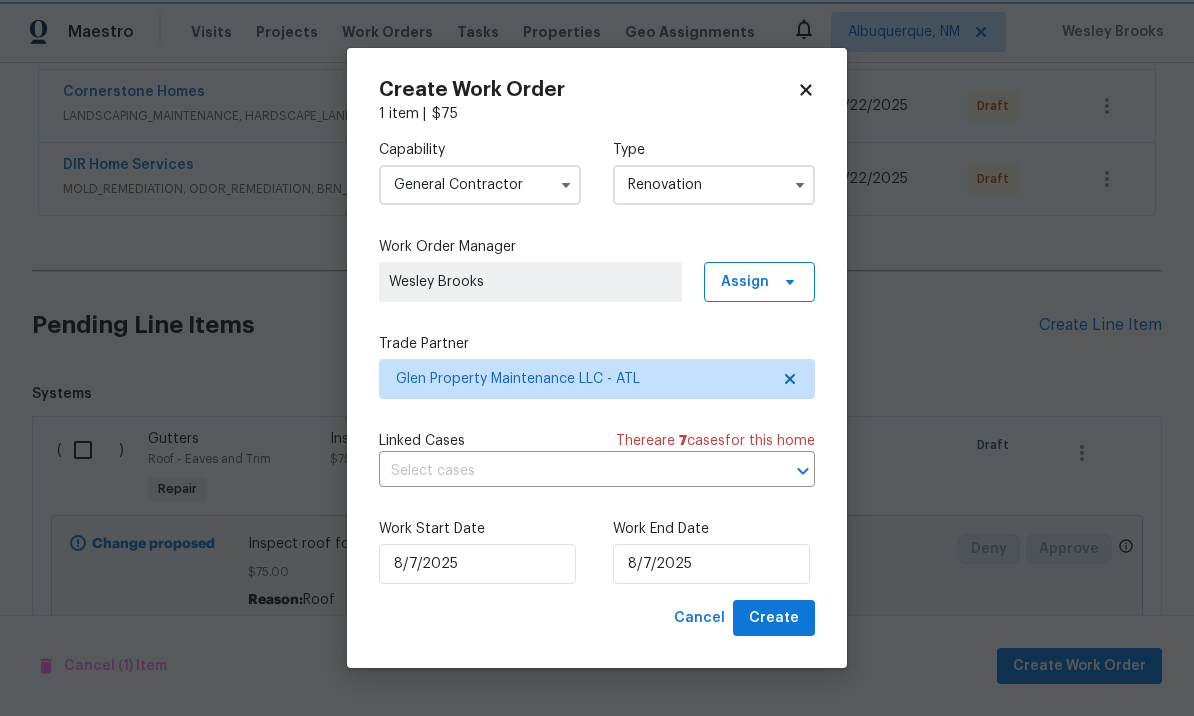 scroll, scrollTop: 0, scrollLeft: 0, axis: both 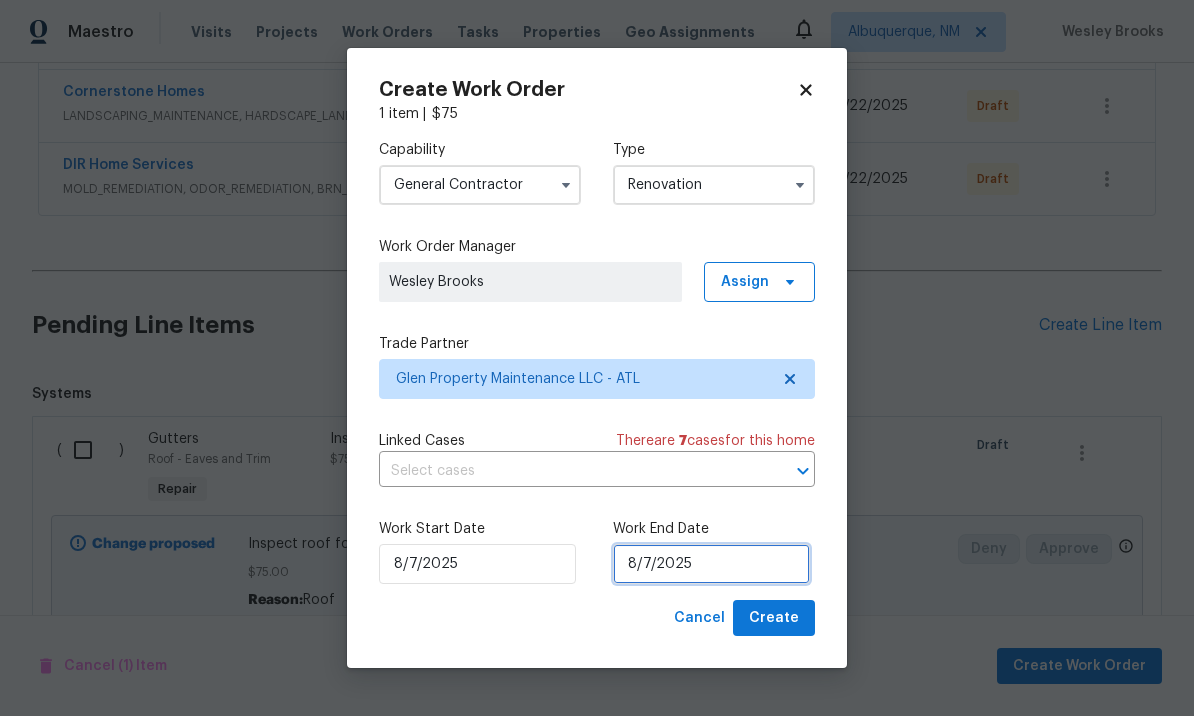 click on "8/7/2025" at bounding box center (711, 564) 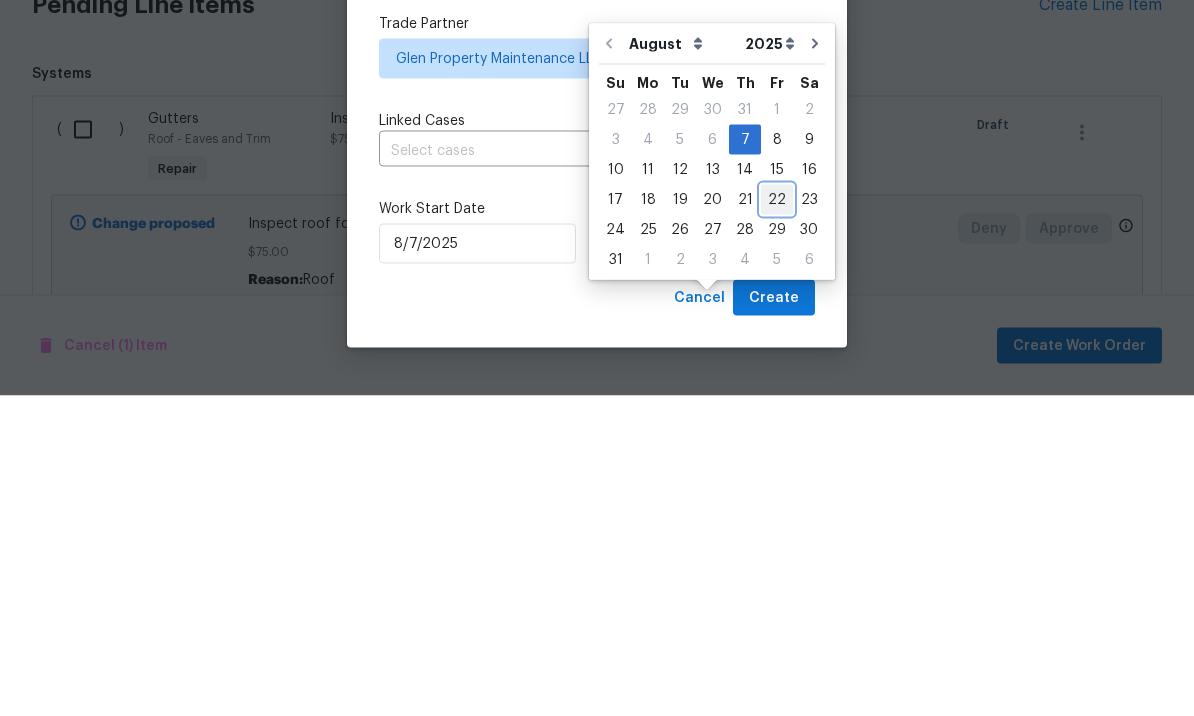 click on "22" at bounding box center [777, 520] 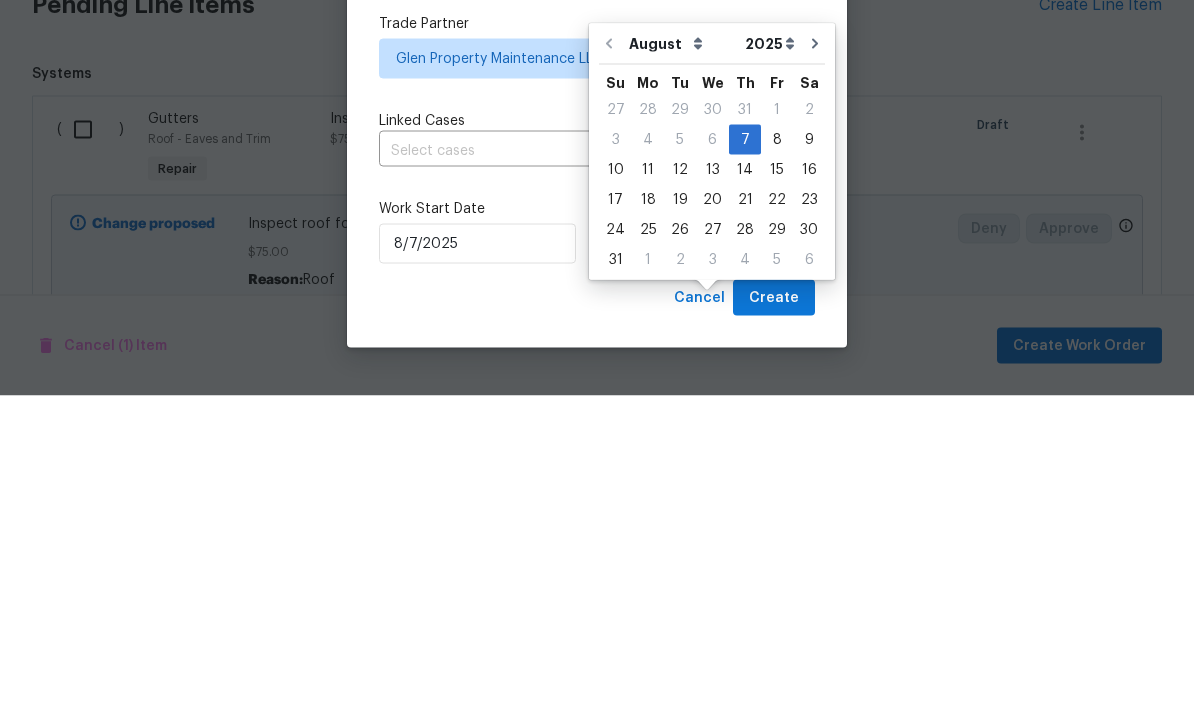 type on "8/22/2025" 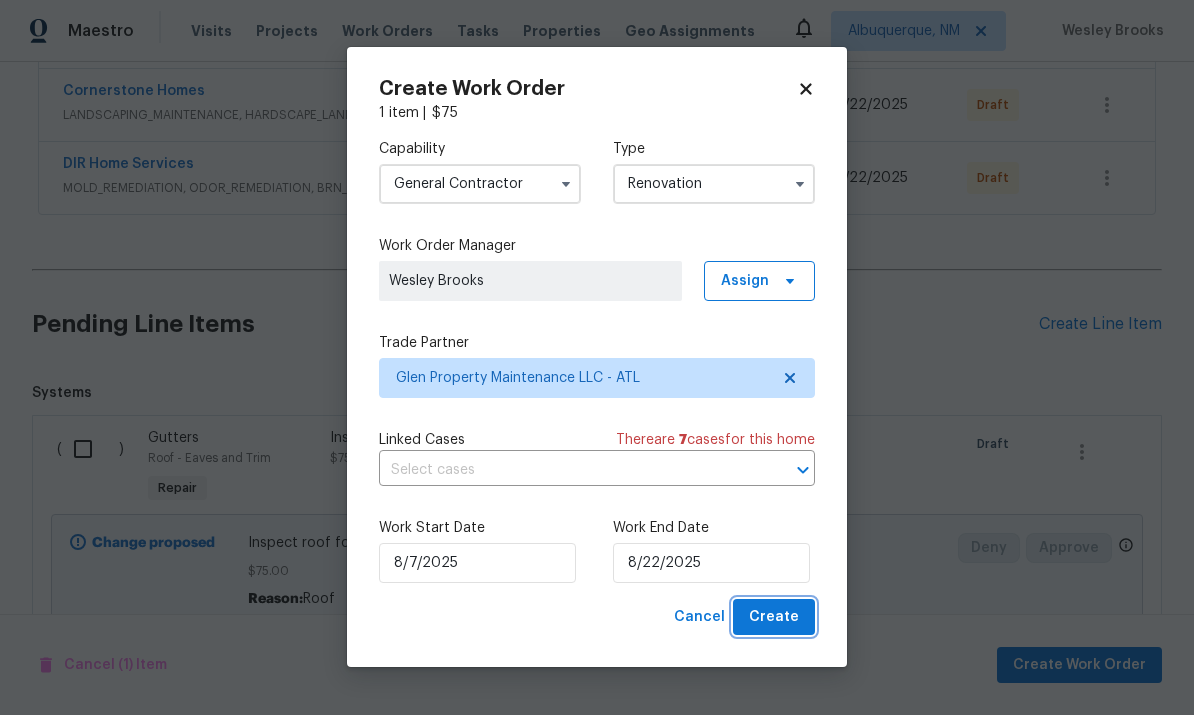 click on "Create" at bounding box center (774, 618) 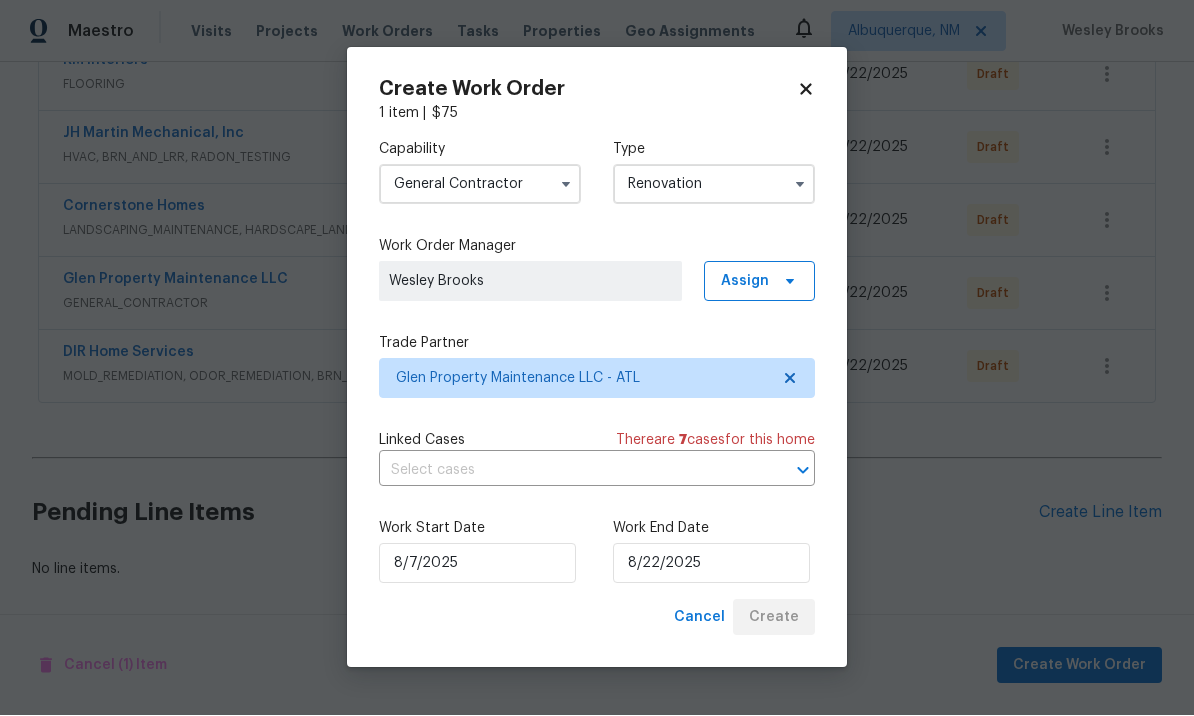 scroll, scrollTop: 484, scrollLeft: 0, axis: vertical 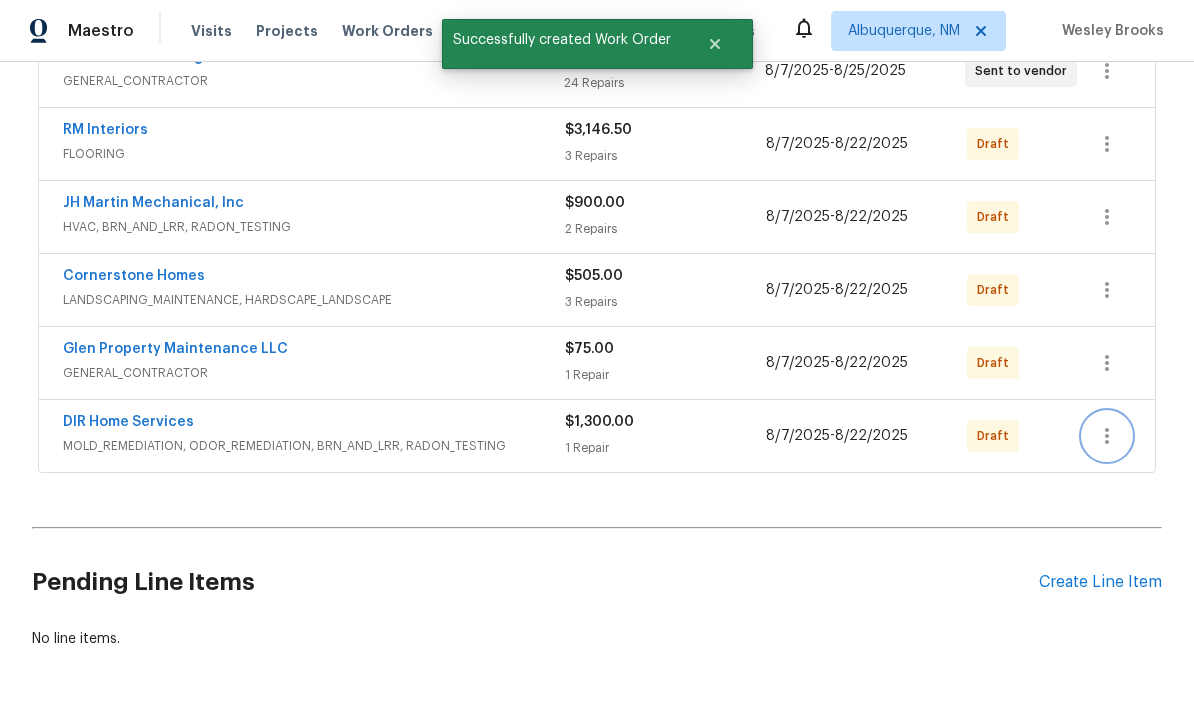 click 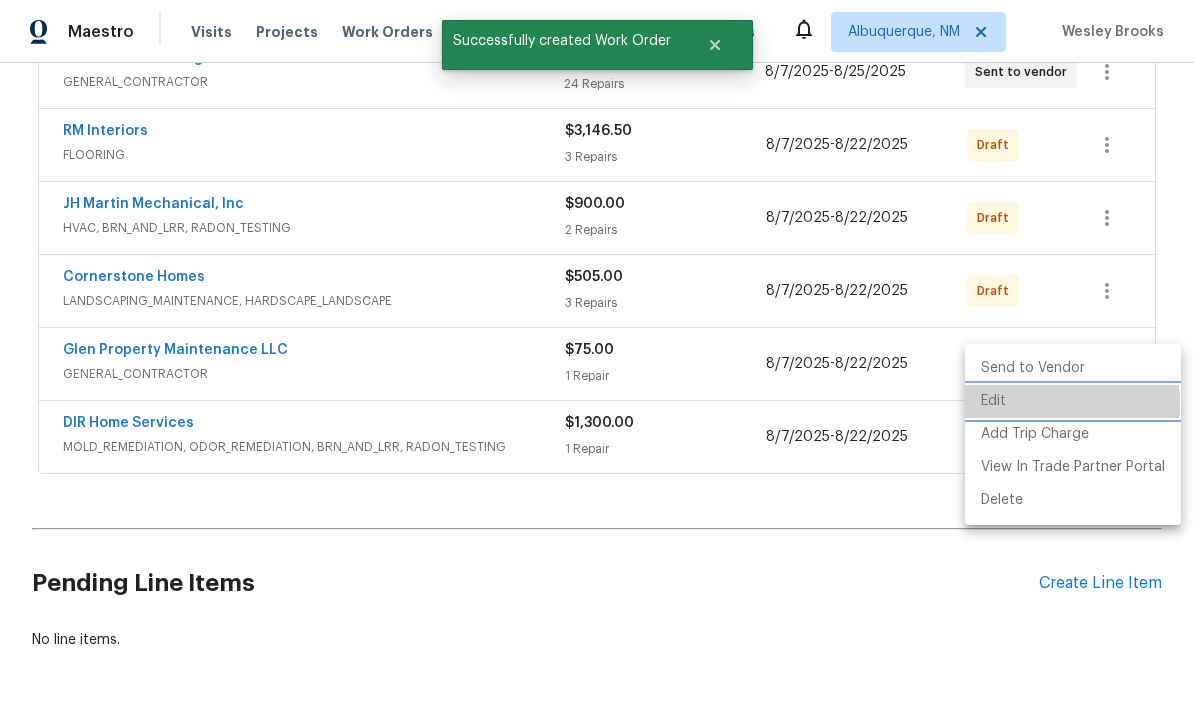 click on "Edit" at bounding box center (1073, 401) 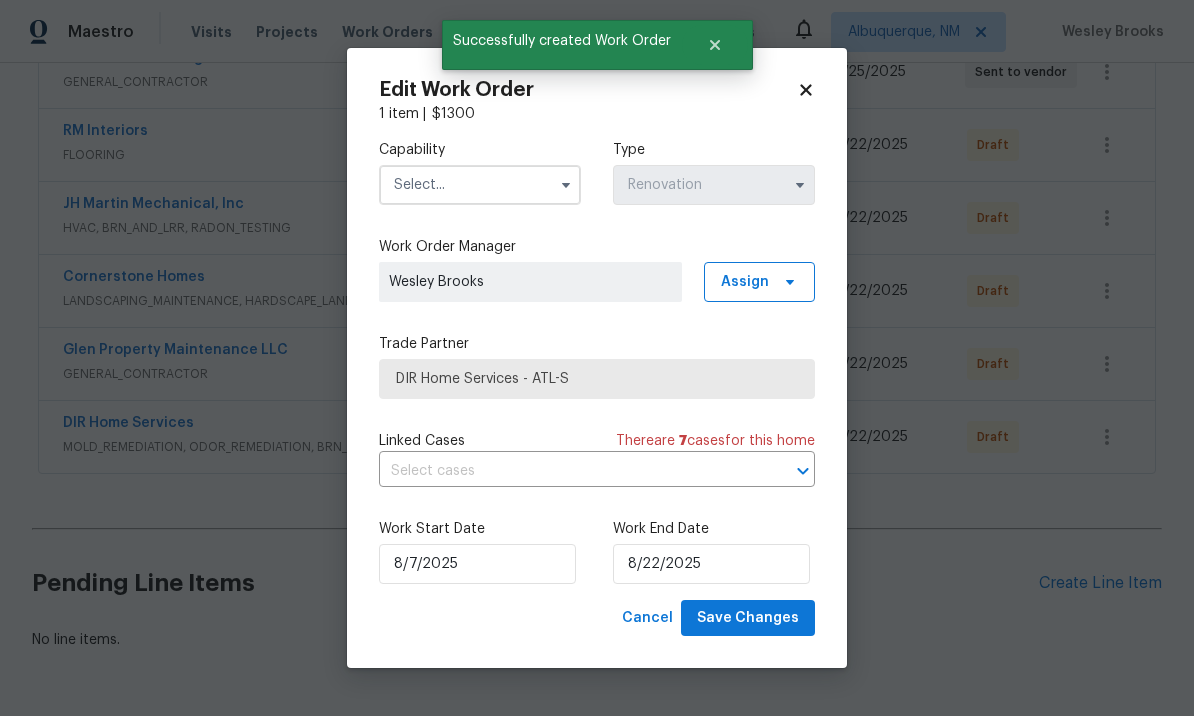 click on "Maestro Visits Projects Work Orders Tasks Properties Geo Assignments Albuquerque, NM Wesley Brooks Back to all projects 270 Laurel Way, Covington, GA 30016 3 Beds | 2 Baths | Total: 1427 ft² | Above Grade: 1427 ft² | Basement Finished: N/A | 2000 Seen today Actions Last Visit Date 8/6/2025  by  Wesley Brooks   Project Renovation   8/7/2025  -  9/22/2025 Draft Visits Work Orders Maintenance Notes Condition Adjustments Costs Photos Floor Plans Cases RENOVATION   8/7/25  -  9/22/25 Draft JADCO Contracting Services LLC GENERAL_CONTRACTOR $2.00 3 Repairs 8/7/2025  -  9/22/2025 Vendor Accepted JADCO Contracting Services LLC GENERAL_CONTRACTOR $7,813.64 24 Repairs 8/7/2025  -  8/25/2025 Sent to vendor RM Interiors FLOORING $3,146.50 3 Repairs 8/7/2025  -  8/22/2025 Draft JH Martin Mechanical, Inc HVAC, BRN_AND_LRR, RADON_TESTING $900.00 2 Repairs 8/7/2025  -  8/22/2025 Draft Cornerstone Homes LANDSCAPING_MAINTENANCE, HARDSCAPE_LANDSCAPE $505.00 3 Repairs 8/7/2025  -  8/22/2025 Draft Glen Property Maintenance LLC" at bounding box center [597, 358] 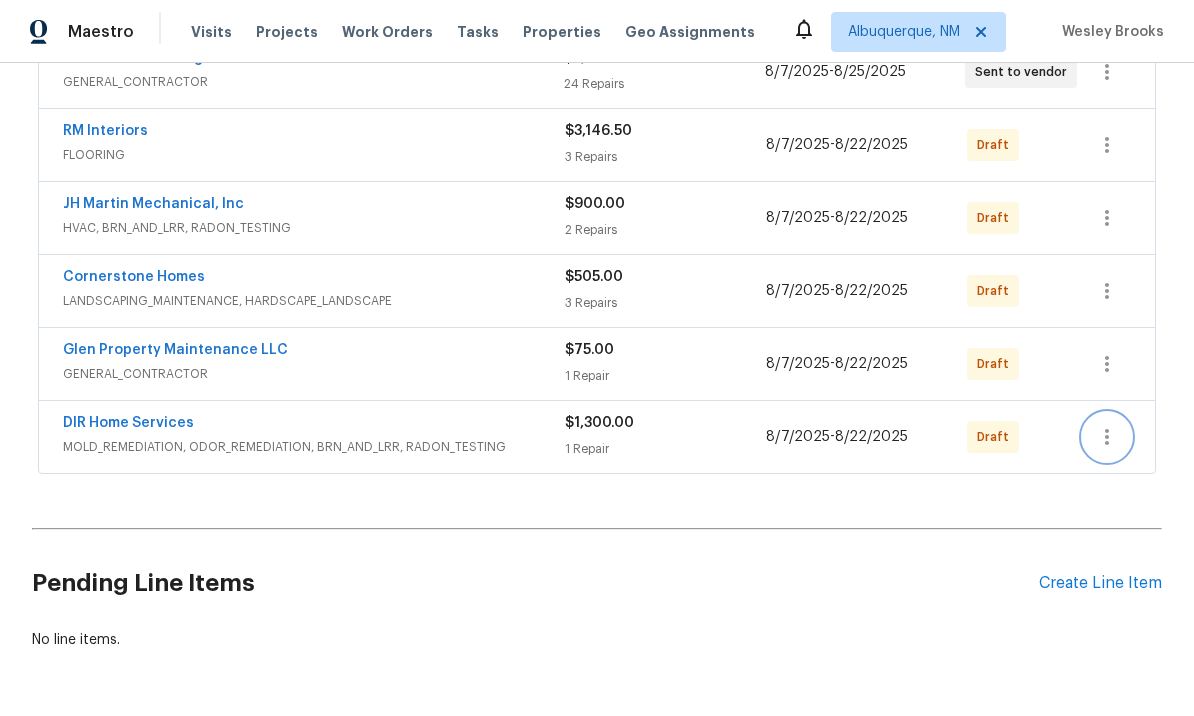 click 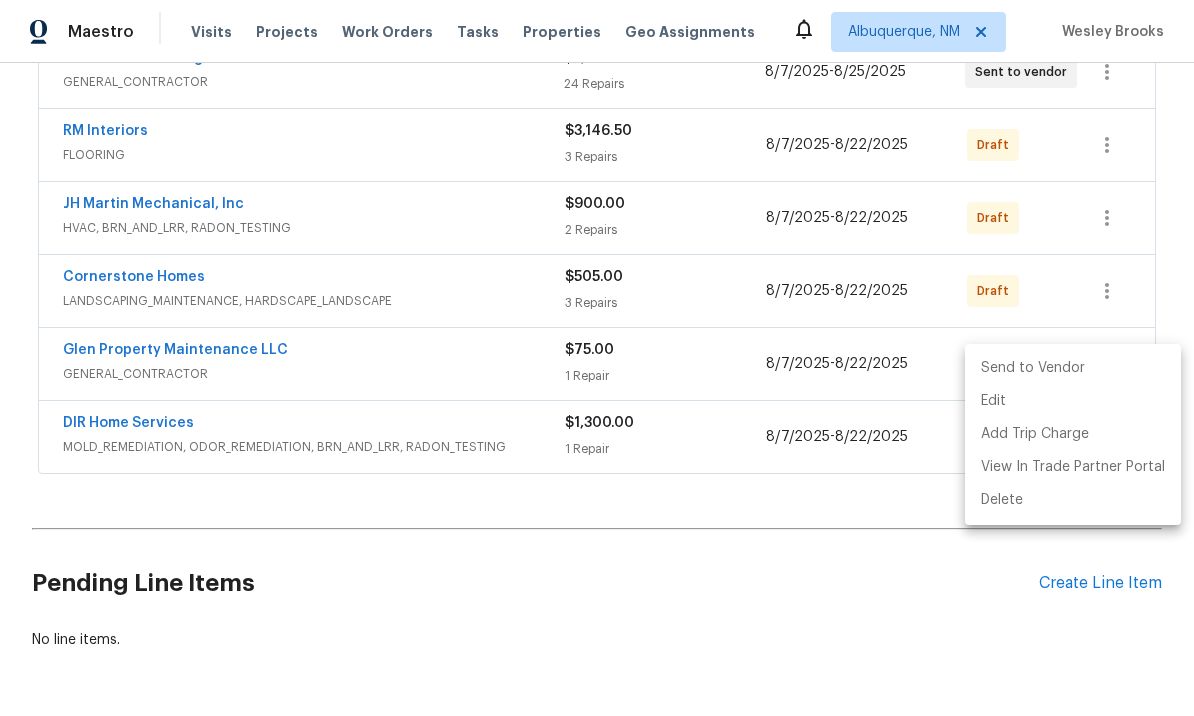click on "Send to Vendor" at bounding box center (1073, 368) 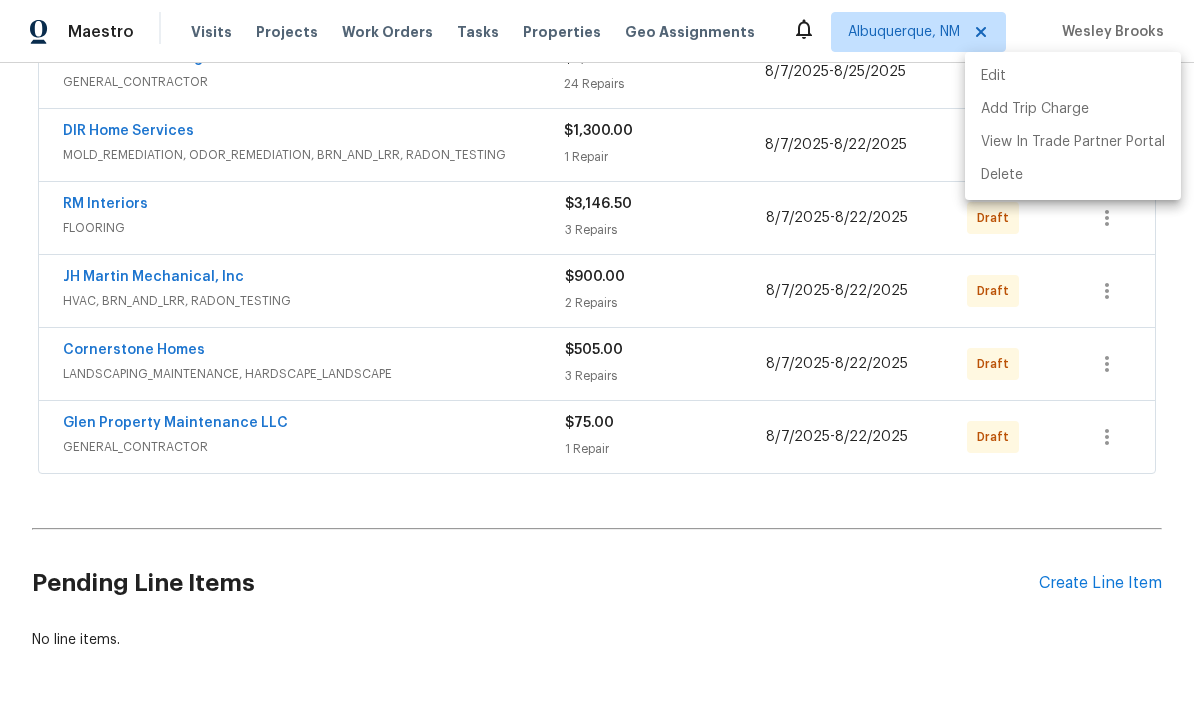 click at bounding box center [597, 358] 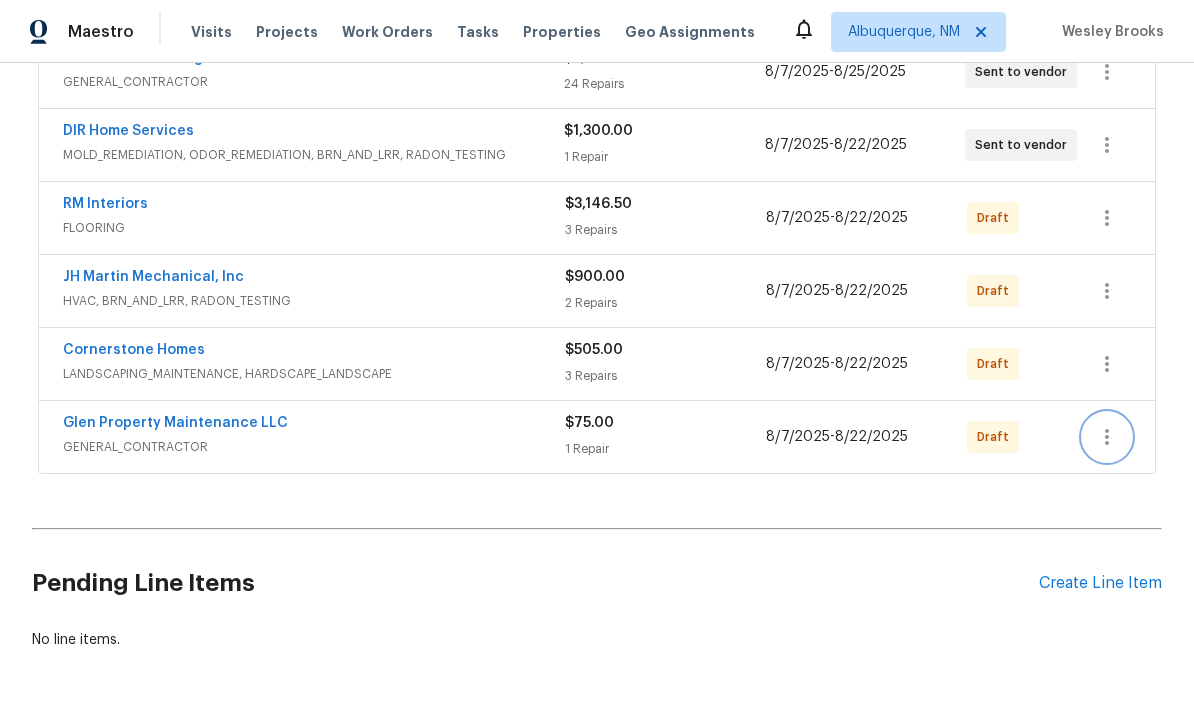 click 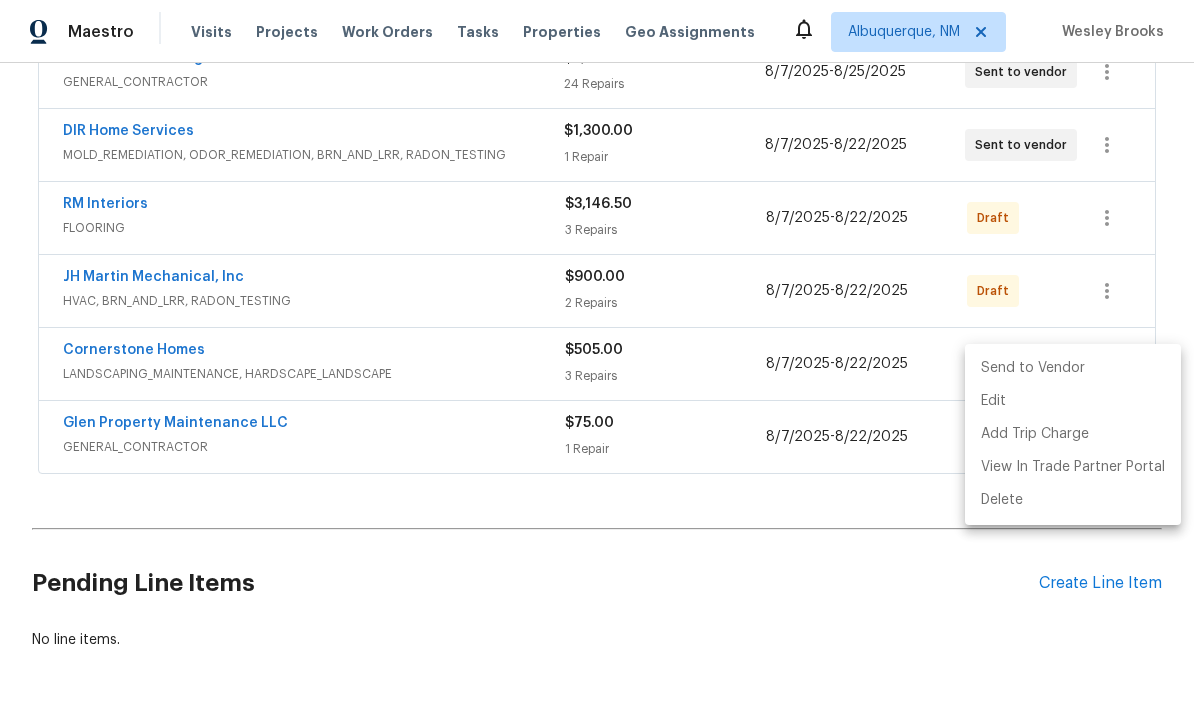 click on "Send to Vendor" at bounding box center [1073, 368] 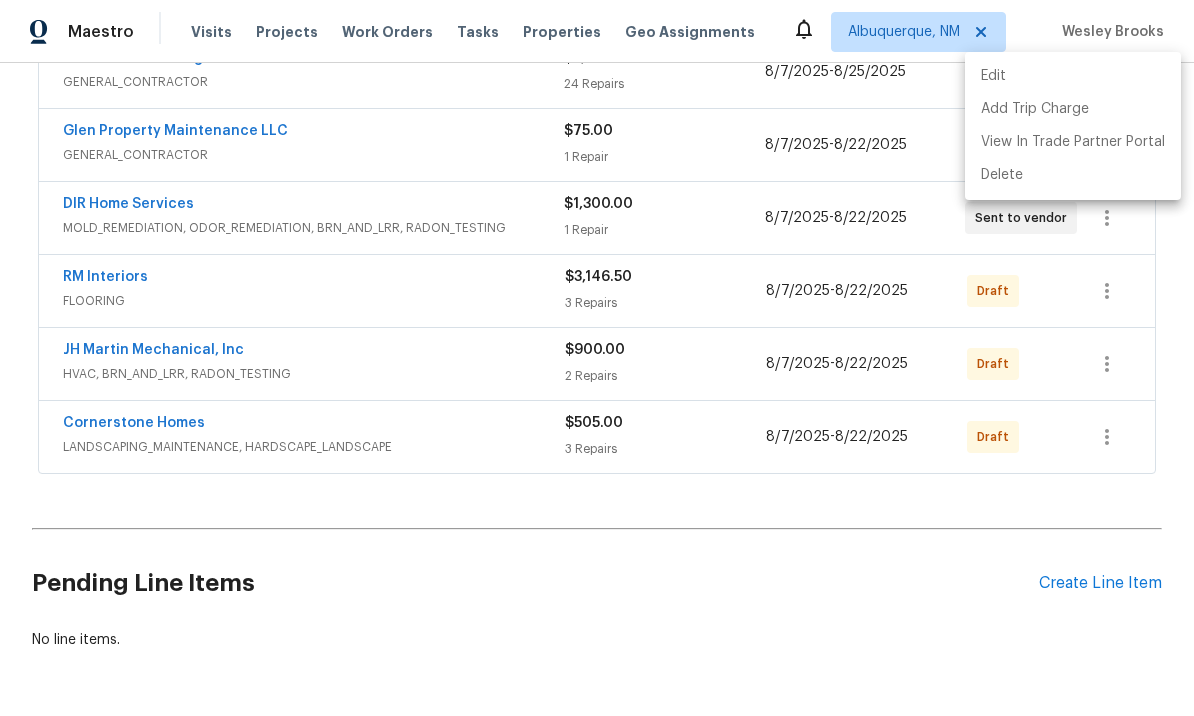 click at bounding box center (597, 358) 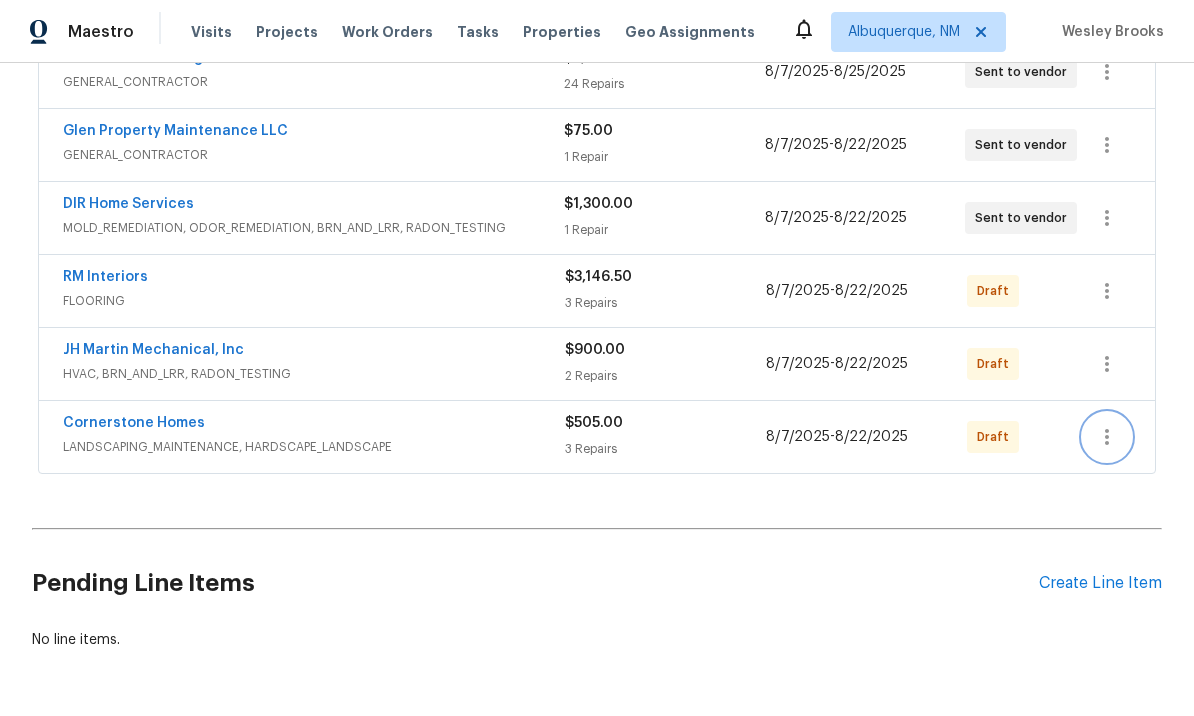 click 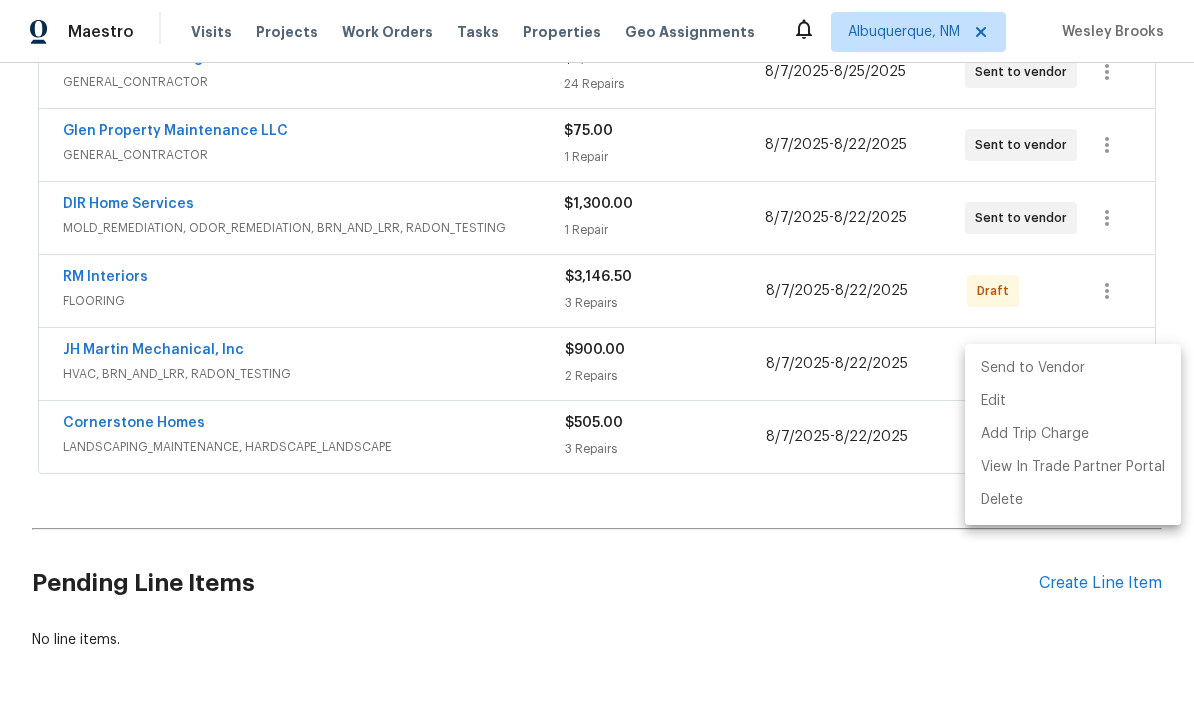 click on "Send to Vendor" at bounding box center (1073, 368) 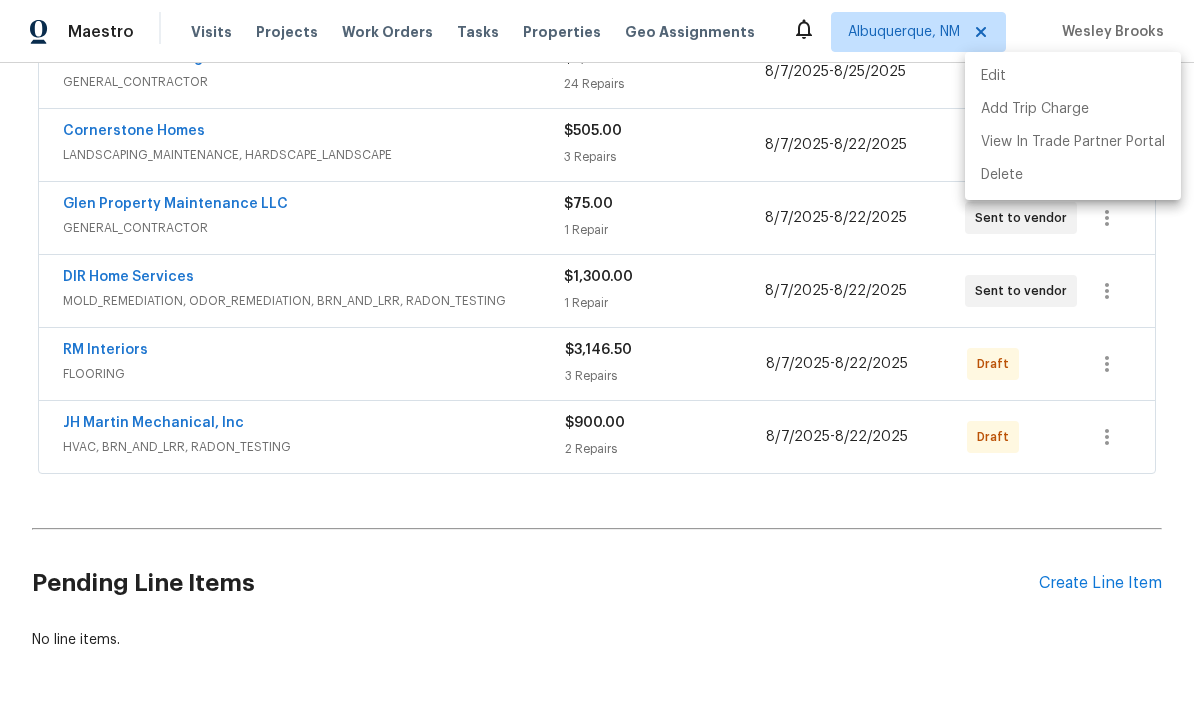click at bounding box center (597, 358) 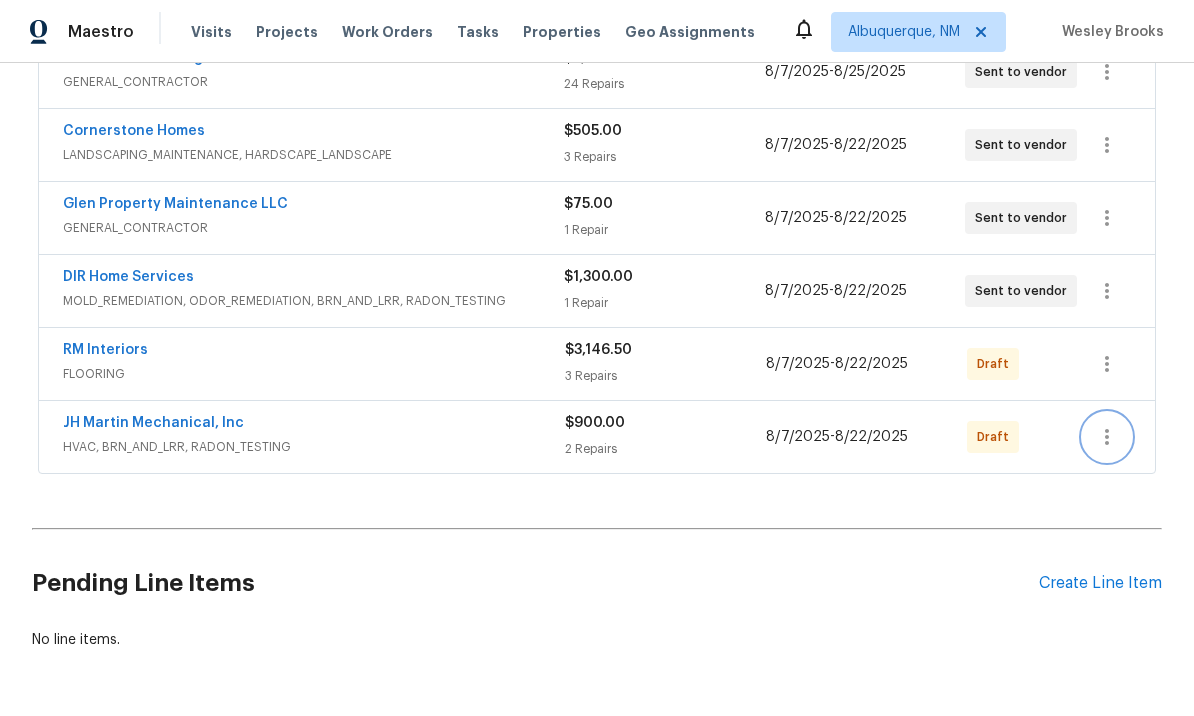 click at bounding box center (1107, 437) 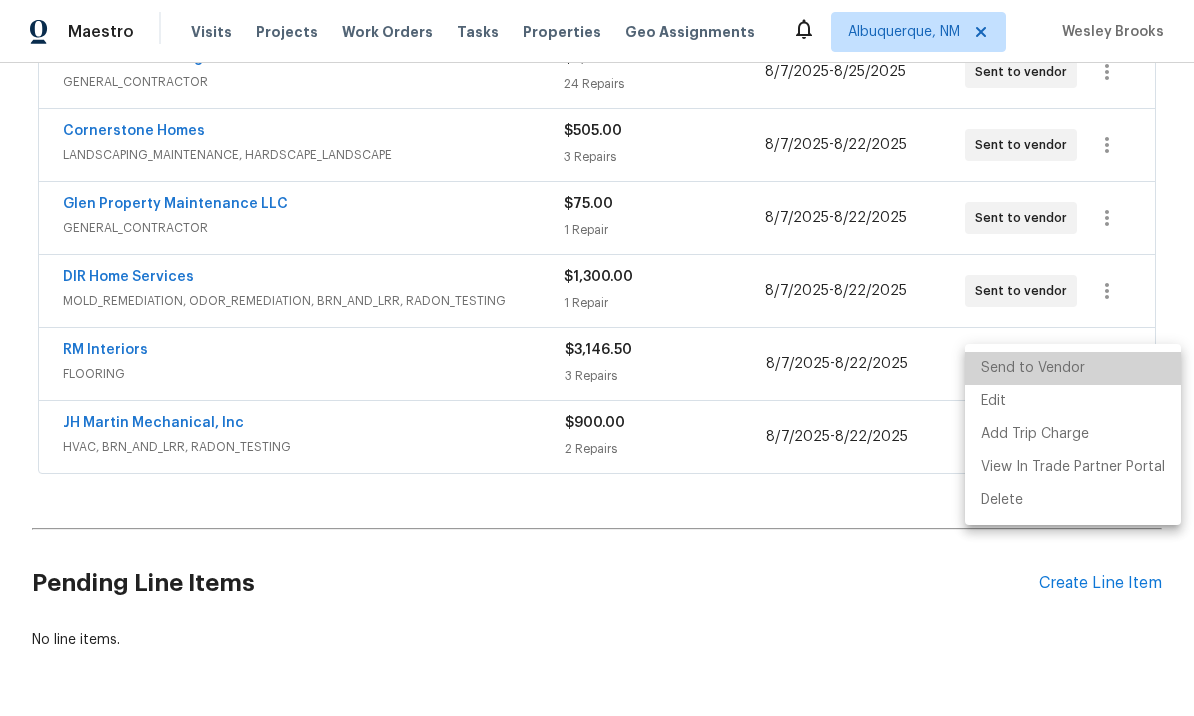 click on "Send to Vendor" at bounding box center [1073, 368] 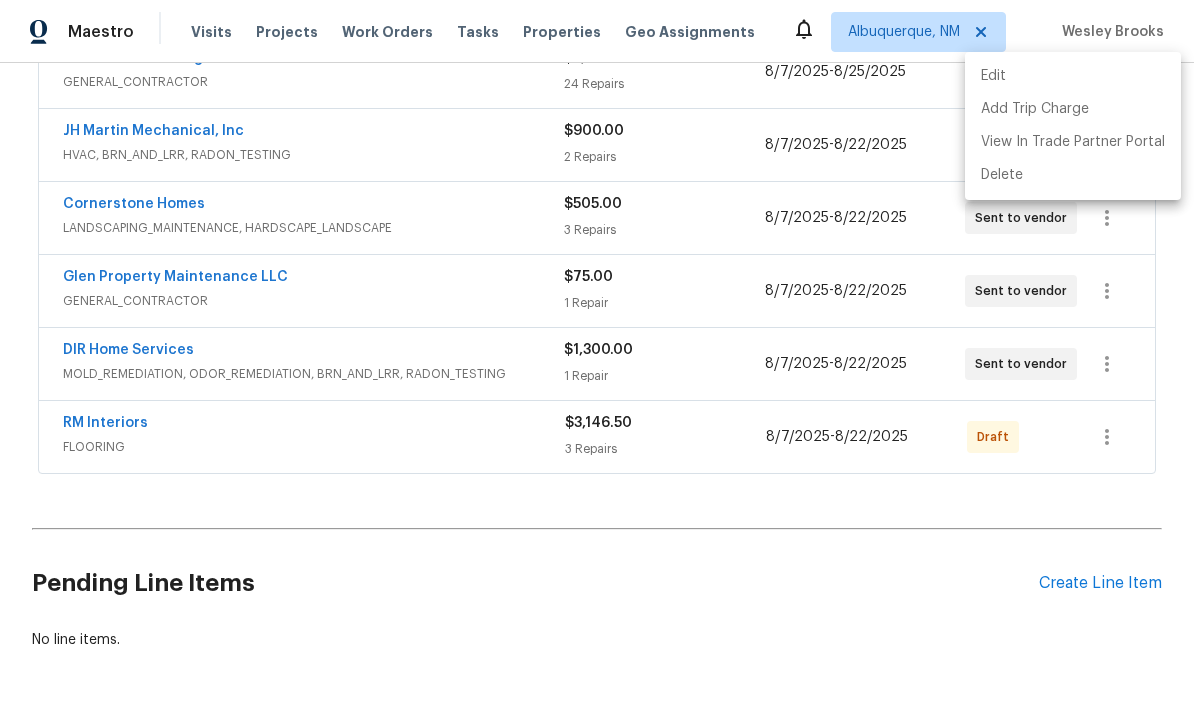 click at bounding box center [597, 358] 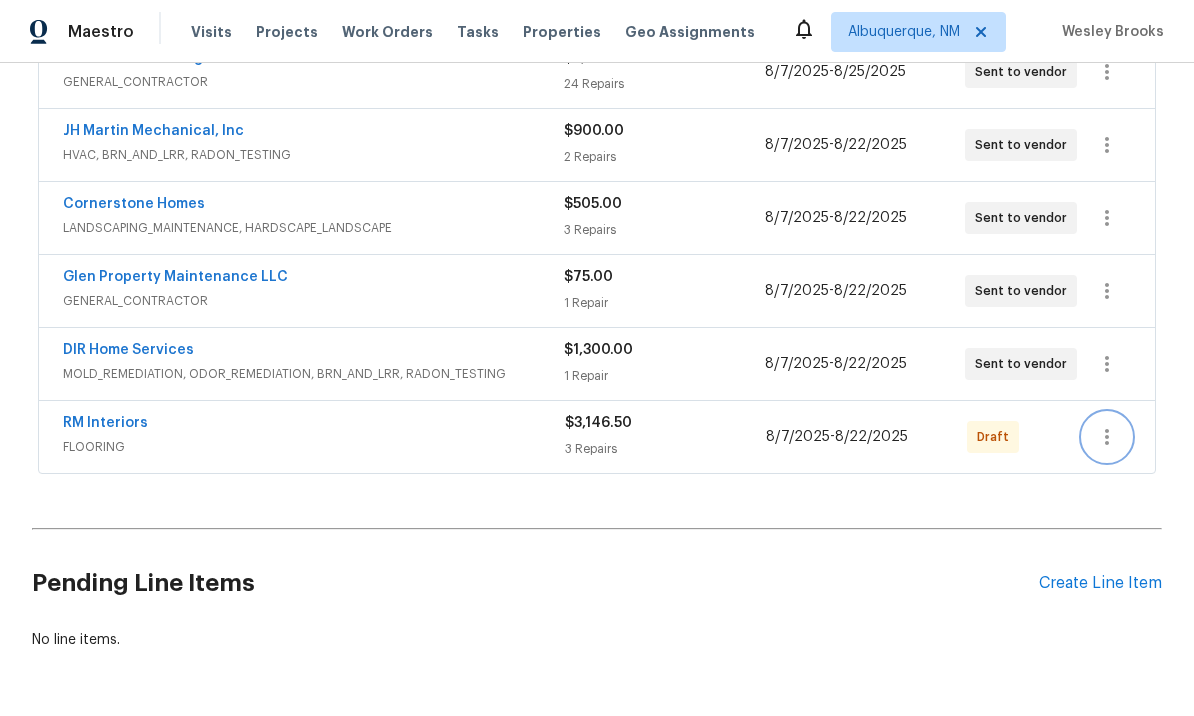 click at bounding box center [1107, 437] 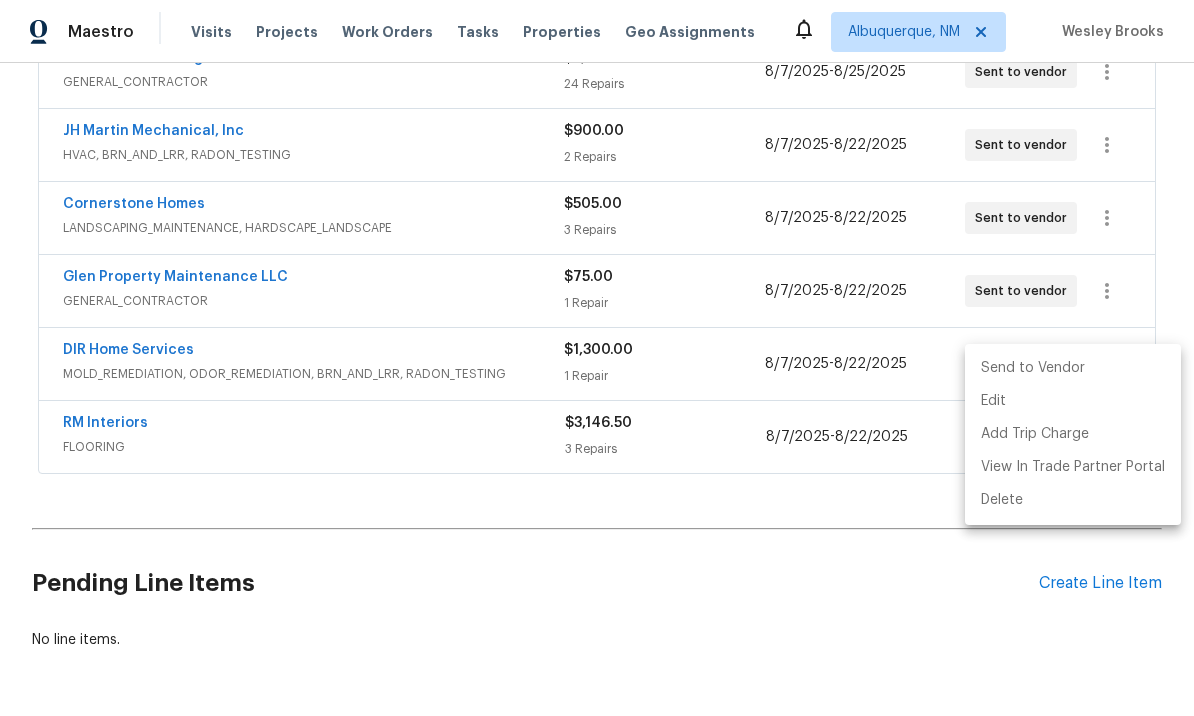click on "Send to Vendor" at bounding box center (1073, 368) 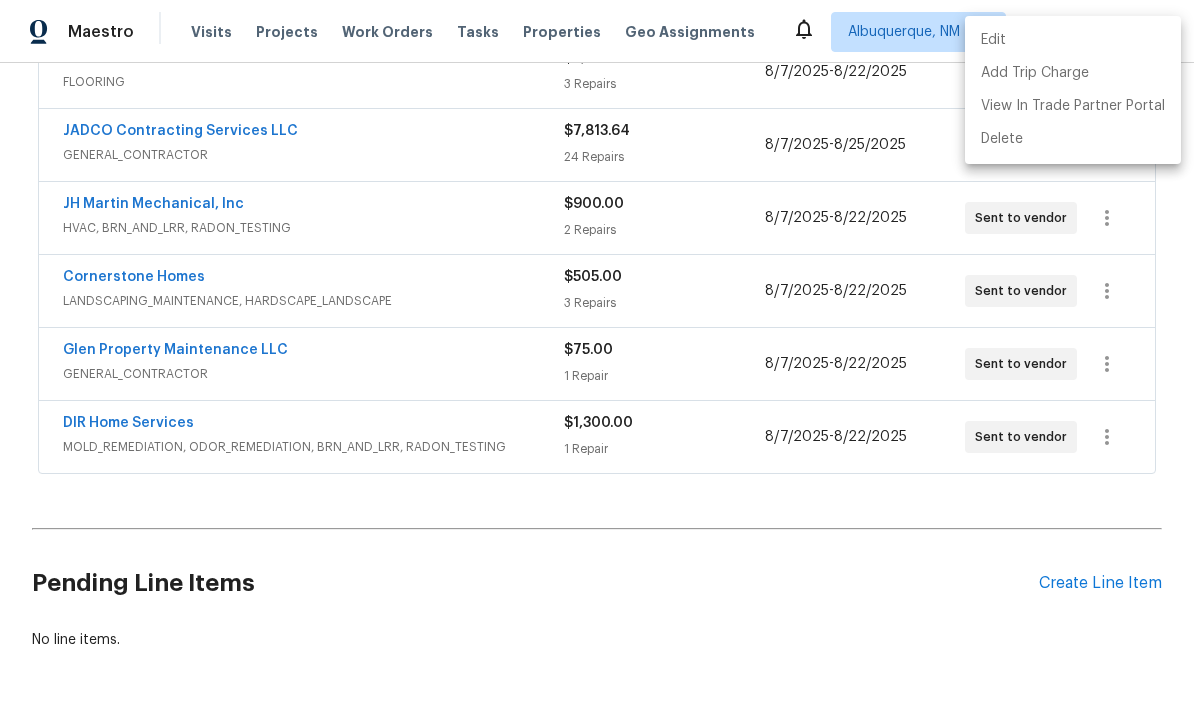 click at bounding box center (597, 358) 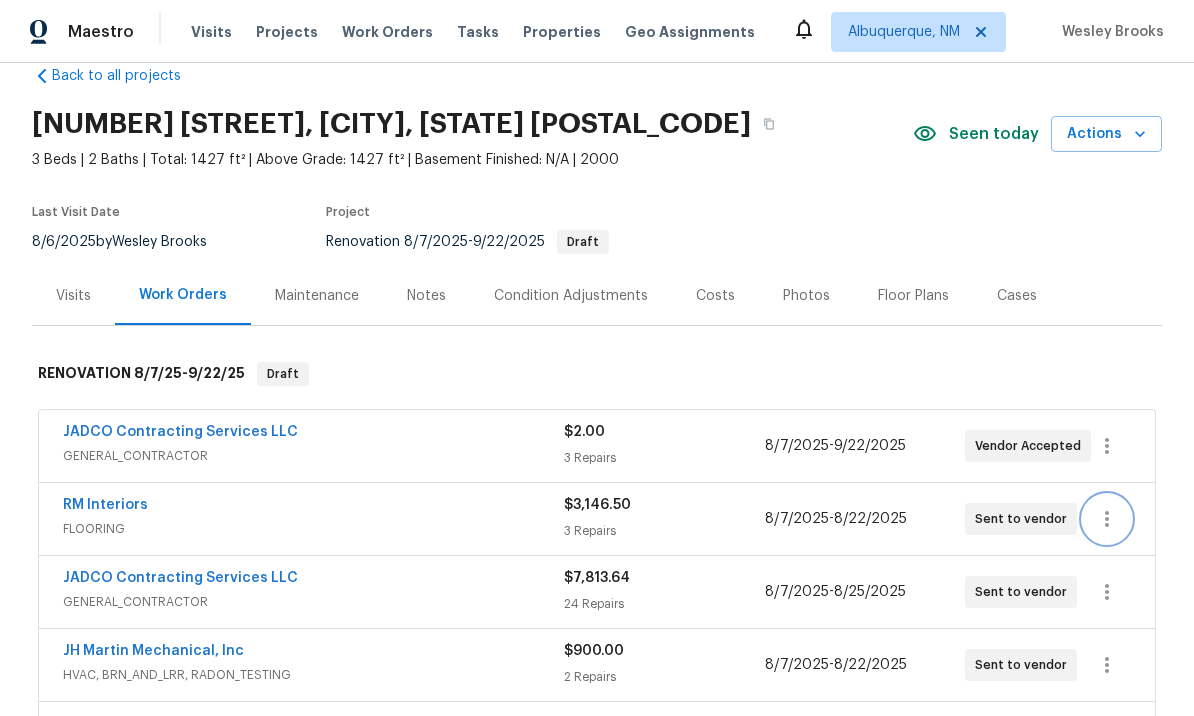 scroll, scrollTop: 38, scrollLeft: 0, axis: vertical 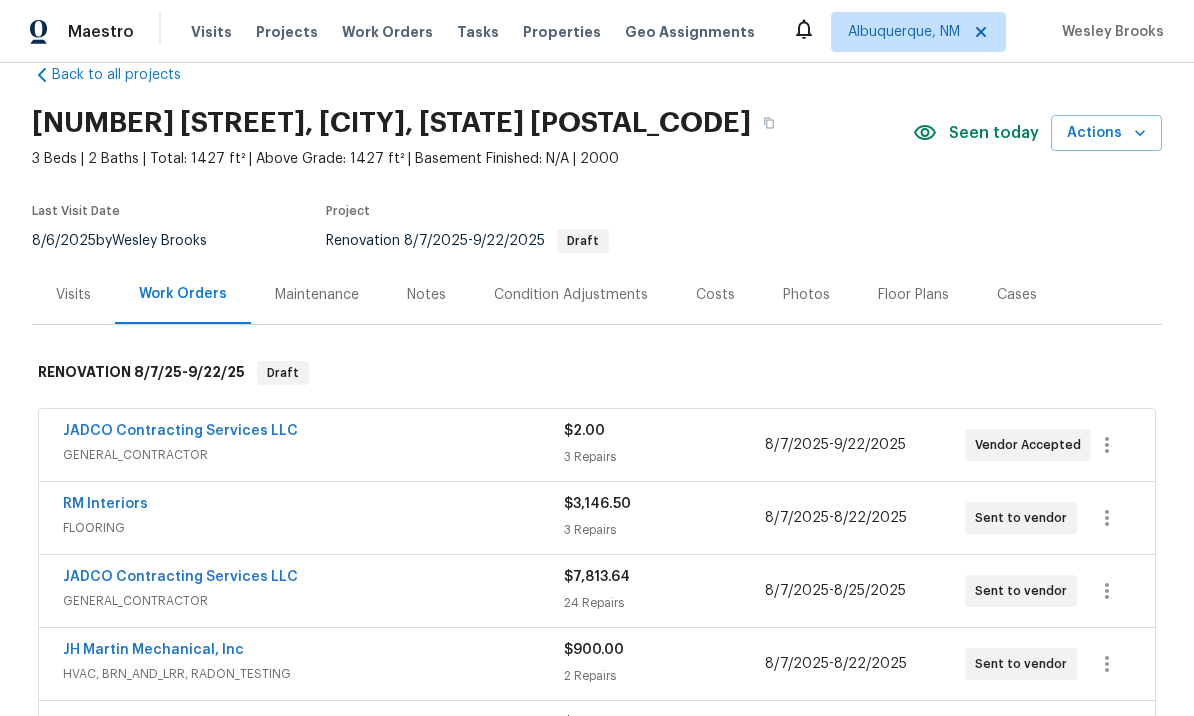 click on "JADCO Contracting Services LLC" at bounding box center (180, 431) 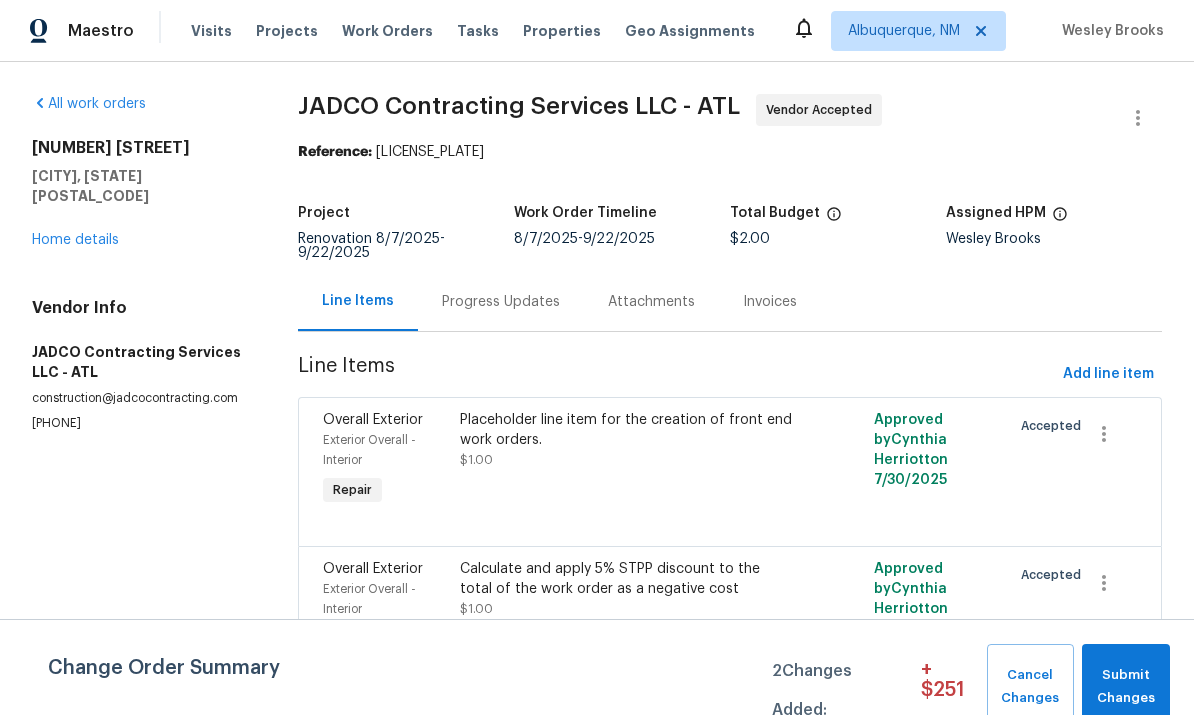 scroll, scrollTop: 27, scrollLeft: 0, axis: vertical 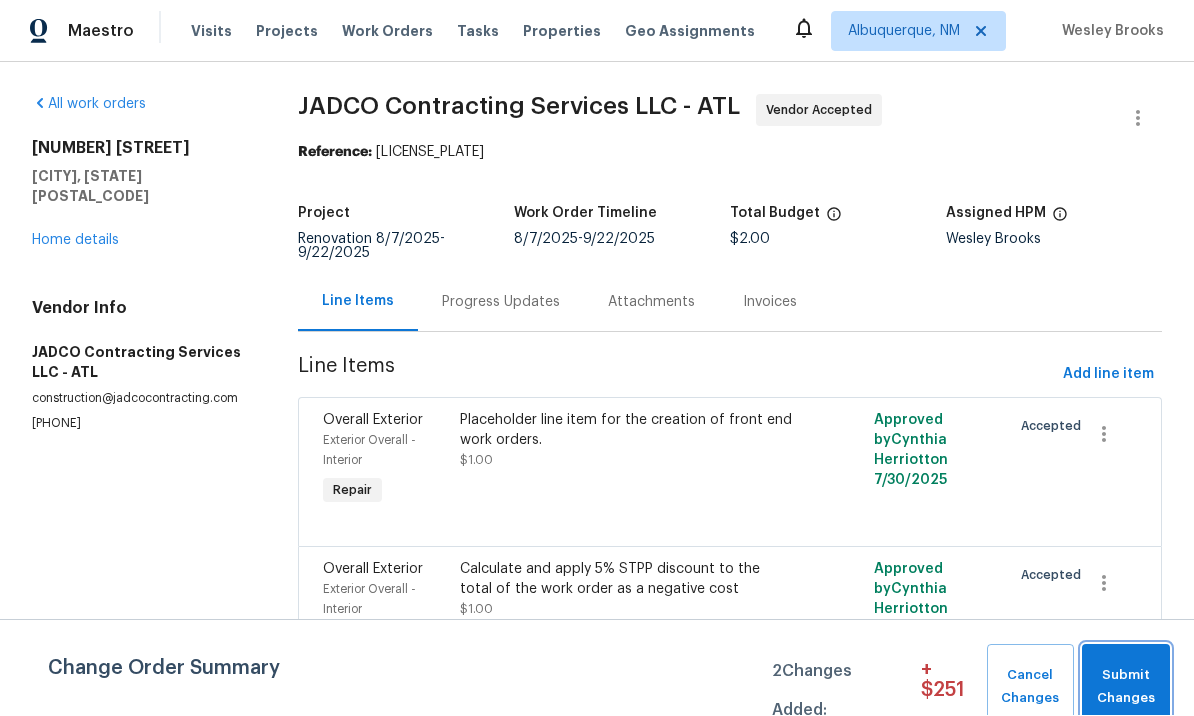 click on "Submit Changes" at bounding box center (1126, 688) 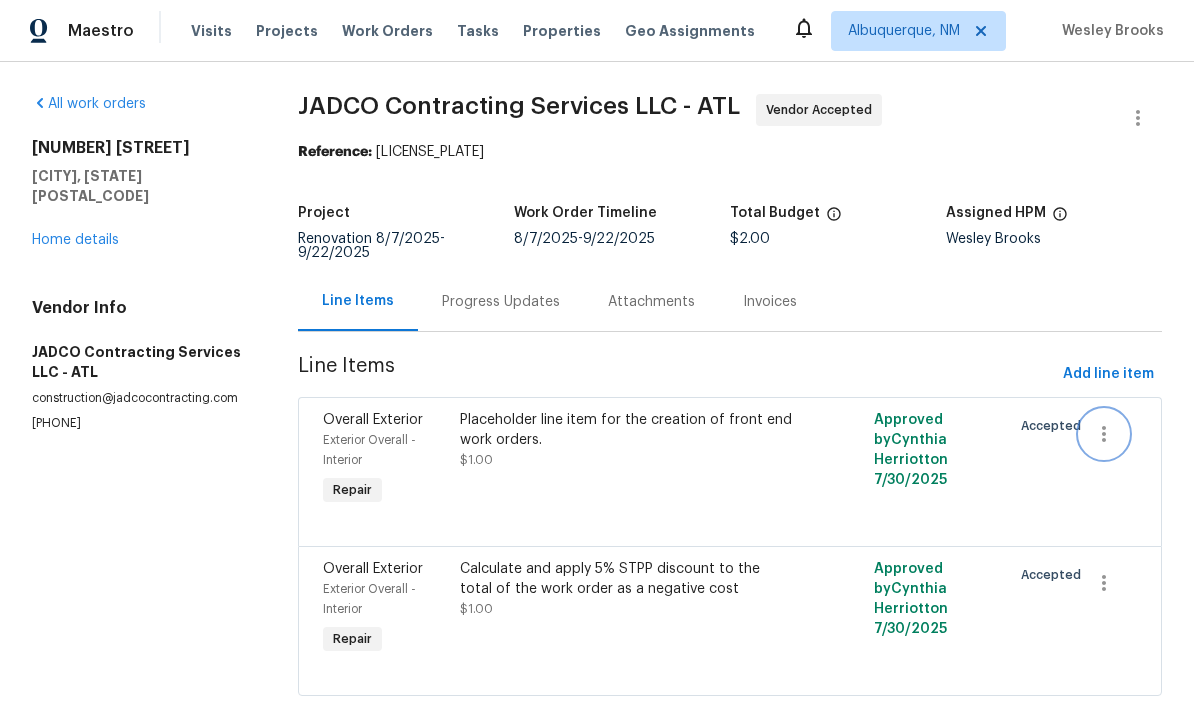 click at bounding box center (1104, 435) 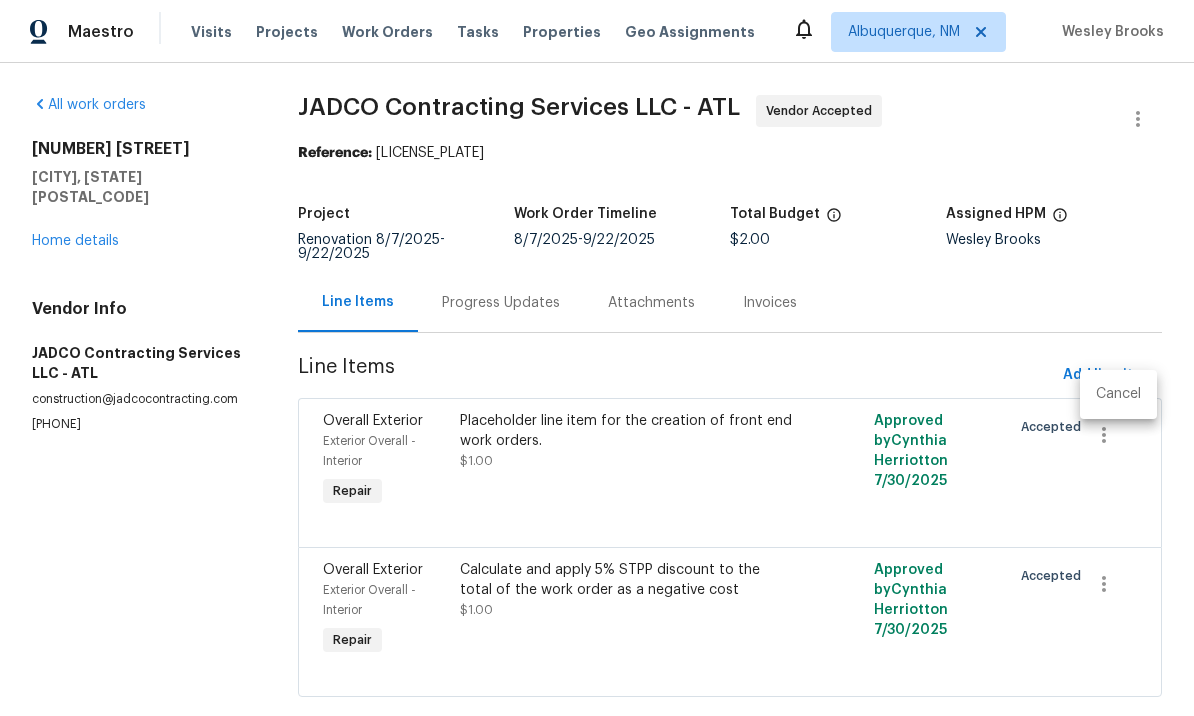 click on "Cancel" at bounding box center (1118, 394) 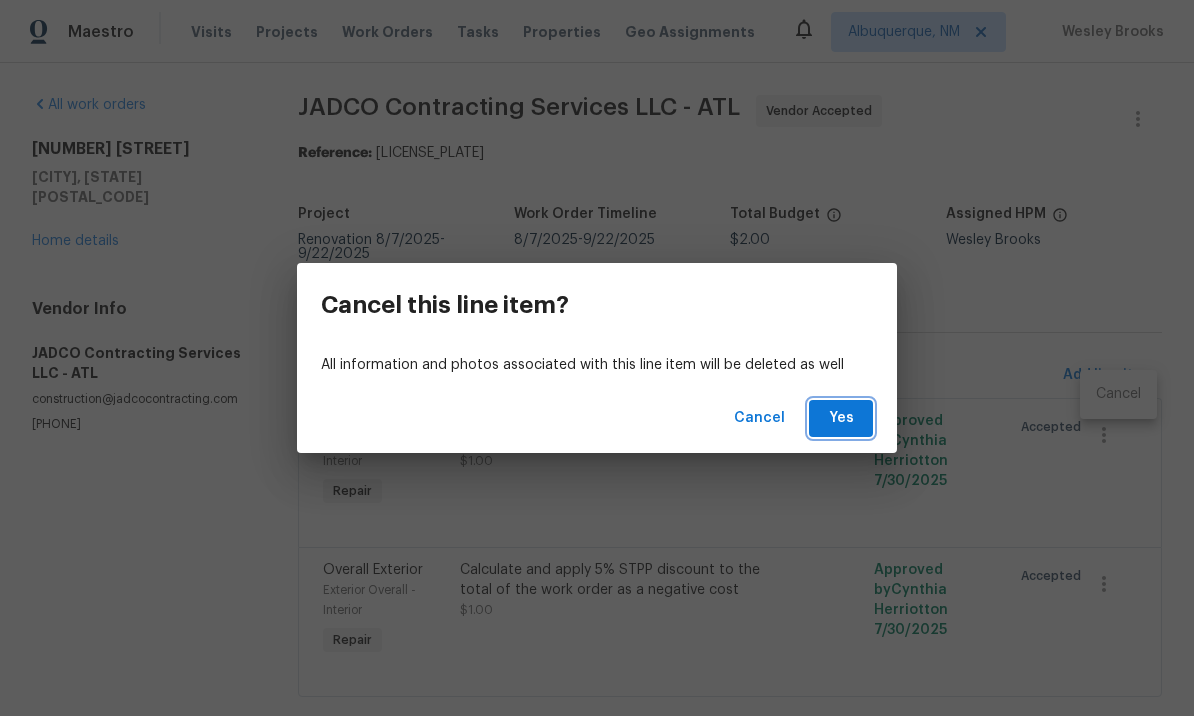click on "Yes" at bounding box center [841, 418] 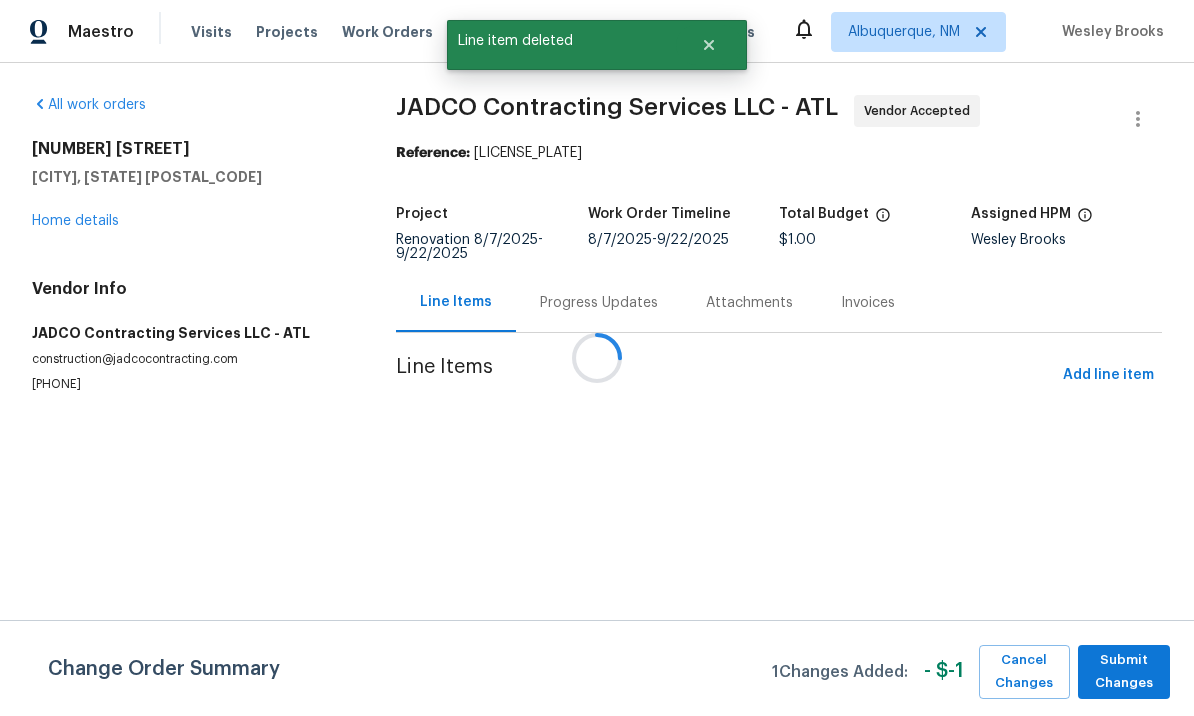 scroll, scrollTop: 0, scrollLeft: 0, axis: both 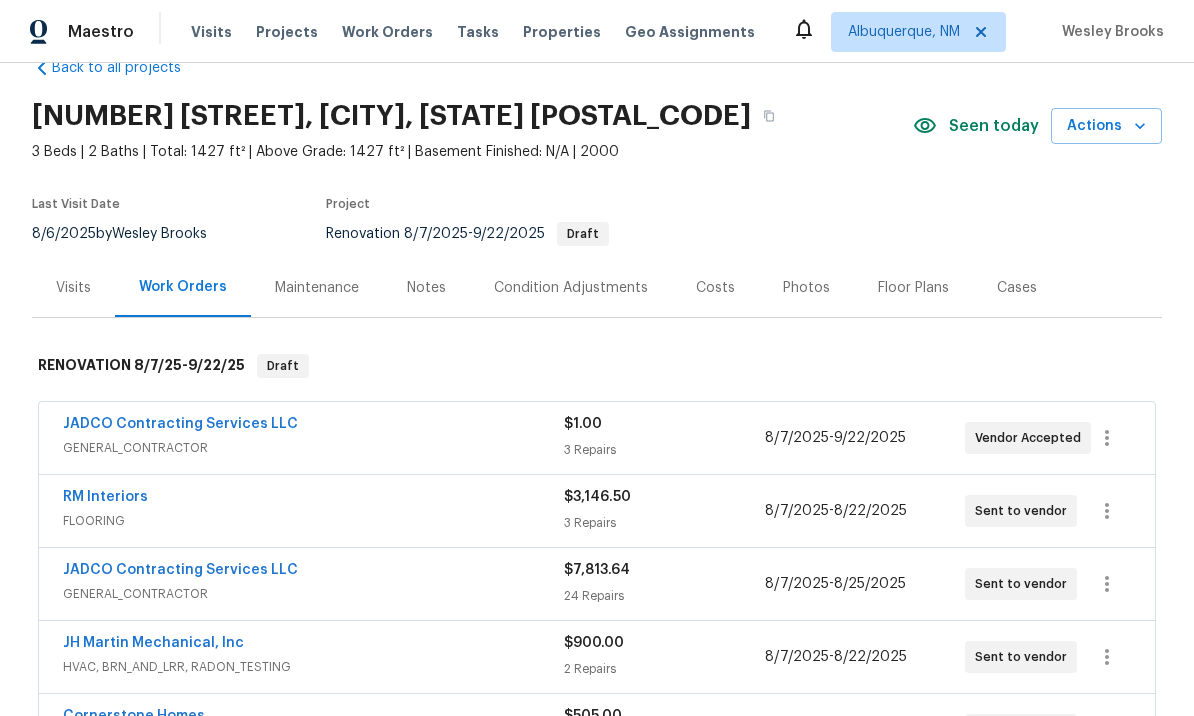 click on "JADCO Contracting Services LLC" at bounding box center (180, 570) 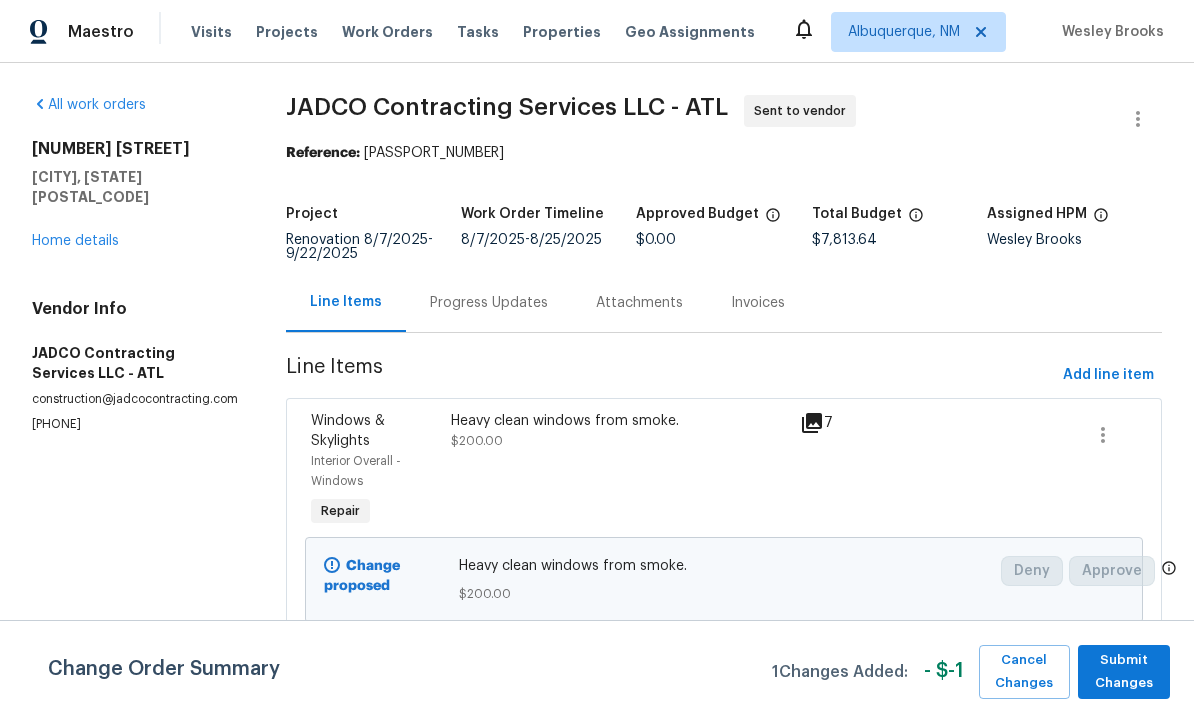scroll, scrollTop: 0, scrollLeft: 0, axis: both 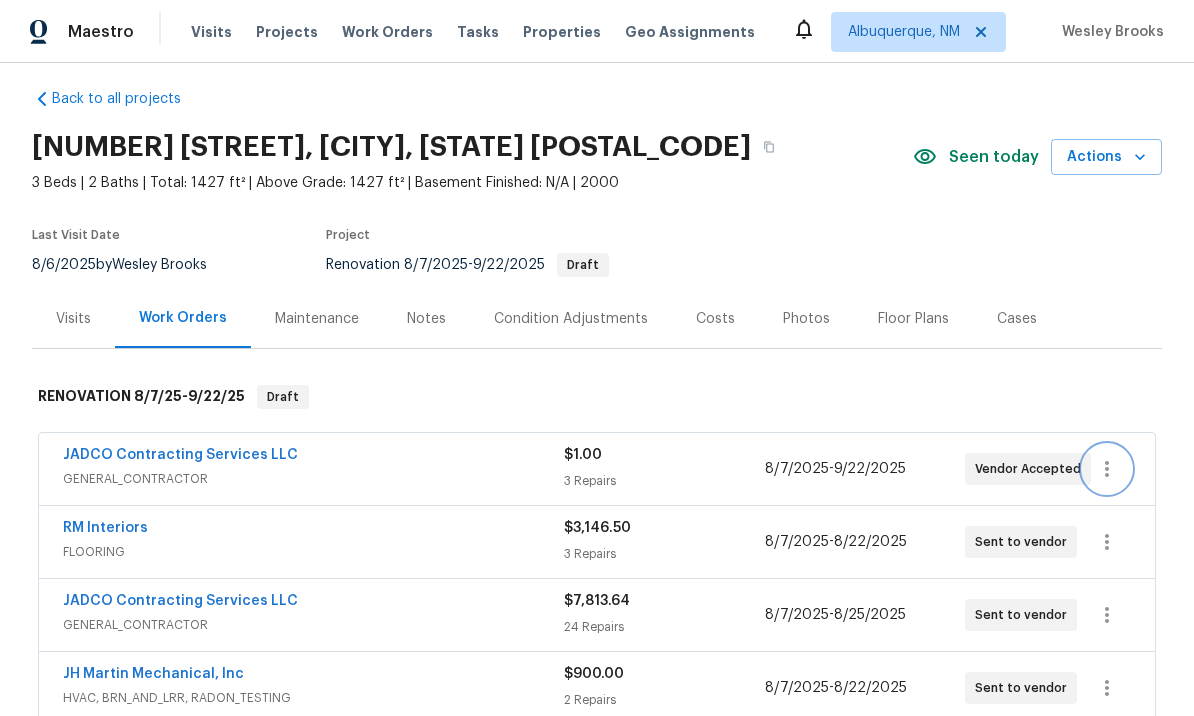 click 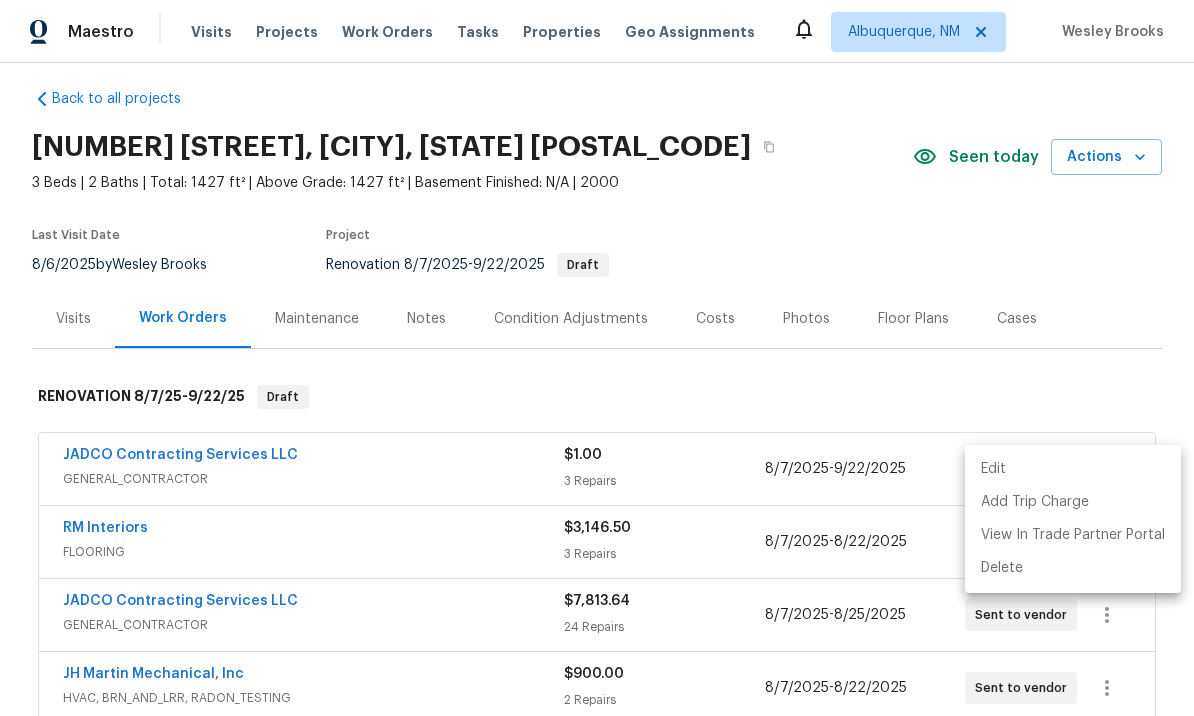 click at bounding box center [597, 358] 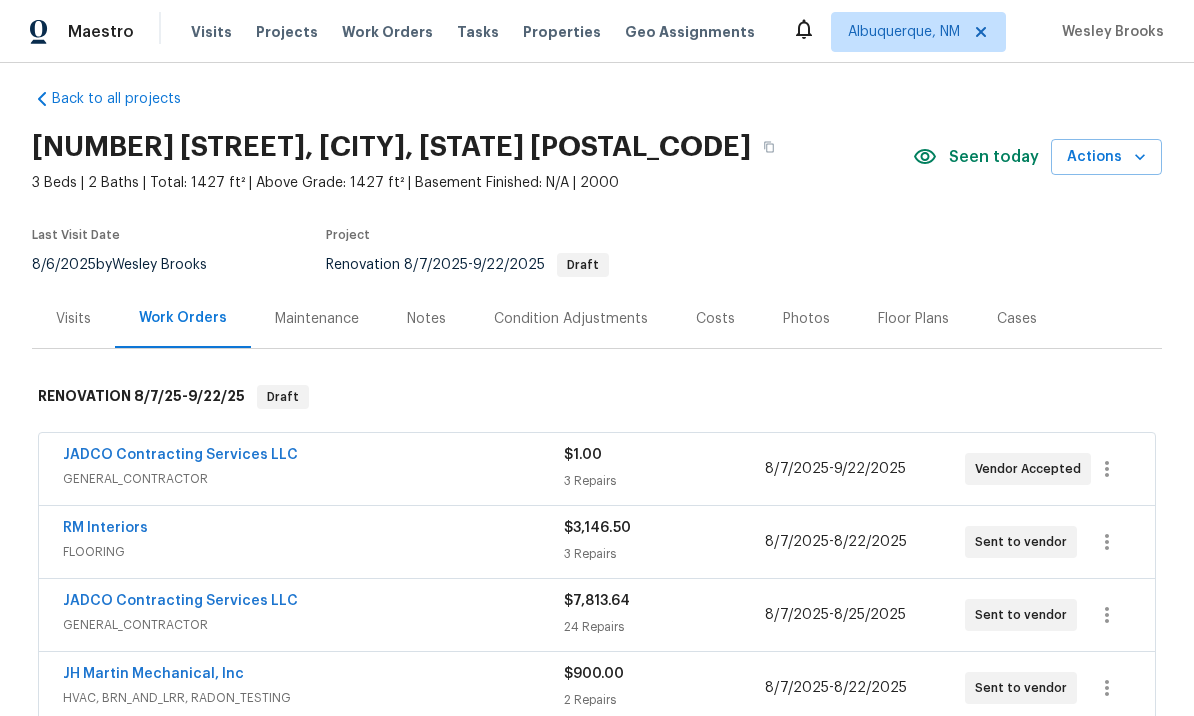 click on "JADCO Contracting Services LLC" at bounding box center (180, 455) 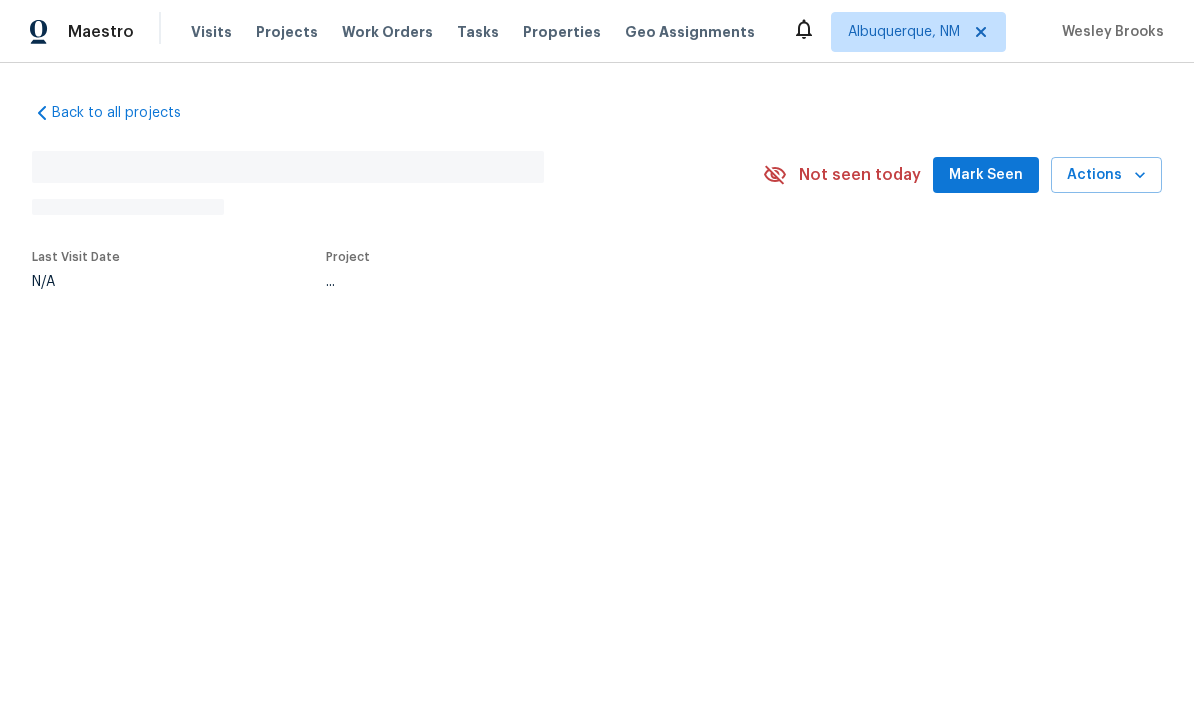 scroll, scrollTop: 0, scrollLeft: 0, axis: both 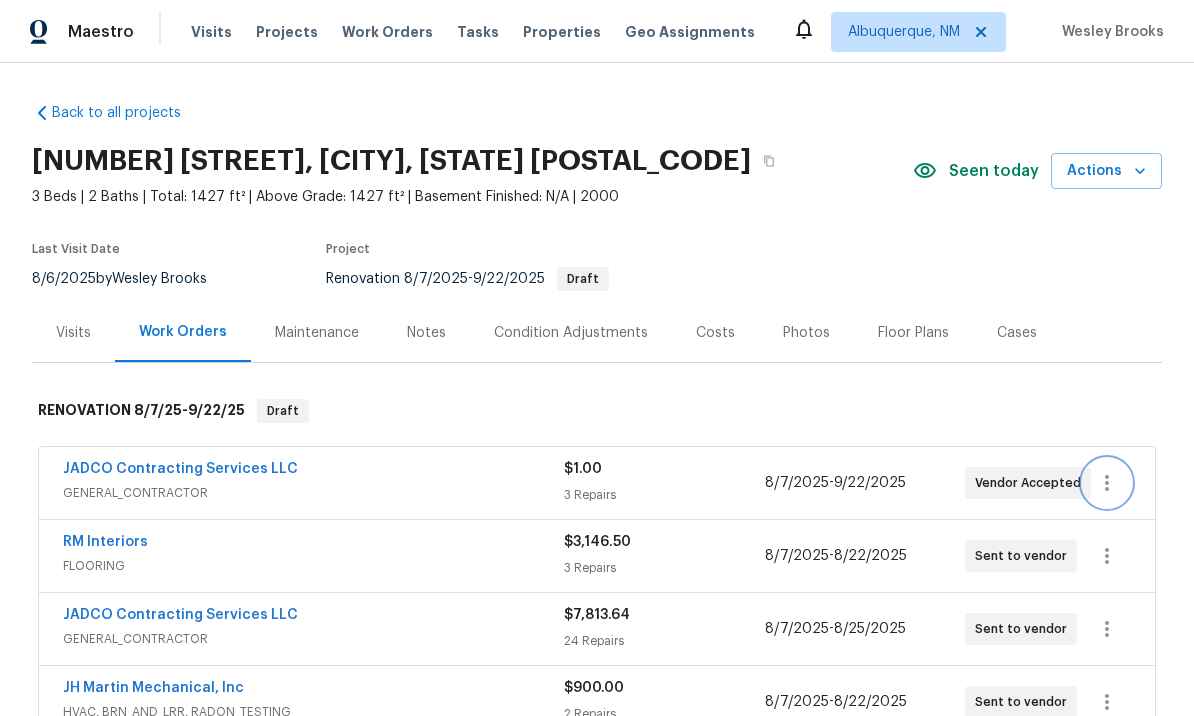 click at bounding box center [1107, 483] 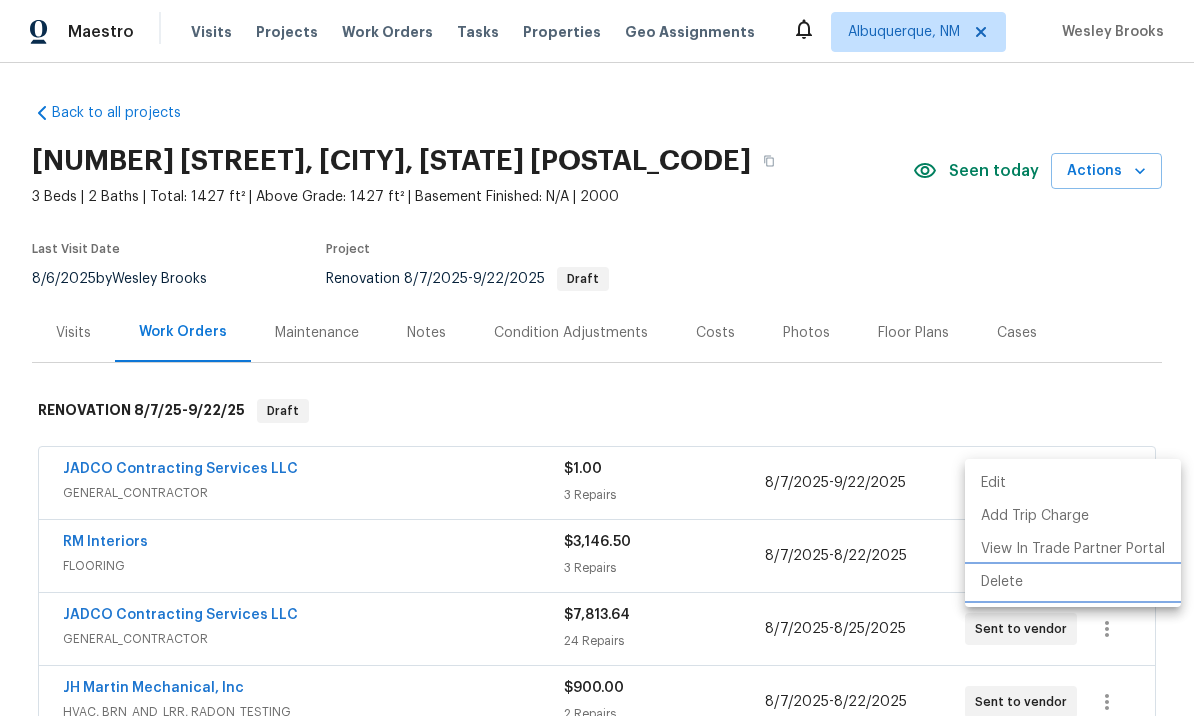 click on "Delete" at bounding box center [1073, 582] 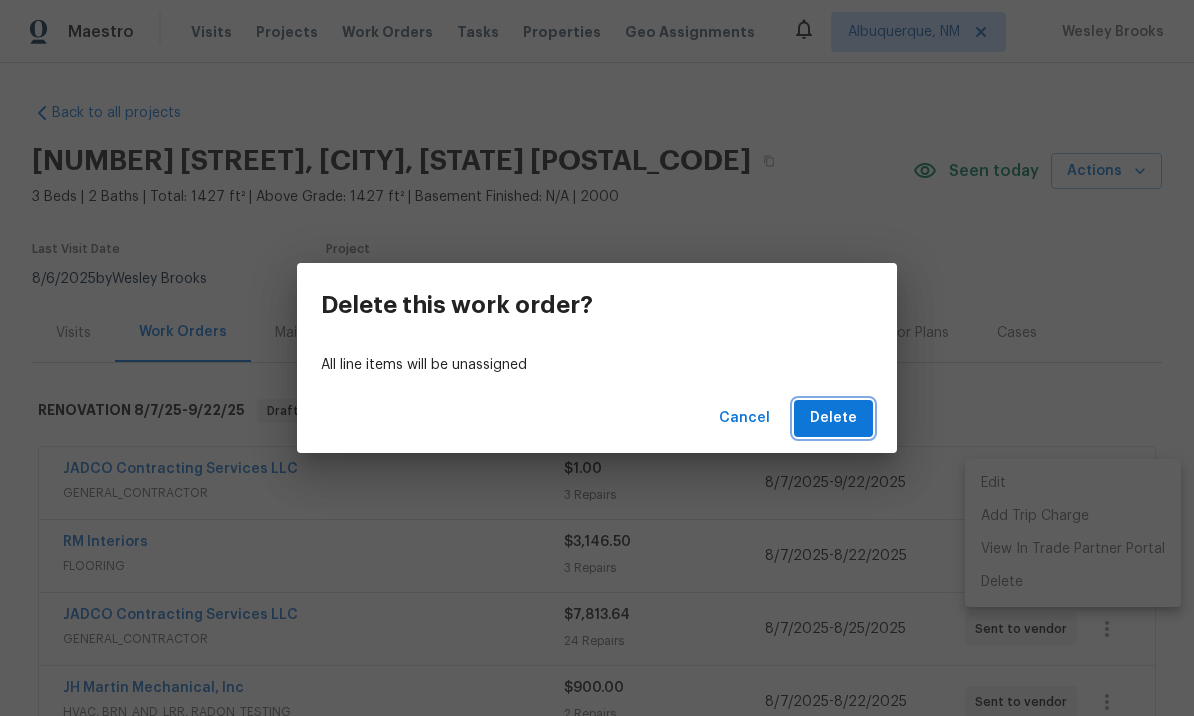 click on "Delete" at bounding box center [833, 418] 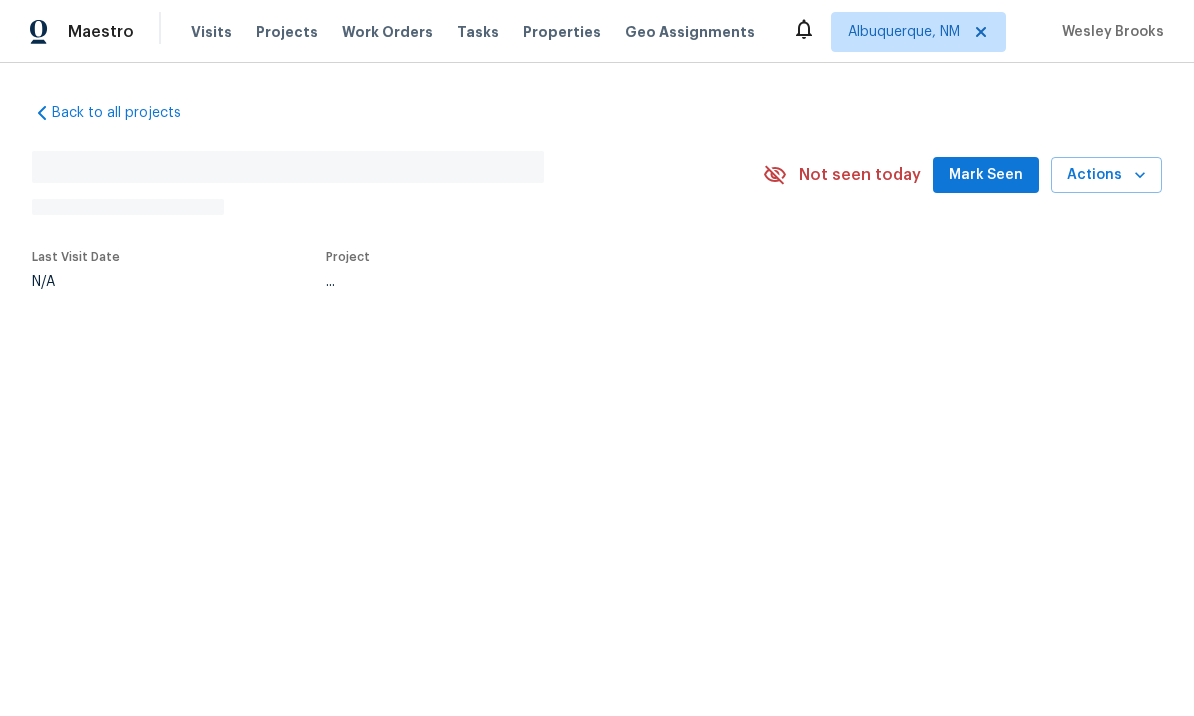 scroll, scrollTop: 0, scrollLeft: 0, axis: both 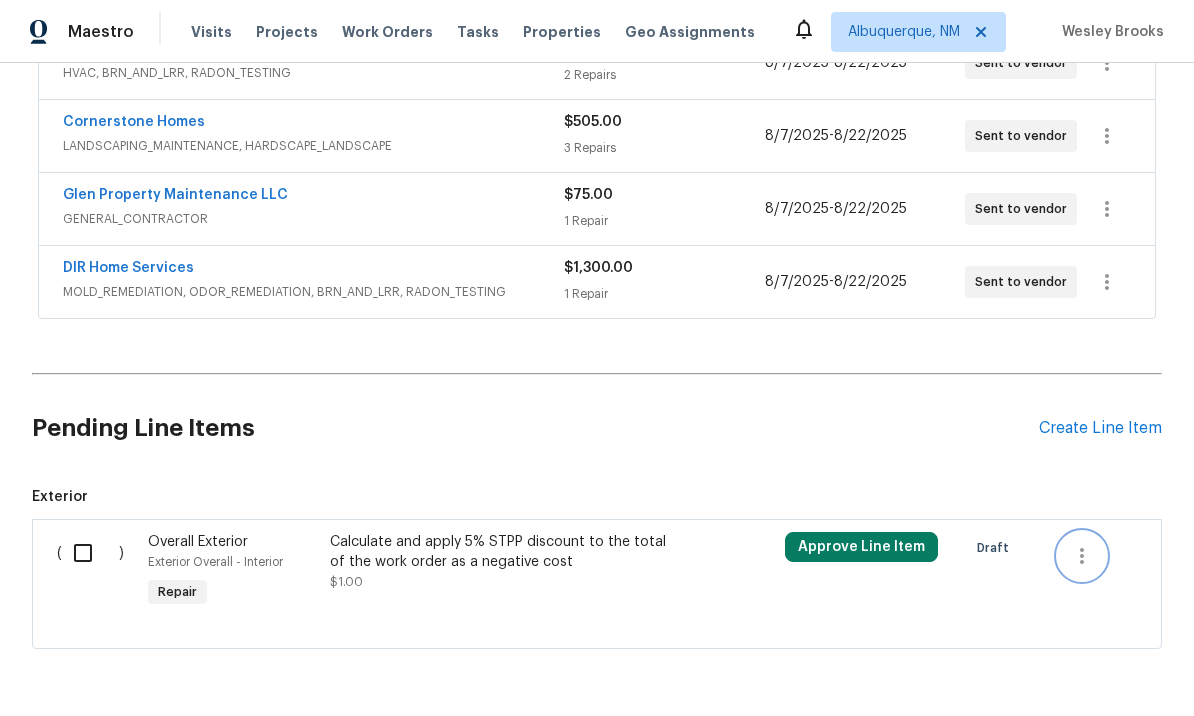 click 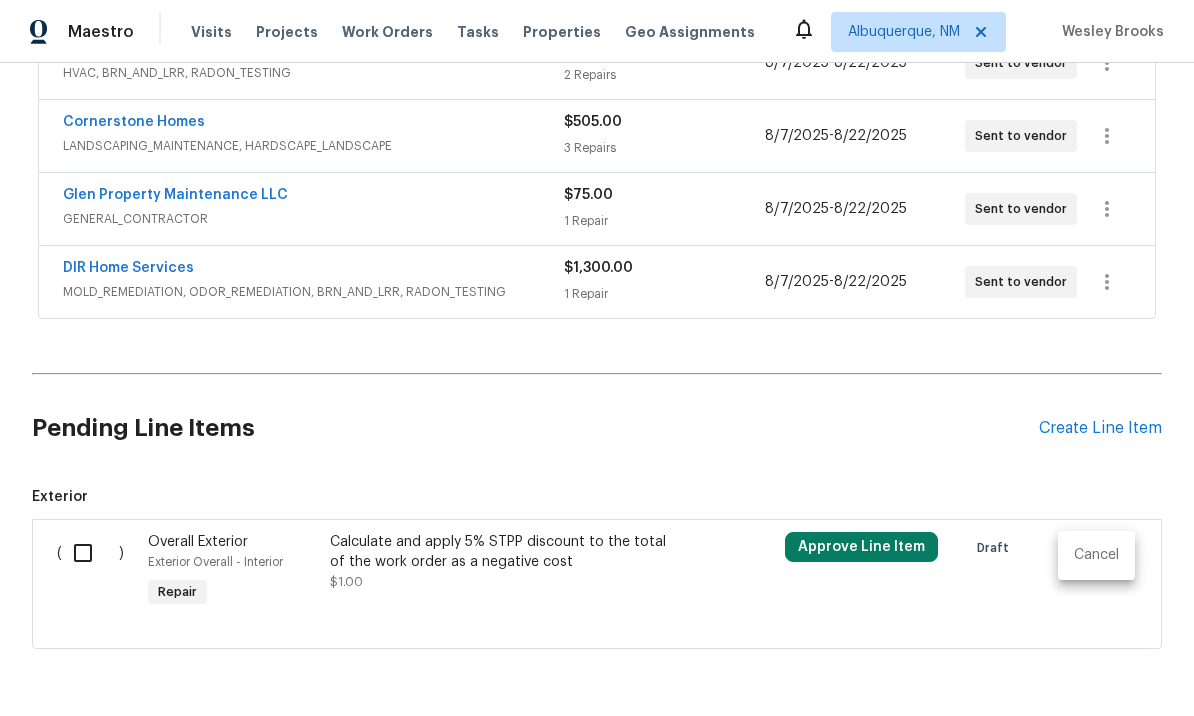 click on "Cancel" at bounding box center (1096, 555) 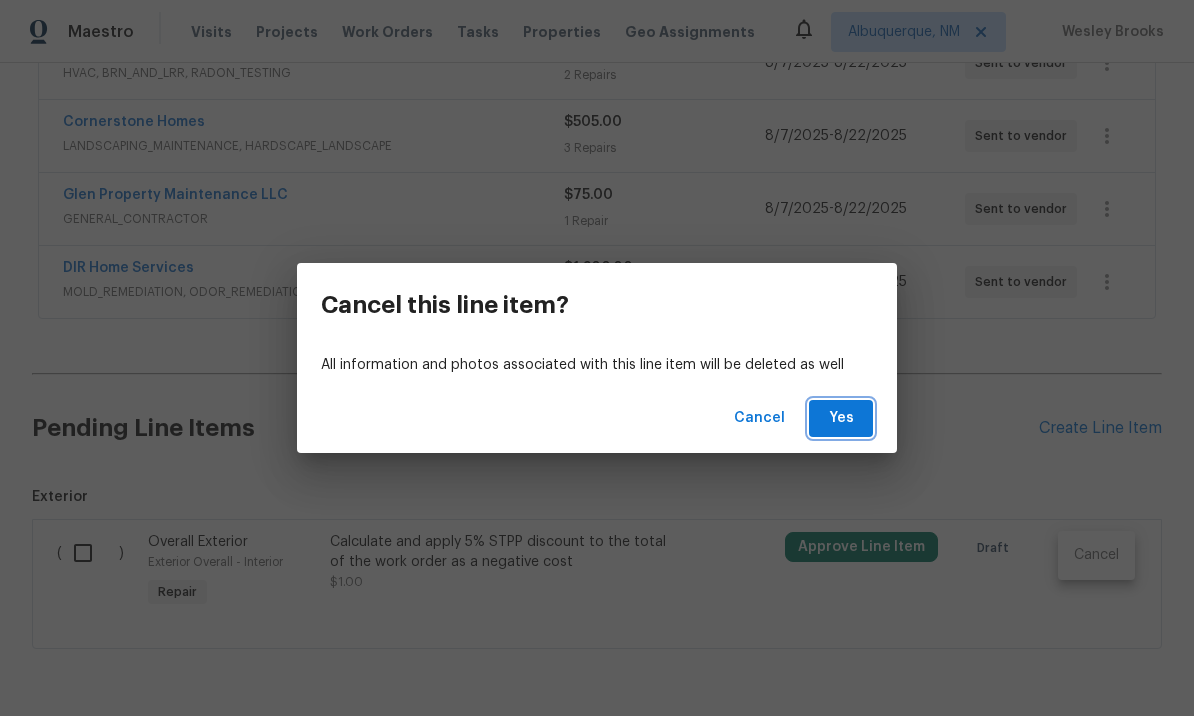 click on "Yes" at bounding box center [841, 418] 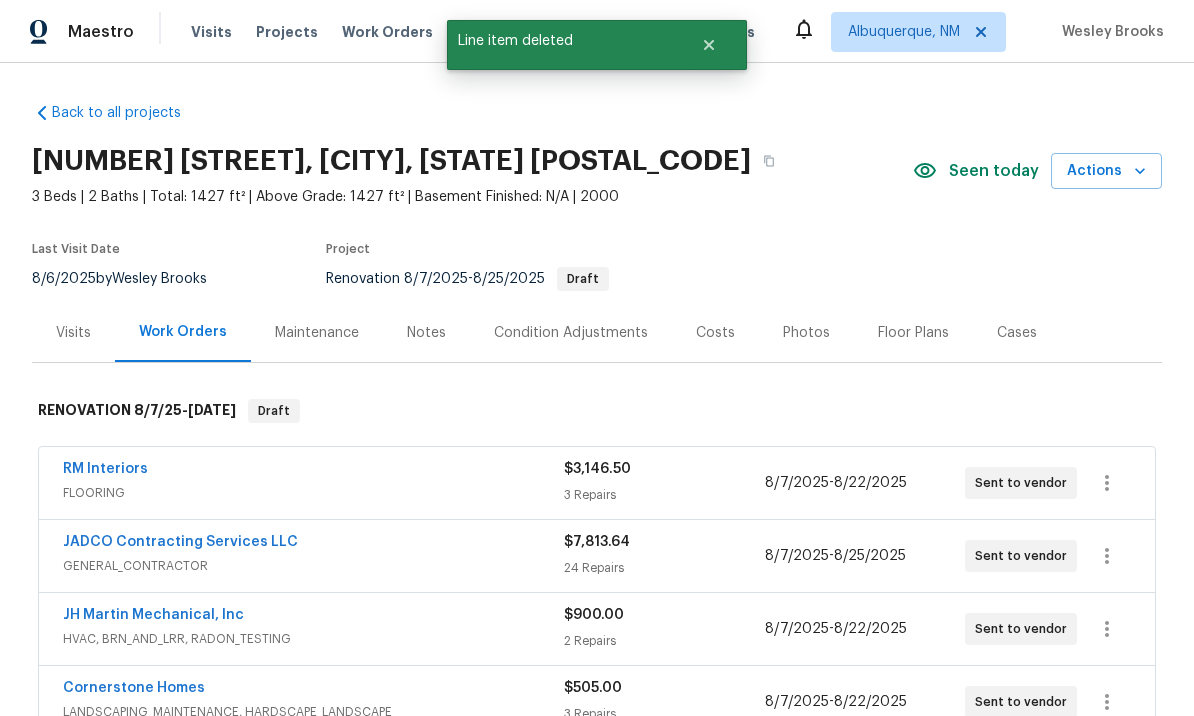 scroll, scrollTop: 0, scrollLeft: 0, axis: both 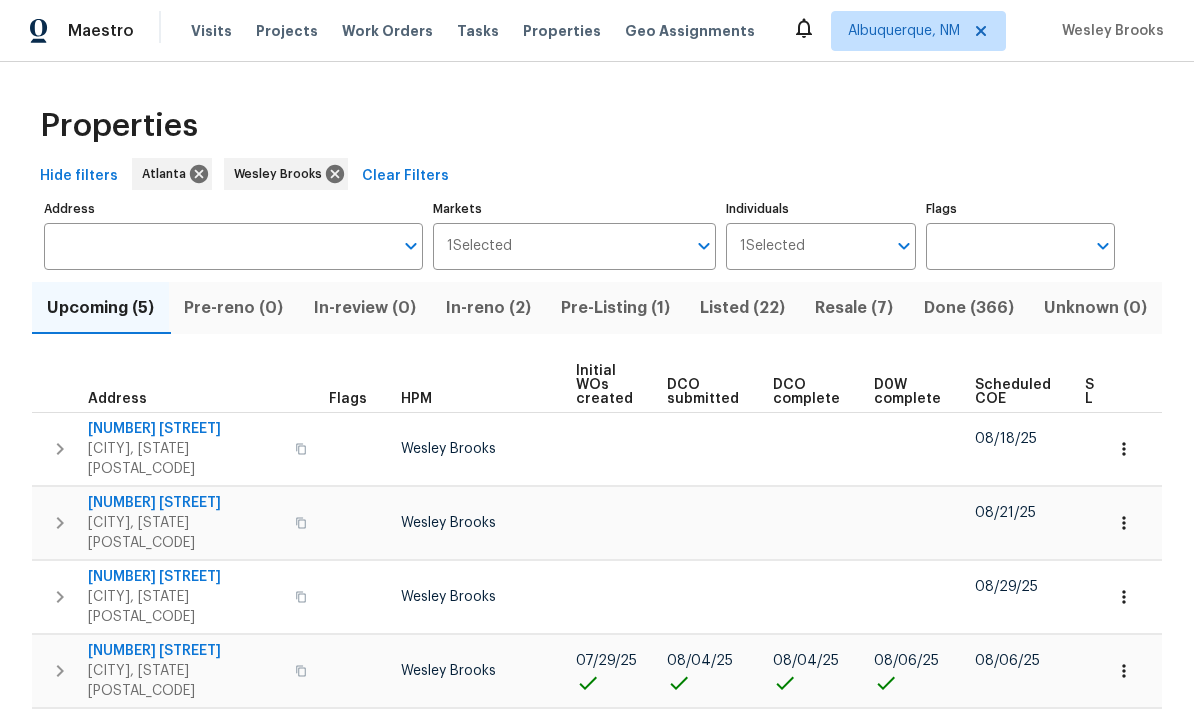 click on "In-reno (2)" at bounding box center (488, 309) 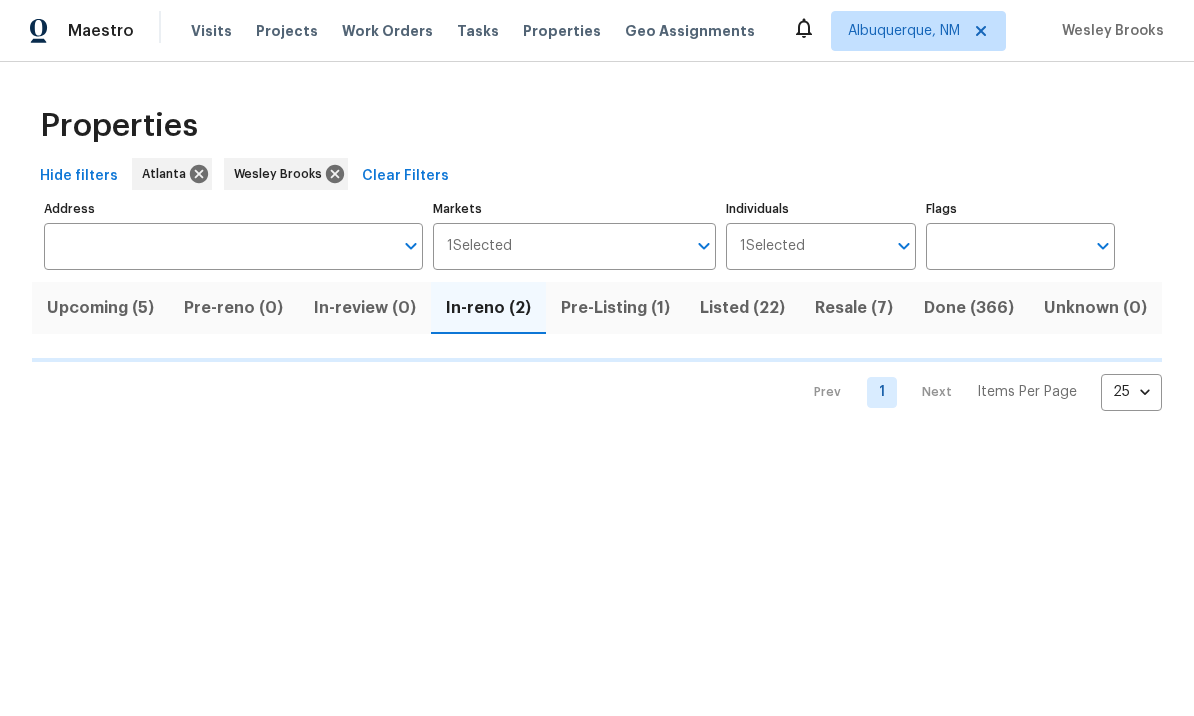 scroll, scrollTop: 0, scrollLeft: 0, axis: both 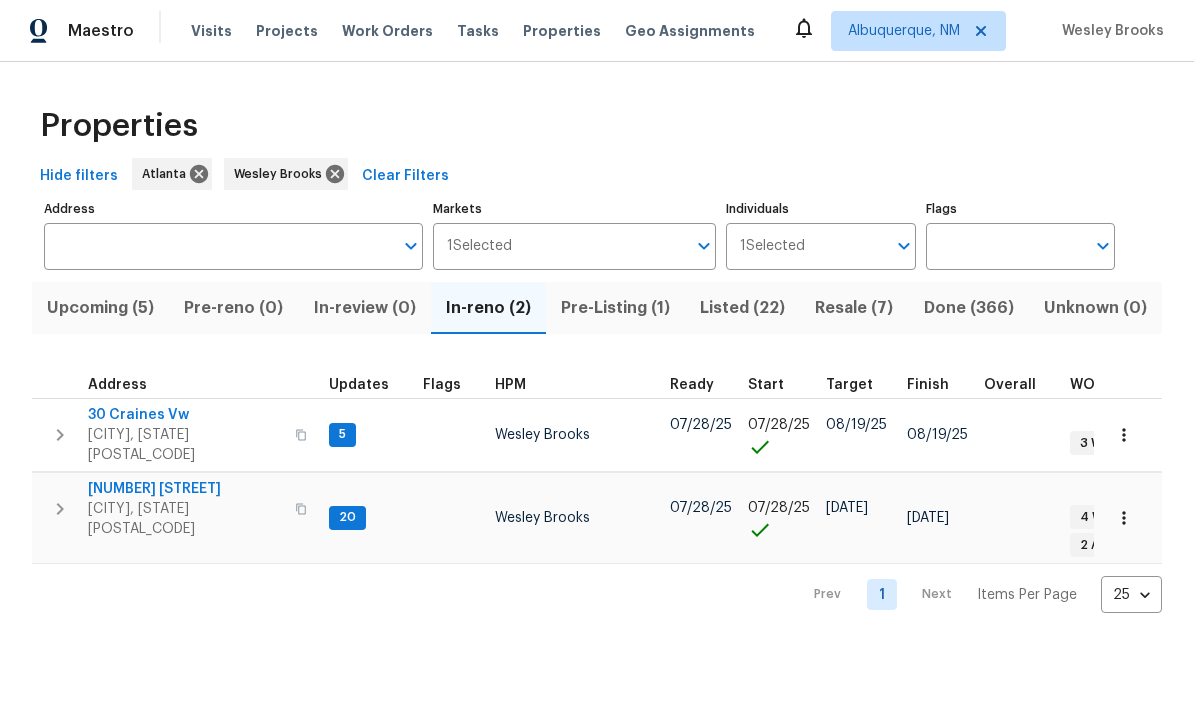 click on "30 Craines Vw" at bounding box center (185, 416) 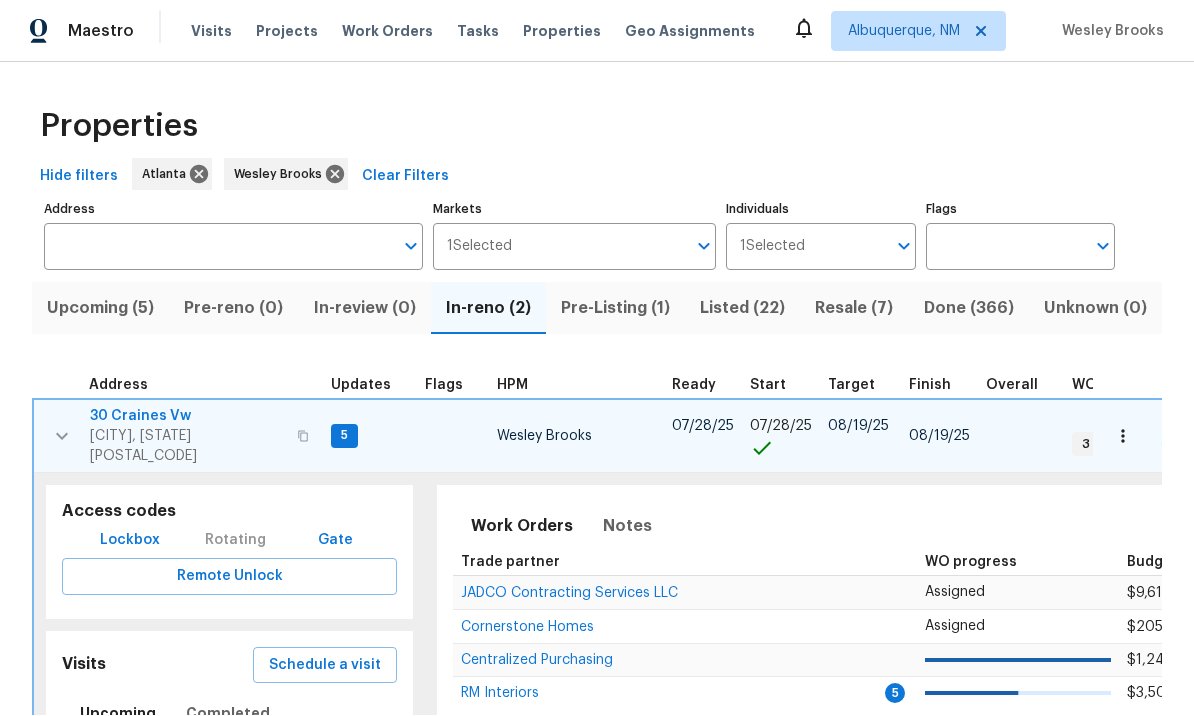 scroll, scrollTop: 1, scrollLeft: 0, axis: vertical 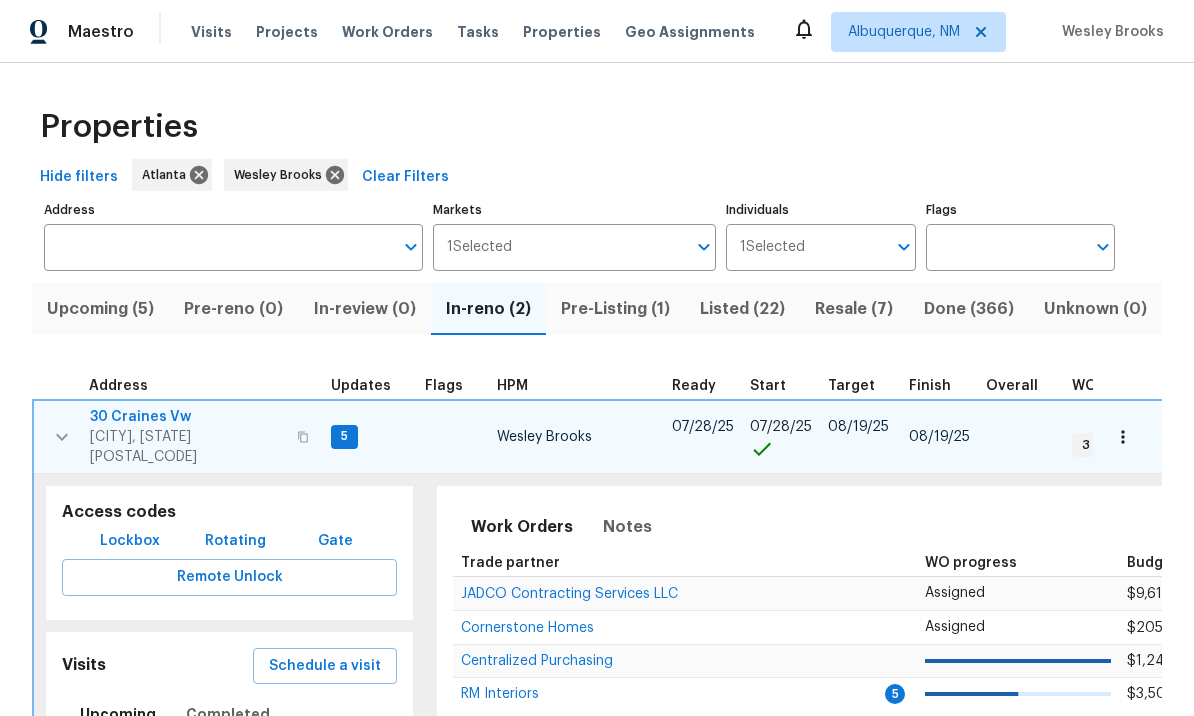 click on "Schedule a visit" at bounding box center [325, 666] 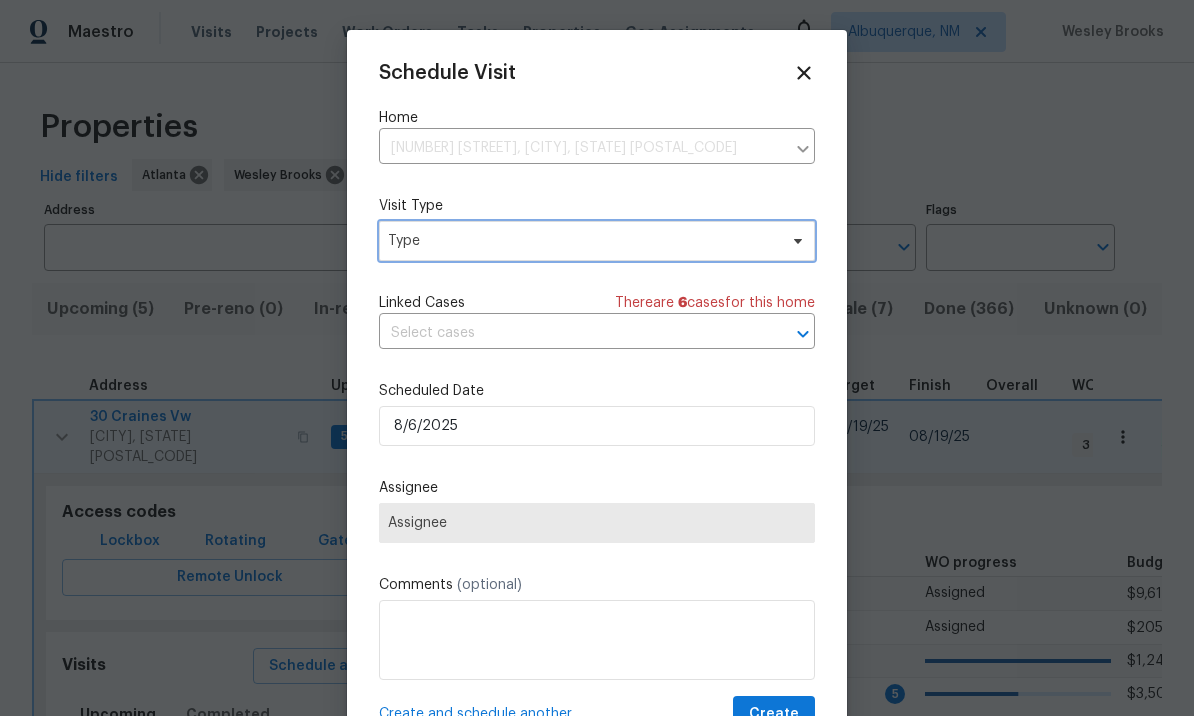 click on "Type" at bounding box center [582, 241] 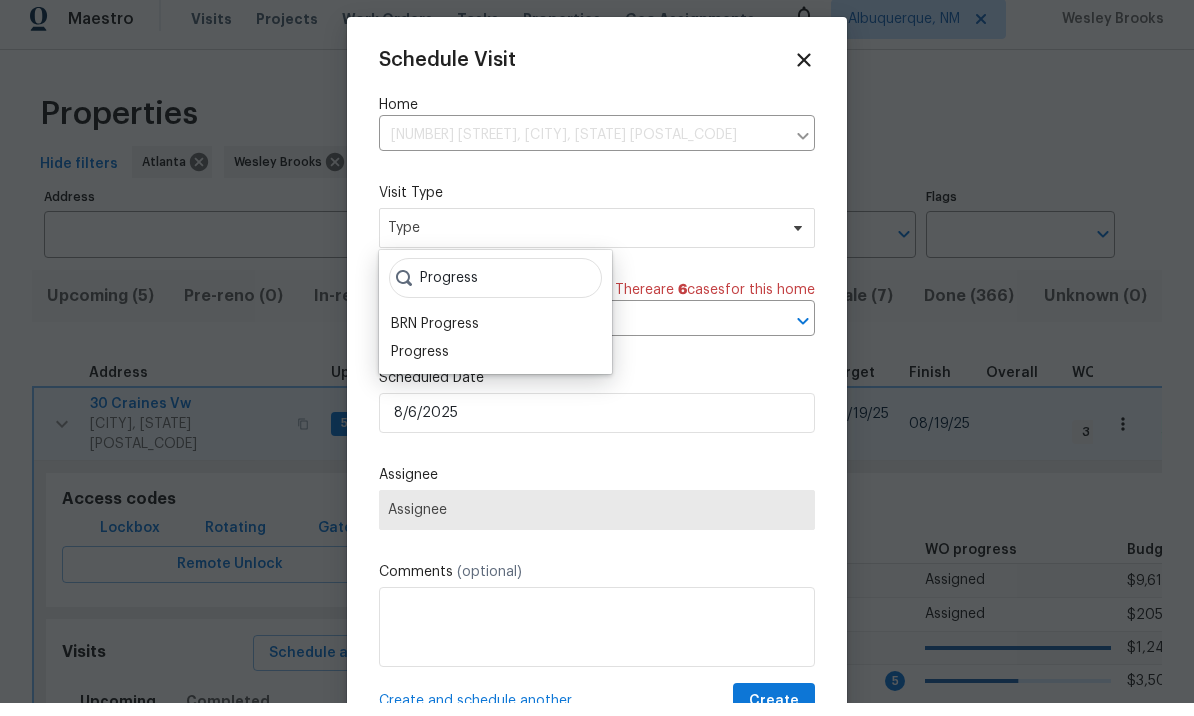 scroll, scrollTop: 13, scrollLeft: 0, axis: vertical 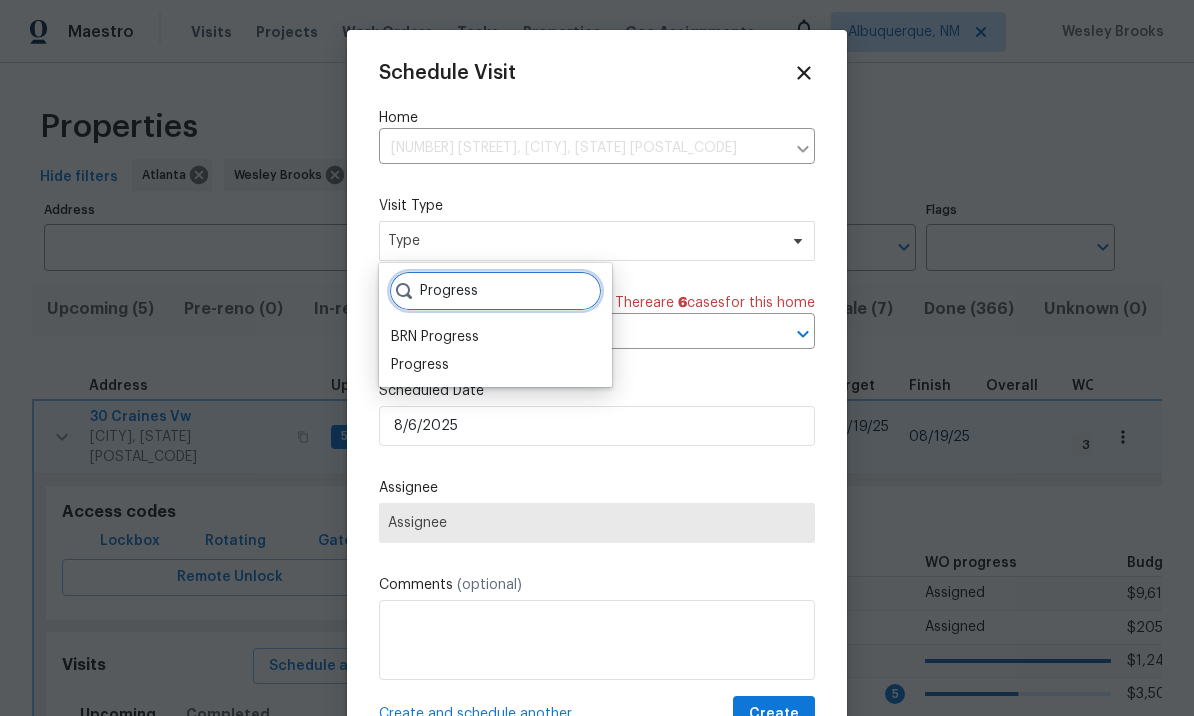 type on "Progress" 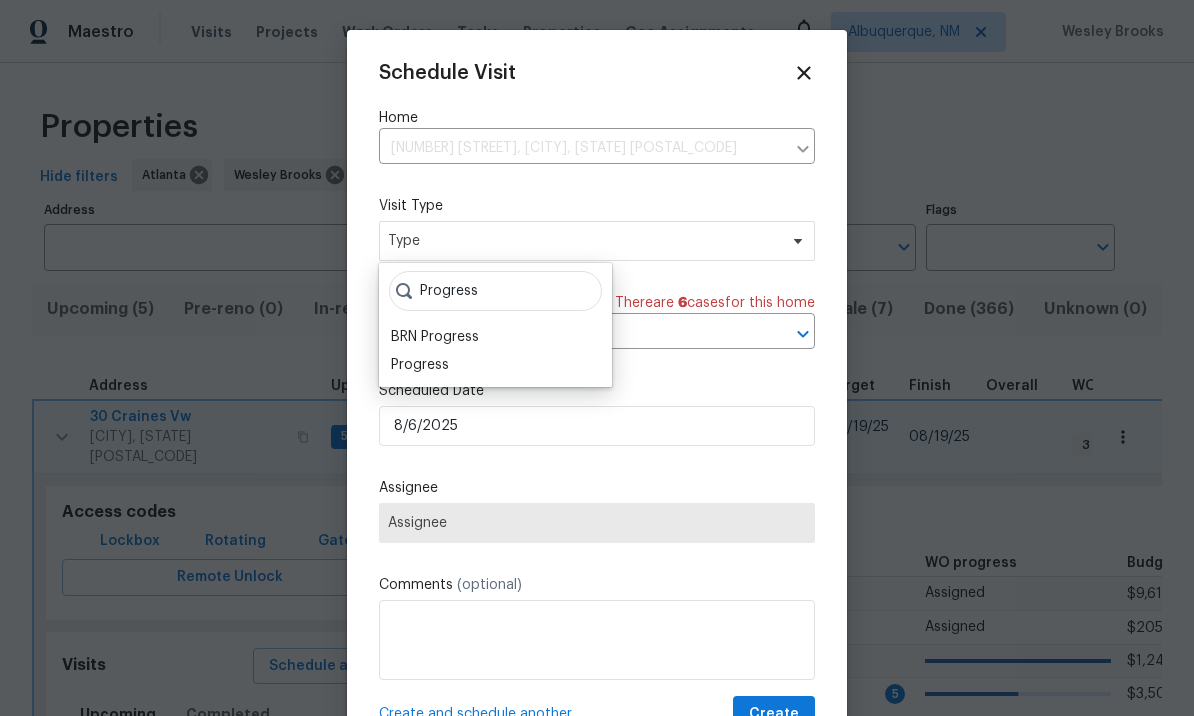 click on "Progress" at bounding box center [495, 365] 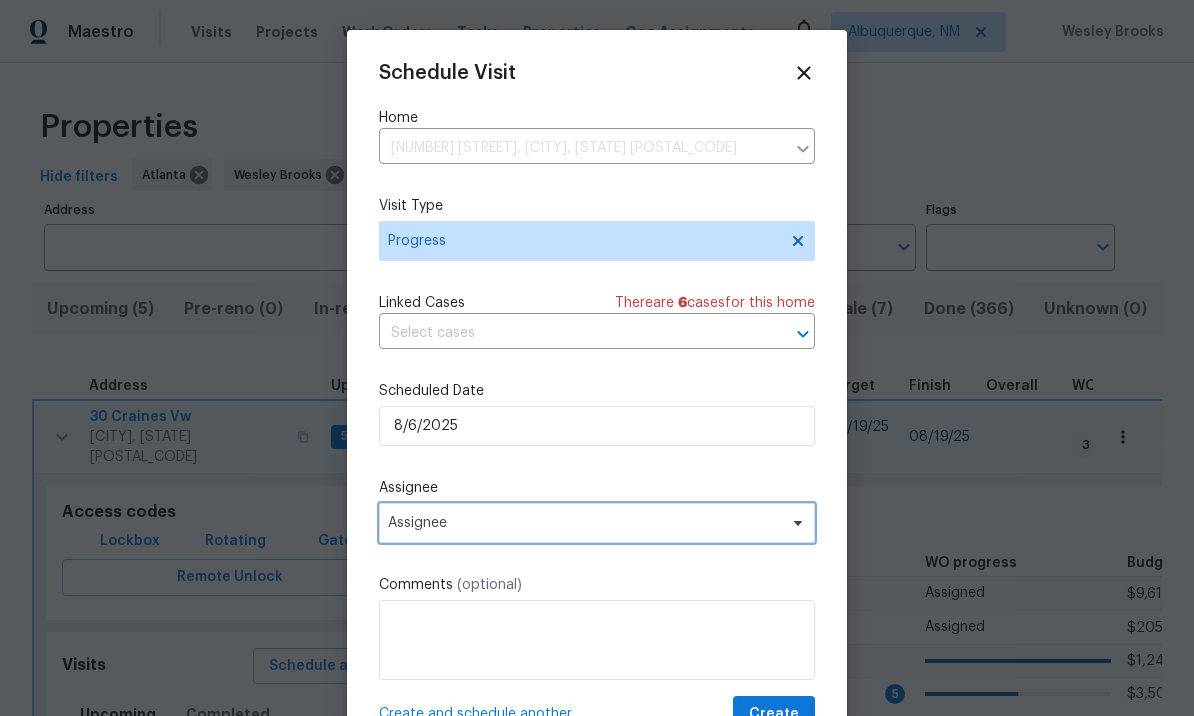 click on "Assignee" at bounding box center [584, 523] 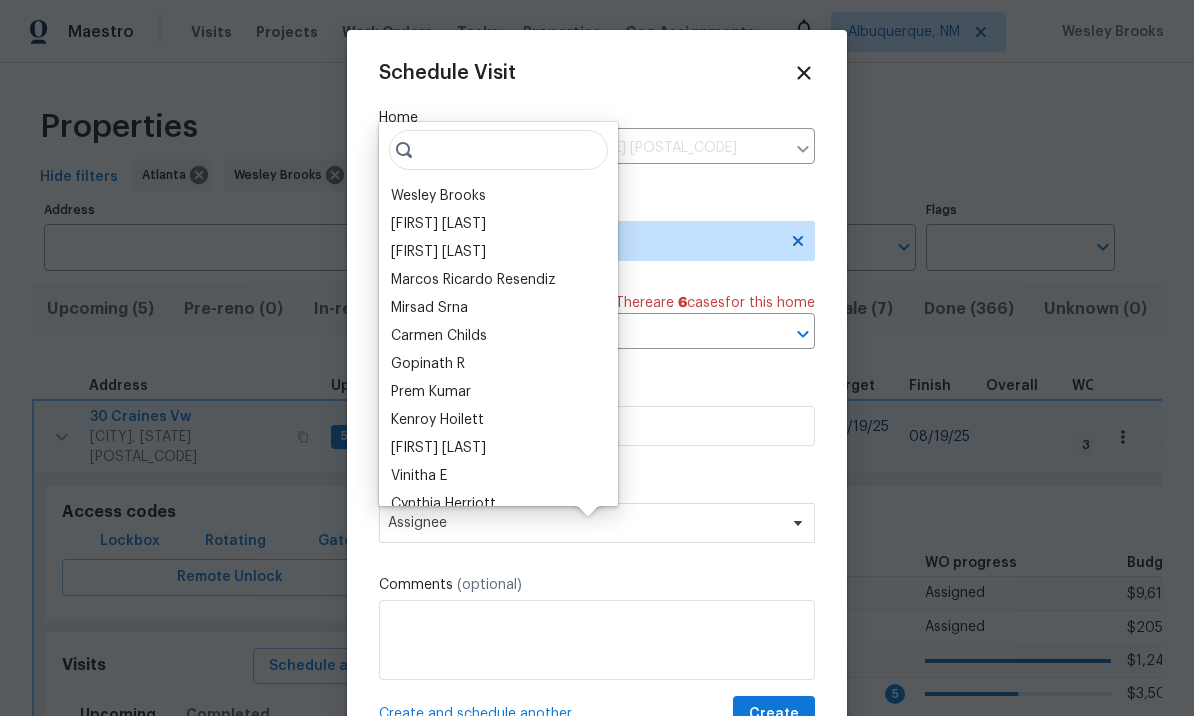 scroll, scrollTop: 12, scrollLeft: 0, axis: vertical 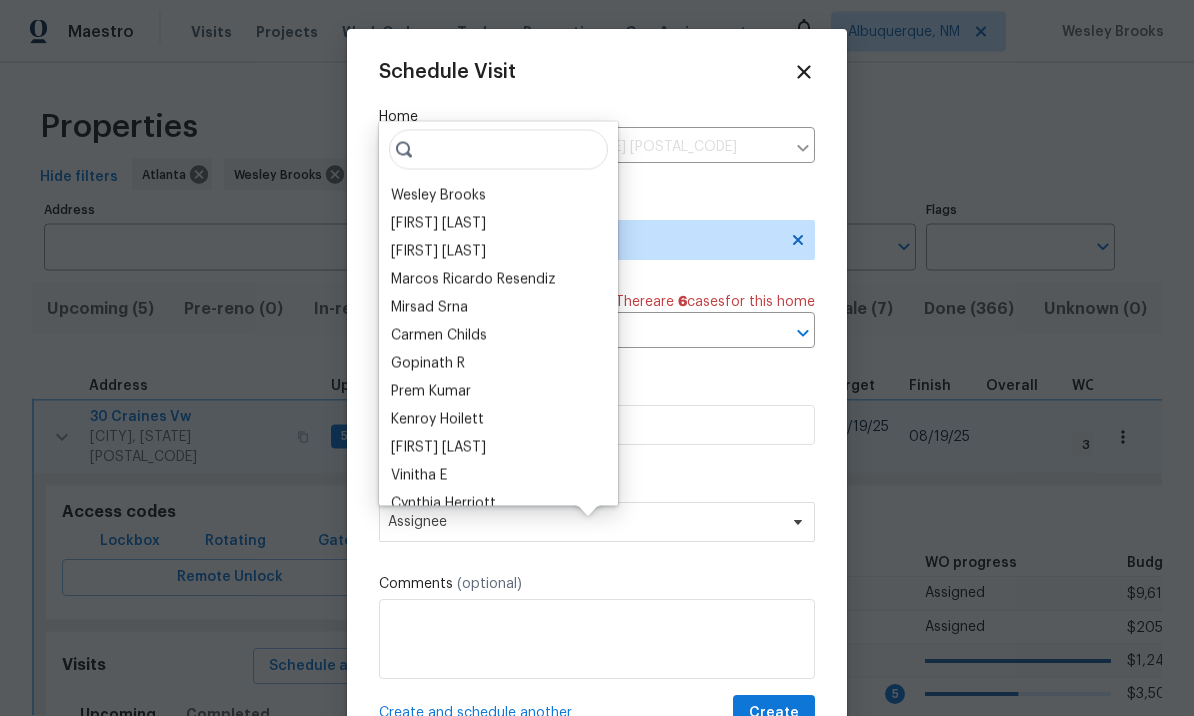 click on "Wesley Brooks" at bounding box center (498, 196) 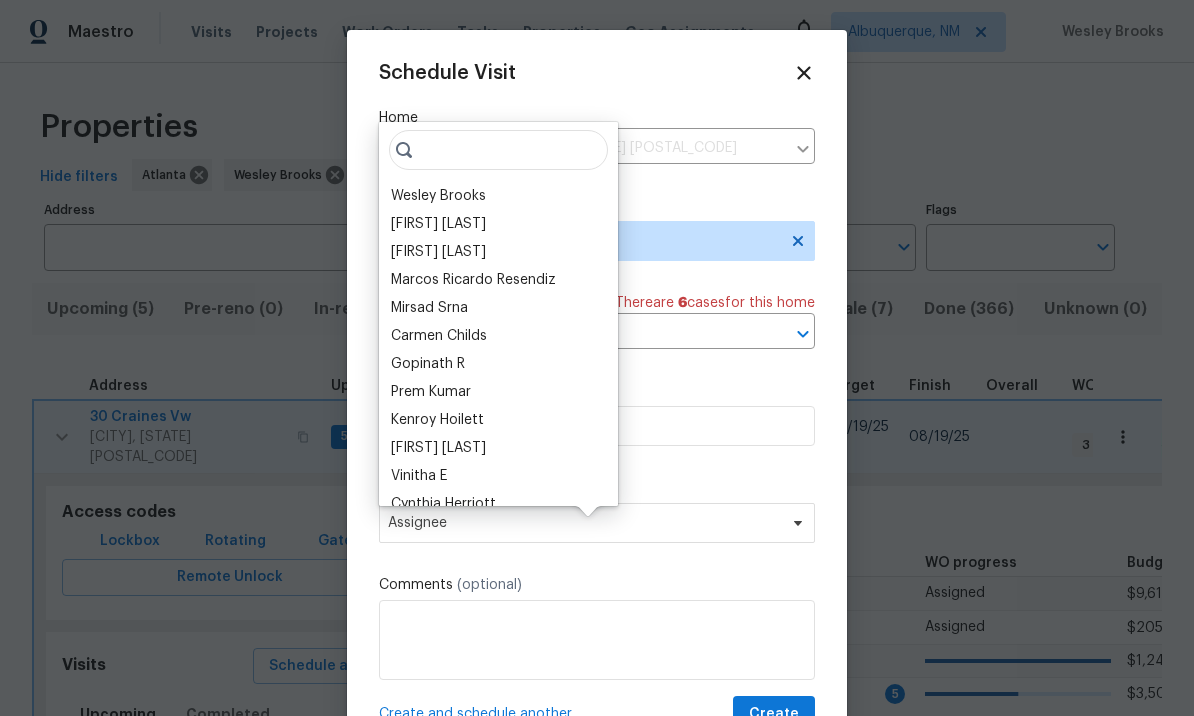 click on "Wesley Brooks" at bounding box center [438, 196] 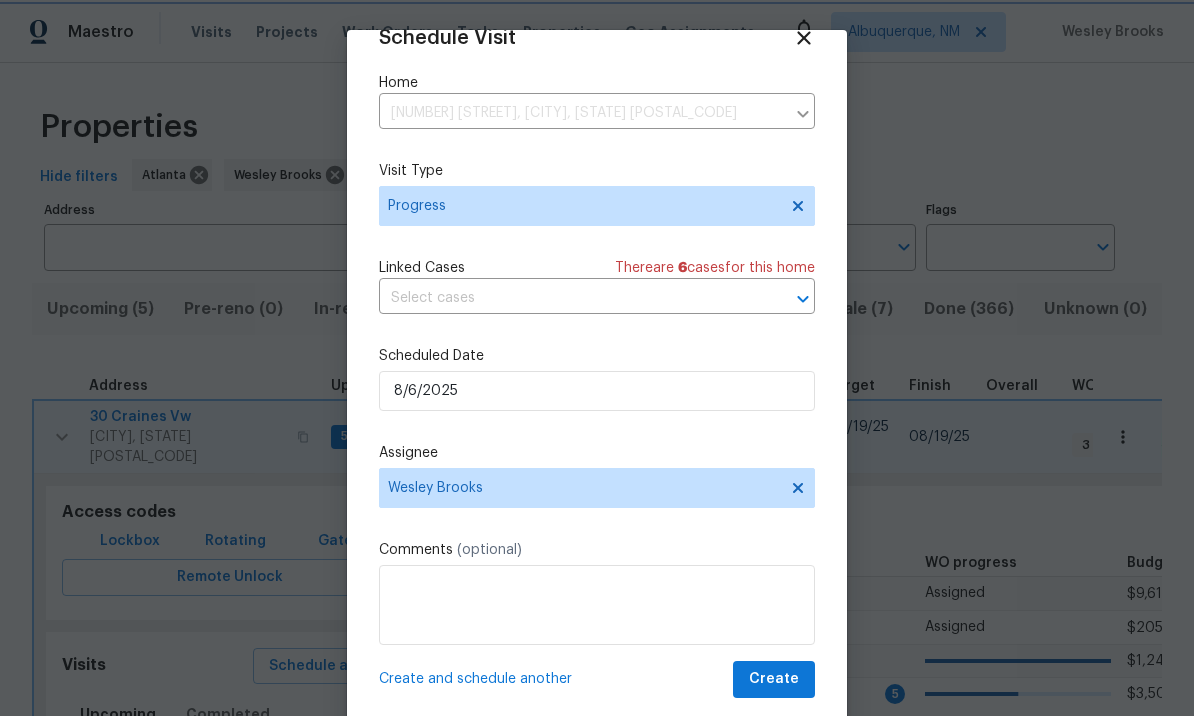 scroll, scrollTop: 39, scrollLeft: 0, axis: vertical 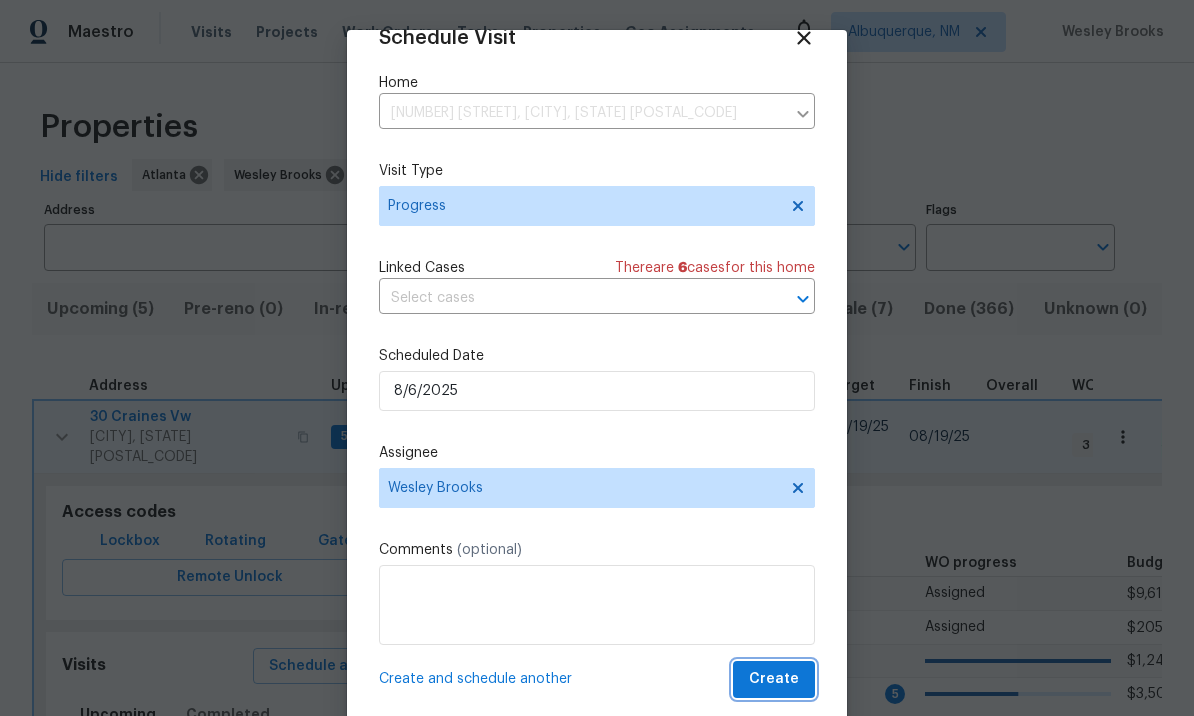 click on "Create" at bounding box center [774, 679] 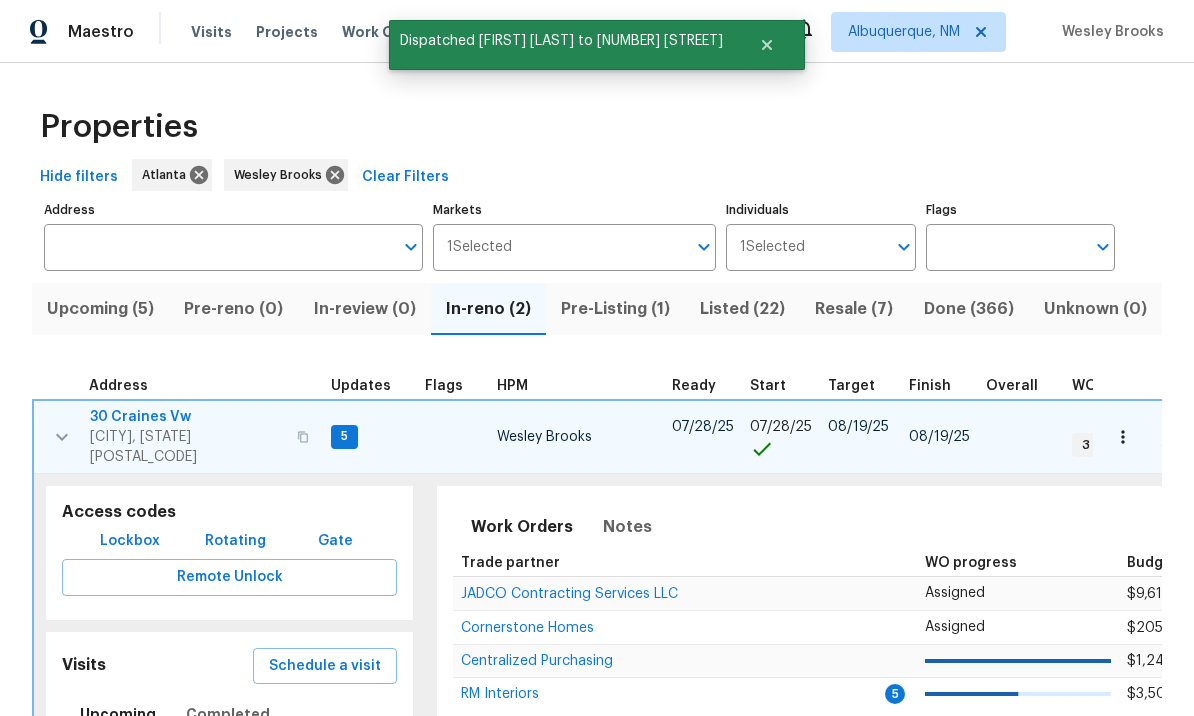 click 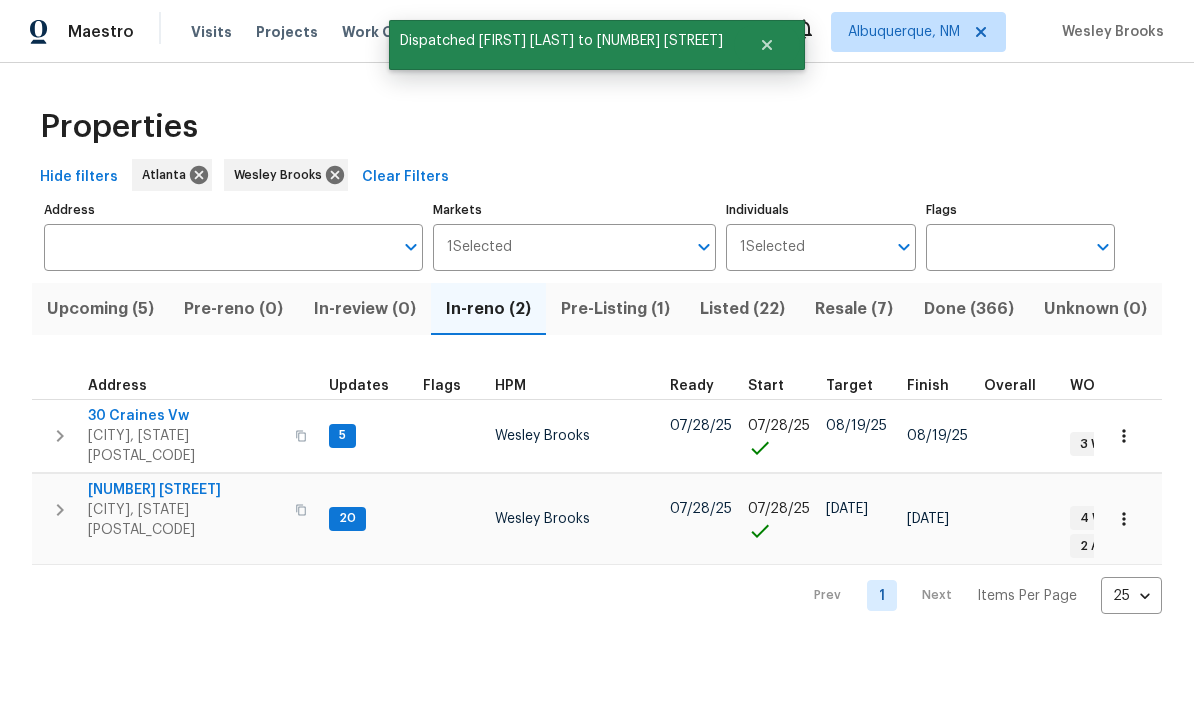 scroll, scrollTop: 0, scrollLeft: 0, axis: both 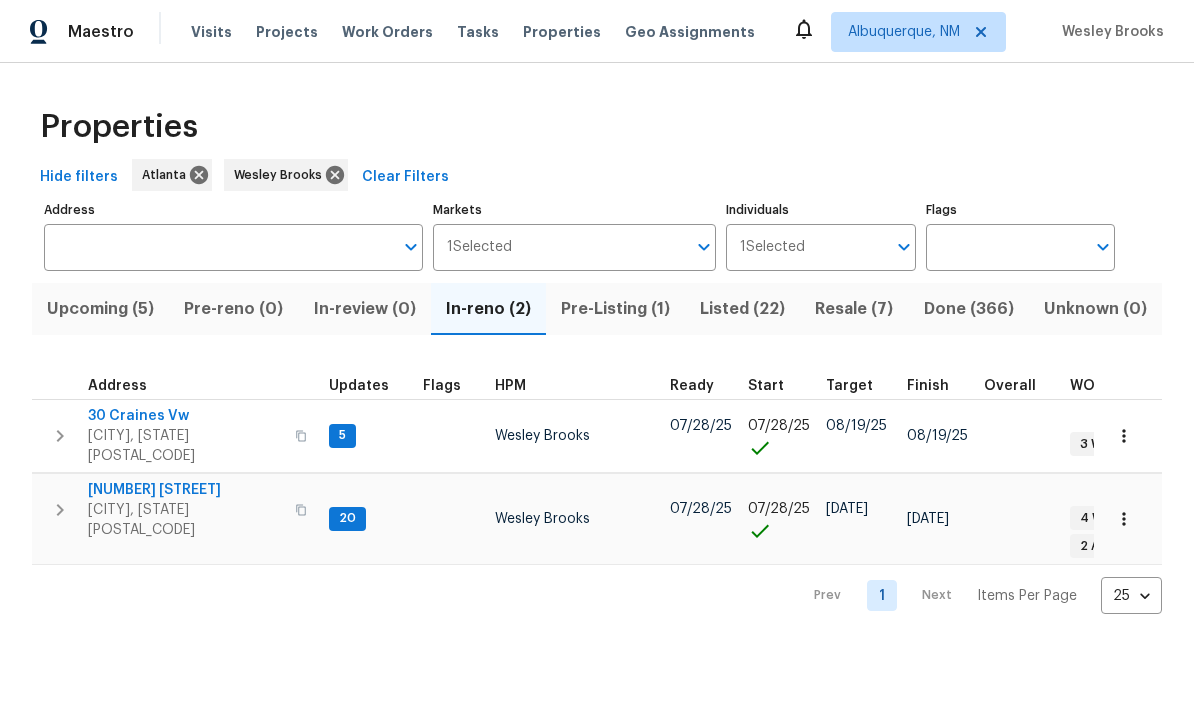 click on "Properties" at bounding box center [597, 127] 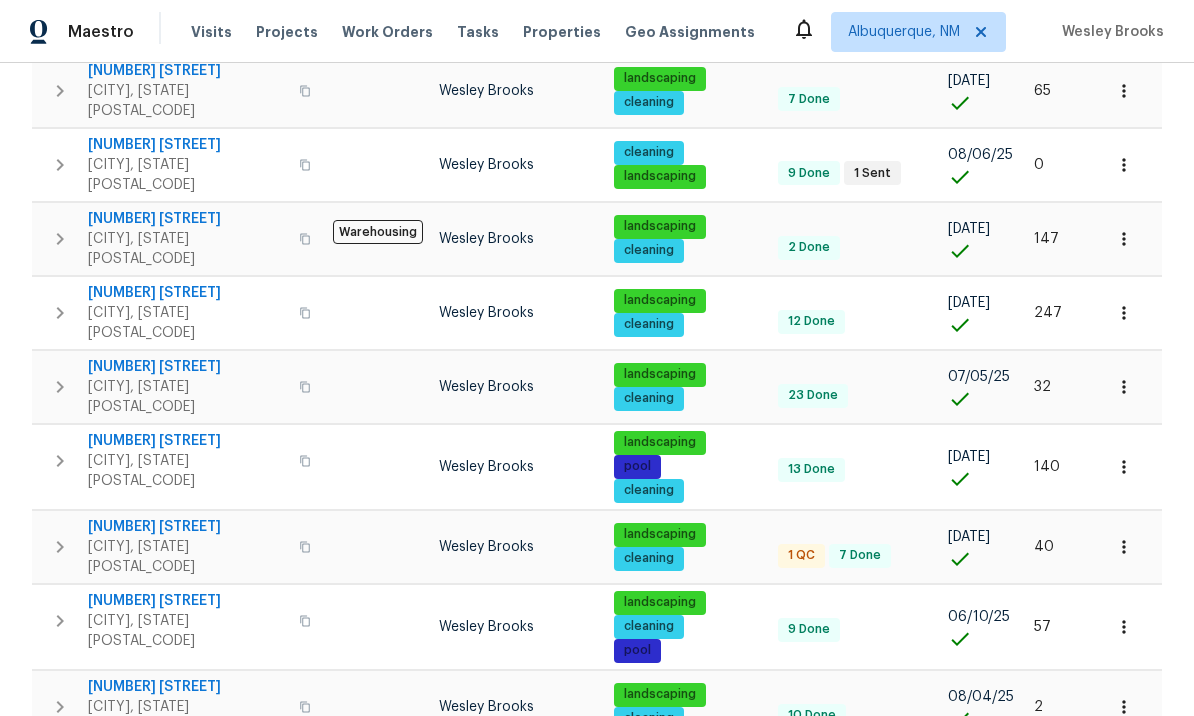 scroll, scrollTop: 445, scrollLeft: 0, axis: vertical 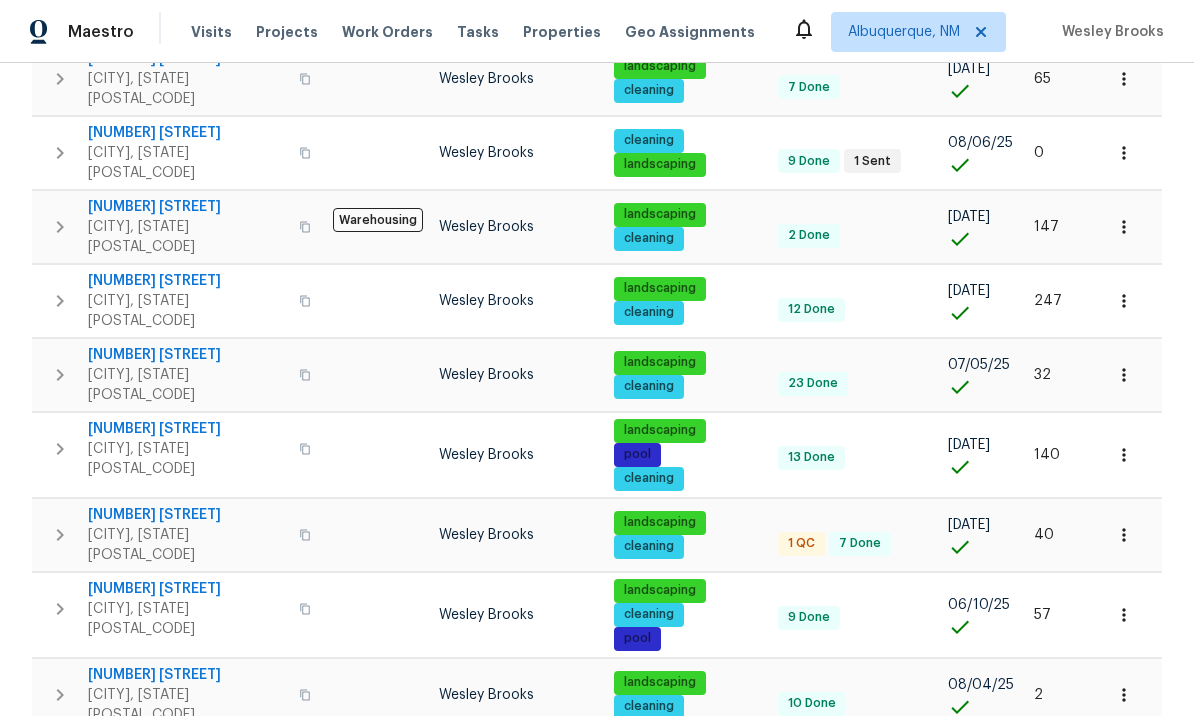click on "230 Myrtle Grove Ln" at bounding box center [187, 515] 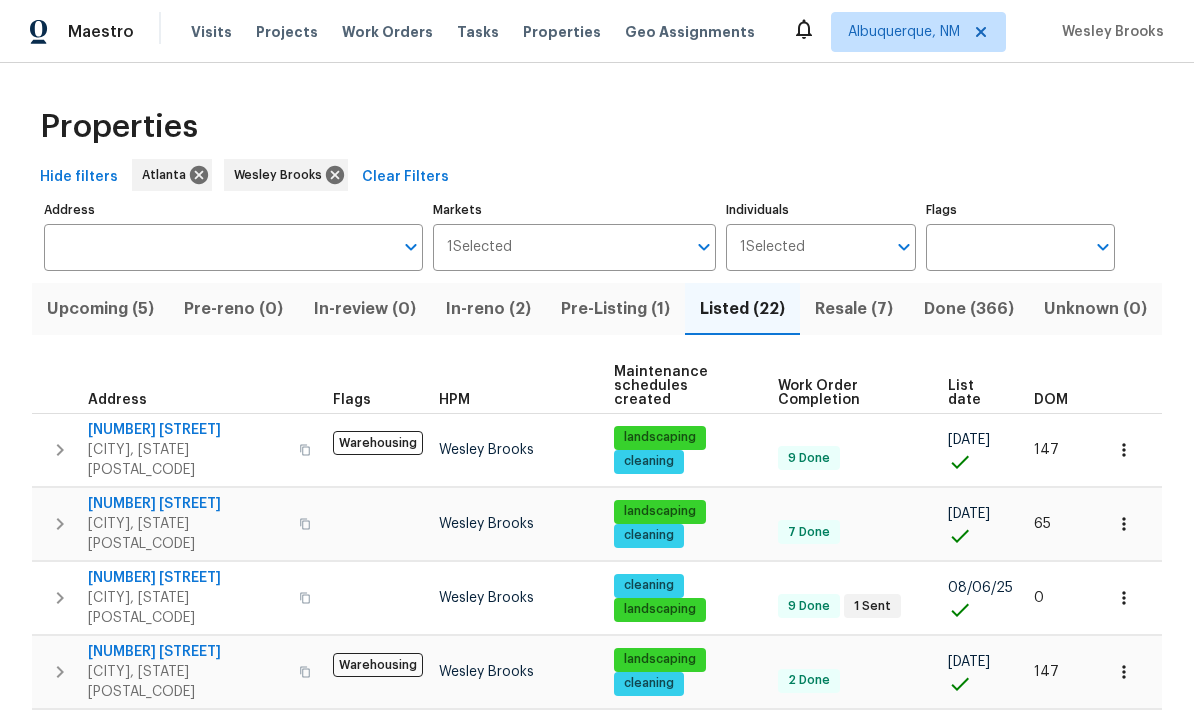 scroll, scrollTop: 0, scrollLeft: 0, axis: both 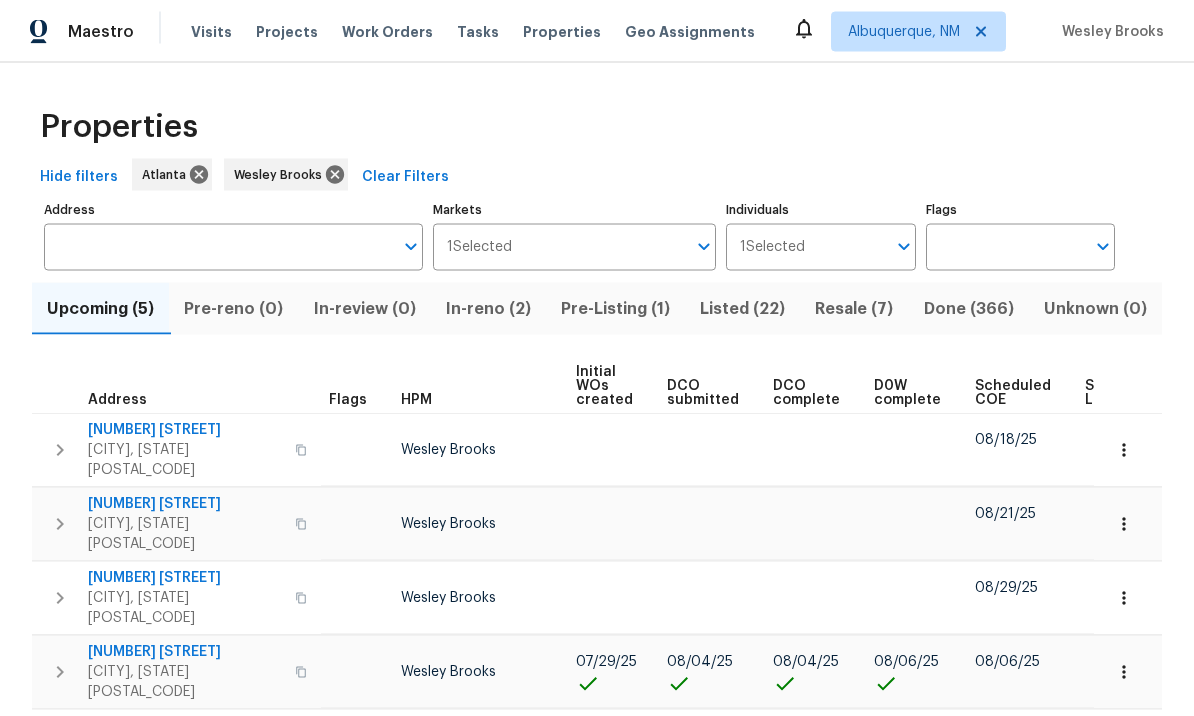 click on "[NUMBER] [STREET]" at bounding box center (185, 652) 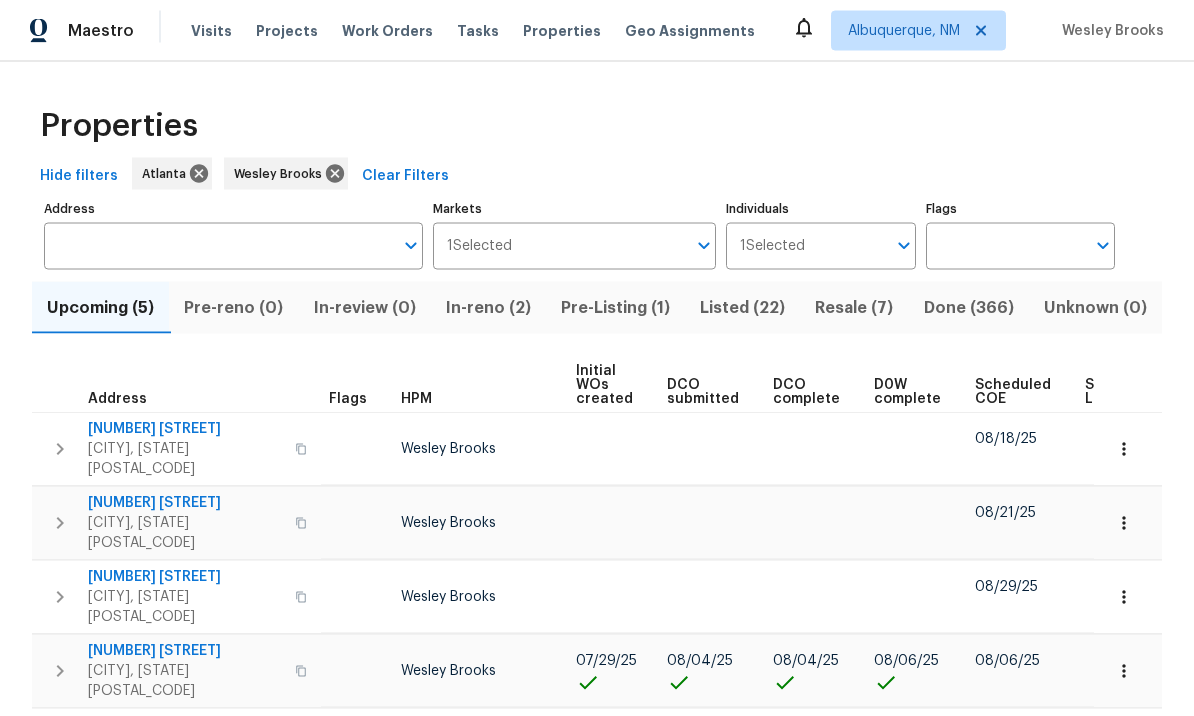 scroll, scrollTop: 69, scrollLeft: 0, axis: vertical 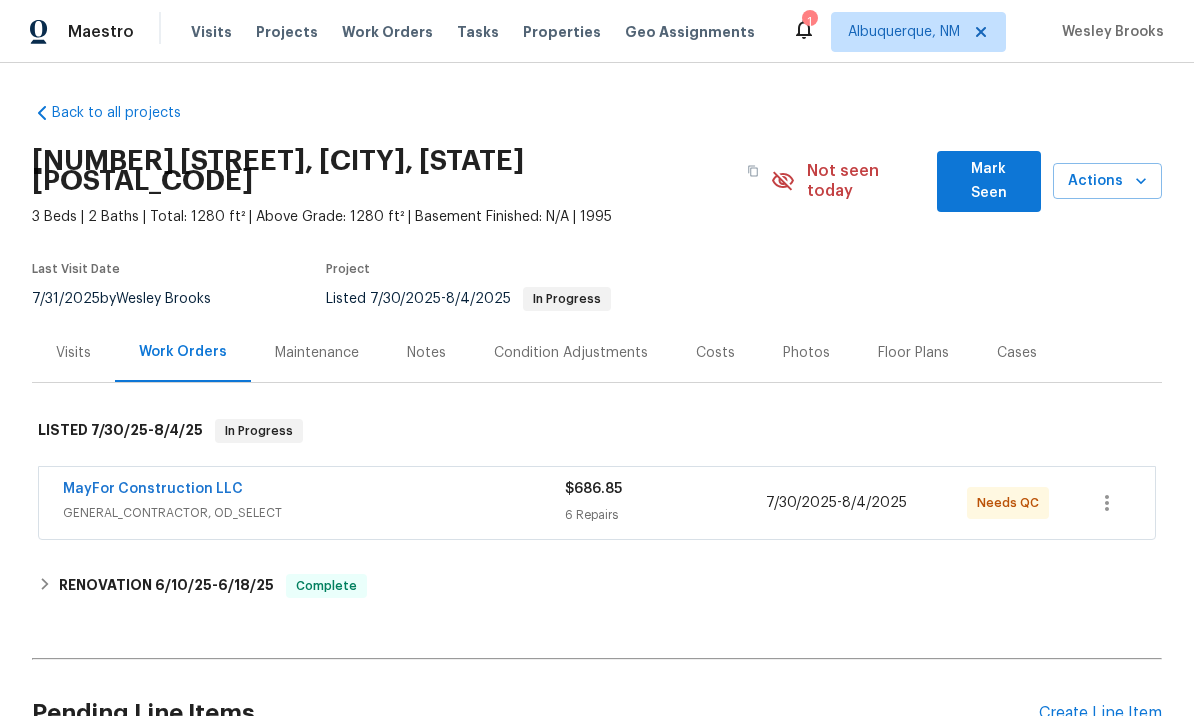 click on "Mark Seen" at bounding box center (989, 181) 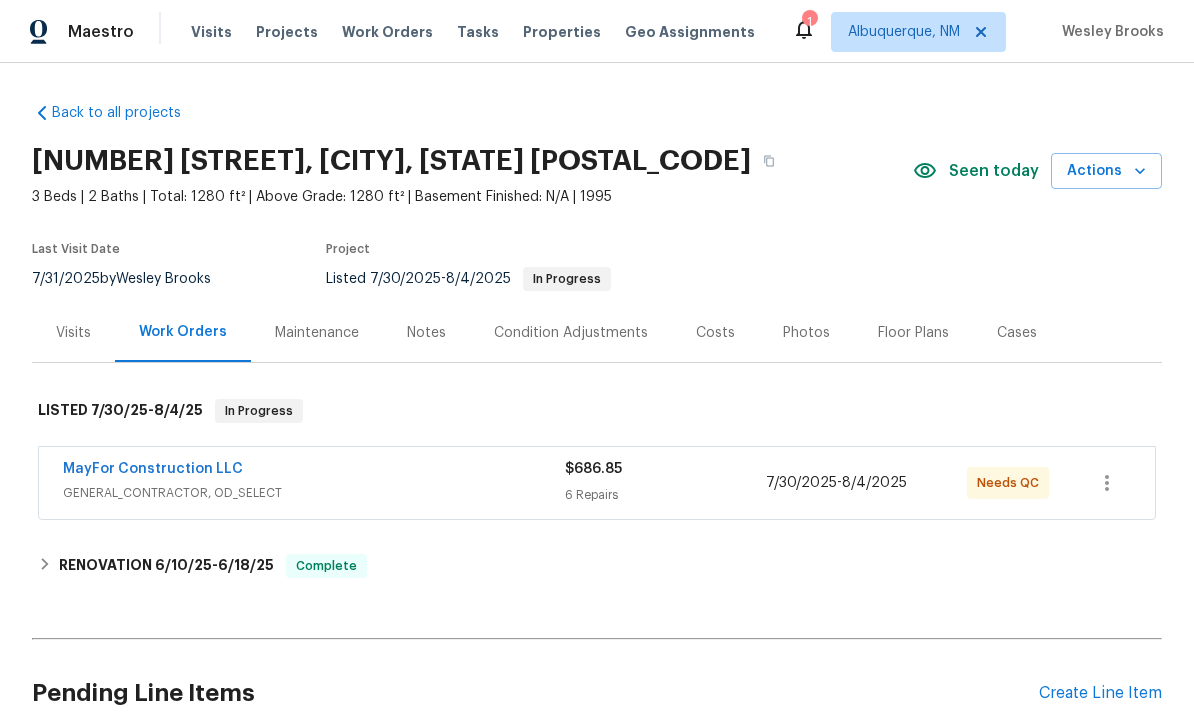 click on "GENERAL_CONTRACTOR, OD_SELECT" at bounding box center [314, 493] 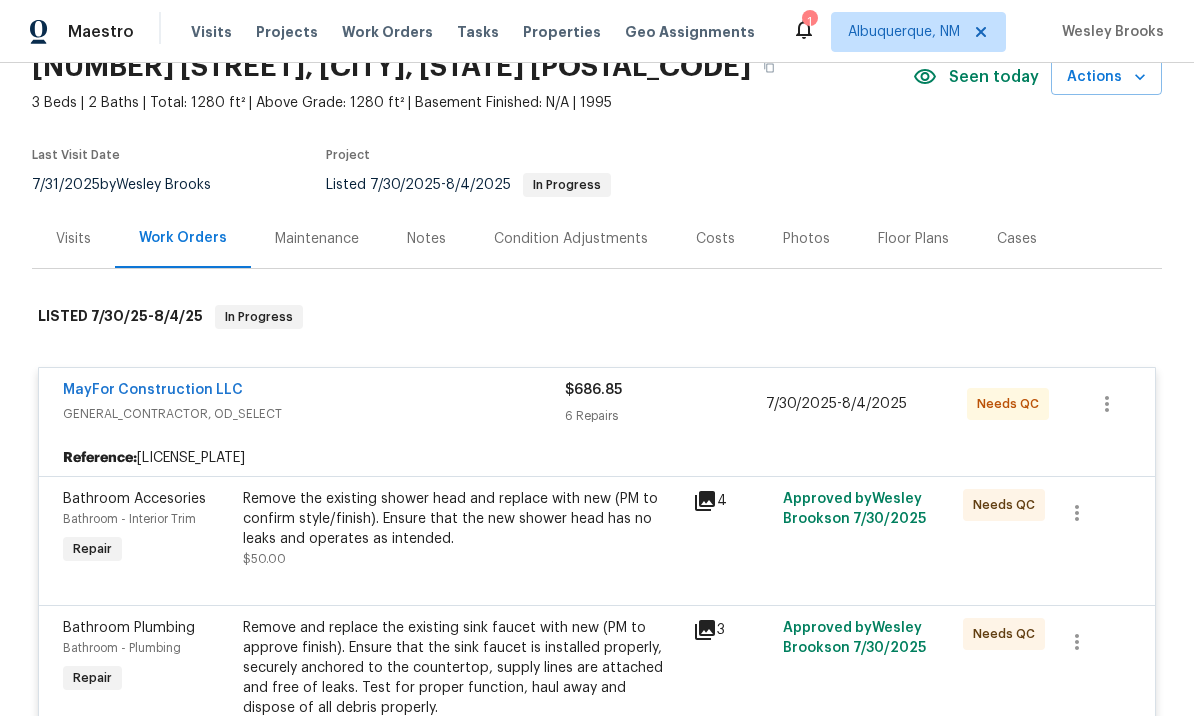 scroll, scrollTop: 130, scrollLeft: 0, axis: vertical 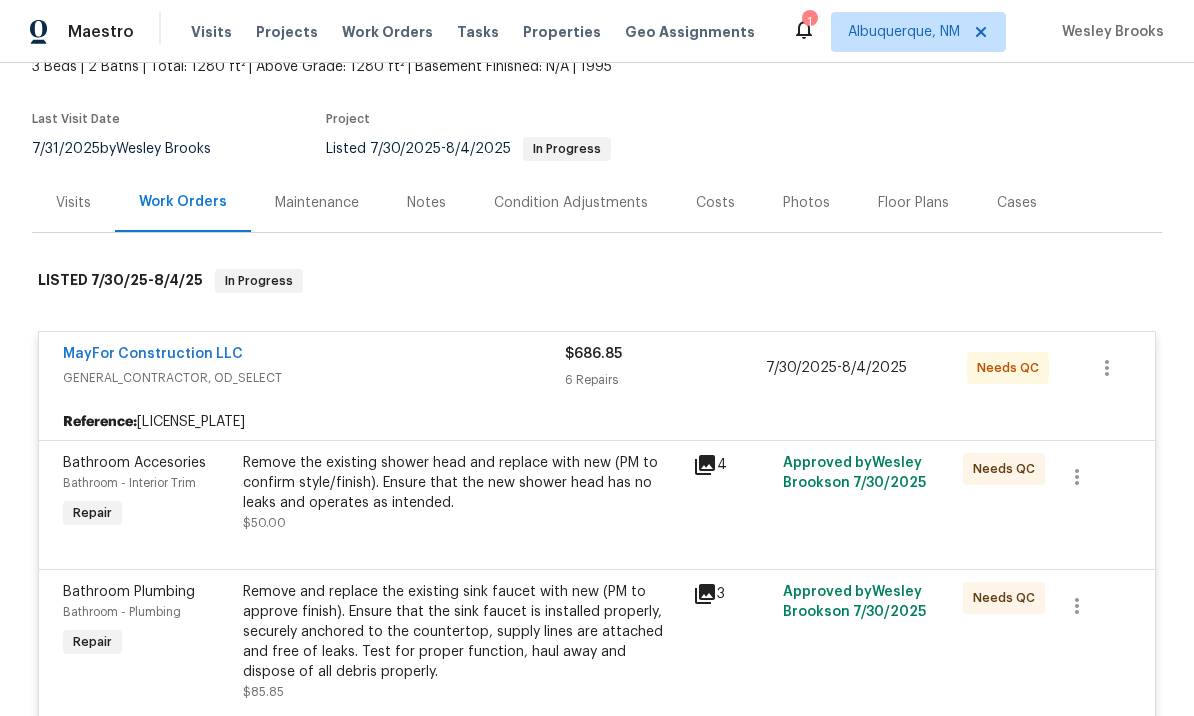 click on "MayFor Construction LLC" at bounding box center (153, 354) 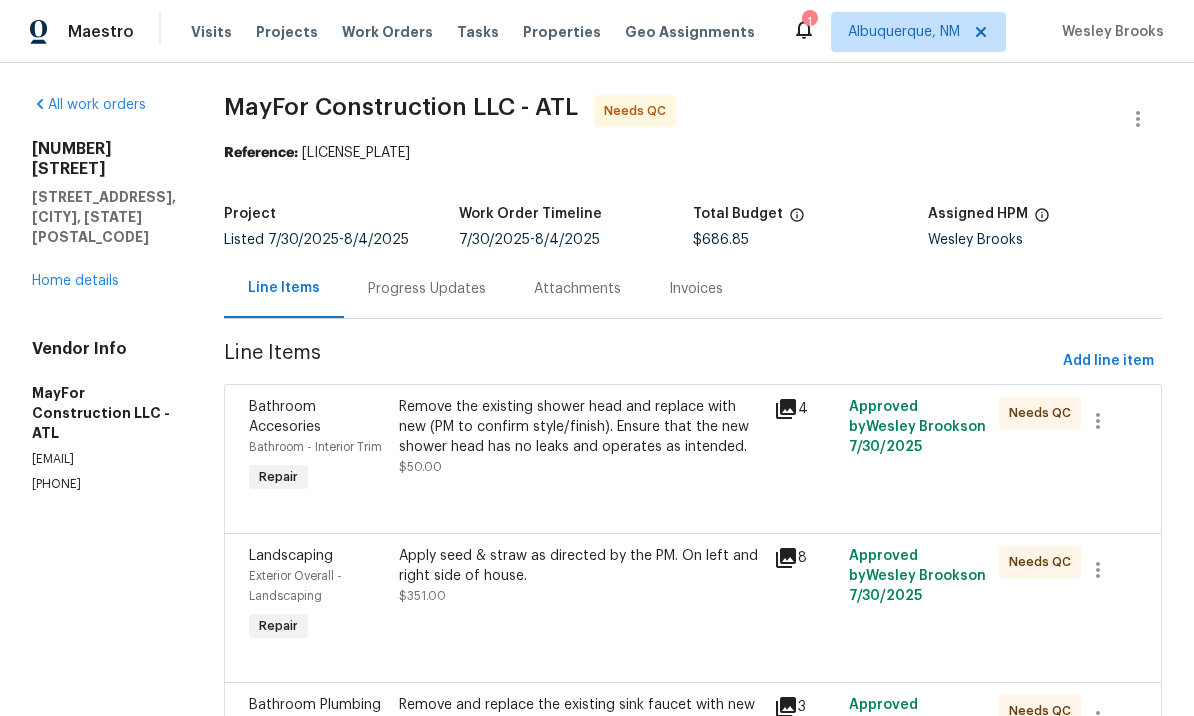 click on "Remove the existing shower head and replace with new (PM to confirm style/finish). Ensure that the new shower head has no leaks and operates as intended." at bounding box center (580, 427) 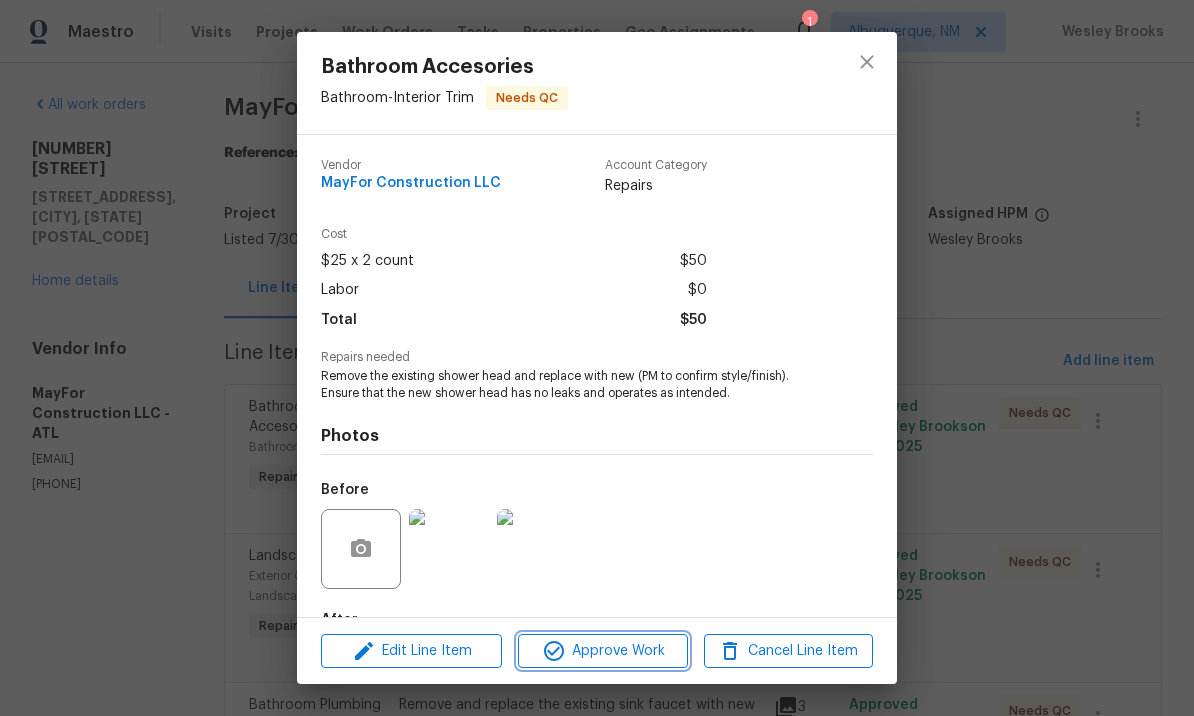 click on "Approve Work" at bounding box center (602, 651) 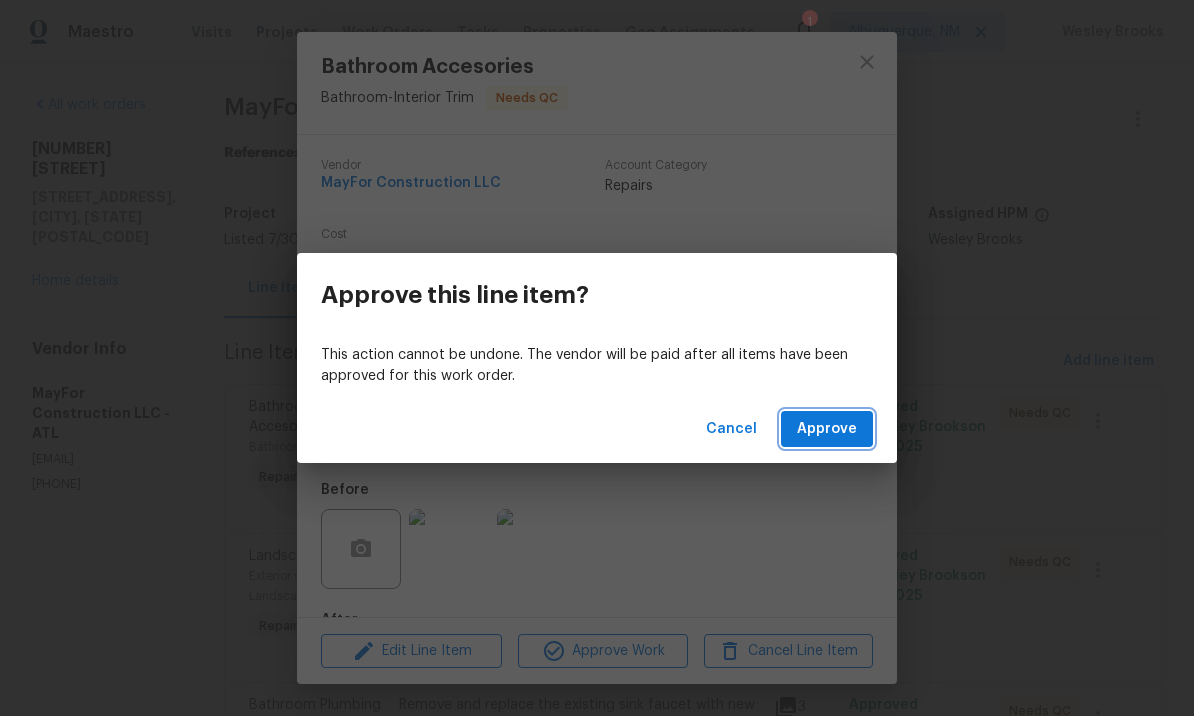 click on "Approve" at bounding box center [827, 429] 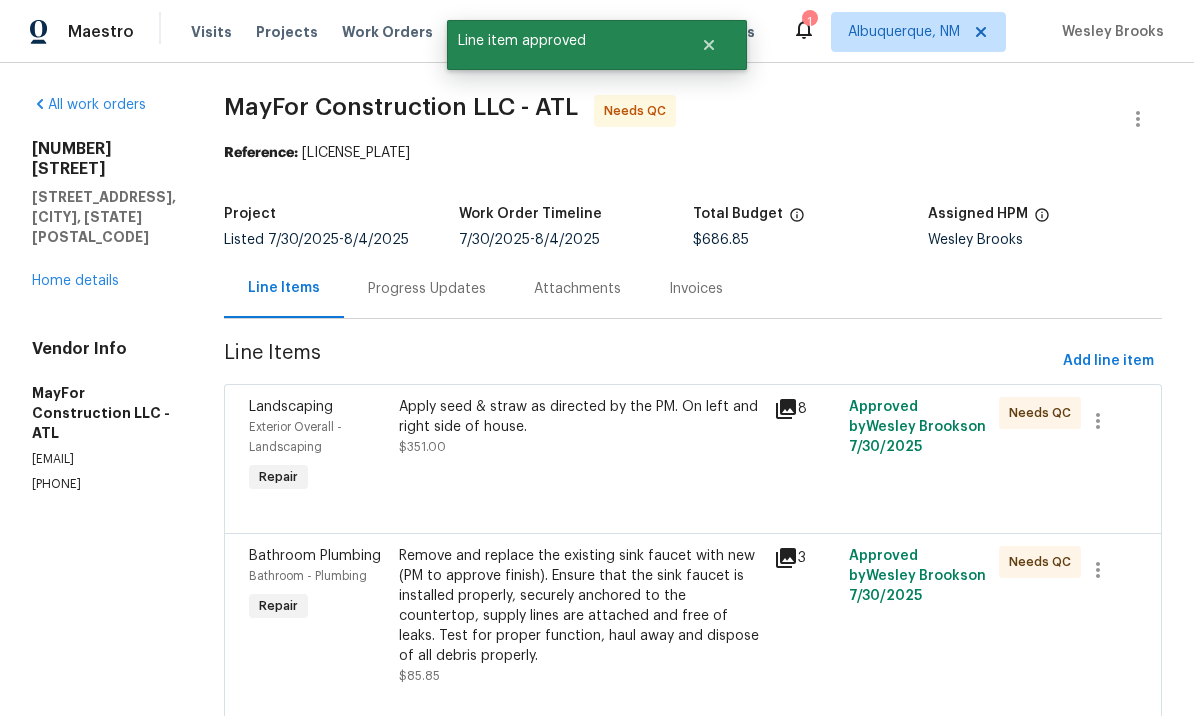 click on "Apply seed & straw as directed by the PM. On left and right side of house. $351.00" at bounding box center (580, 447) 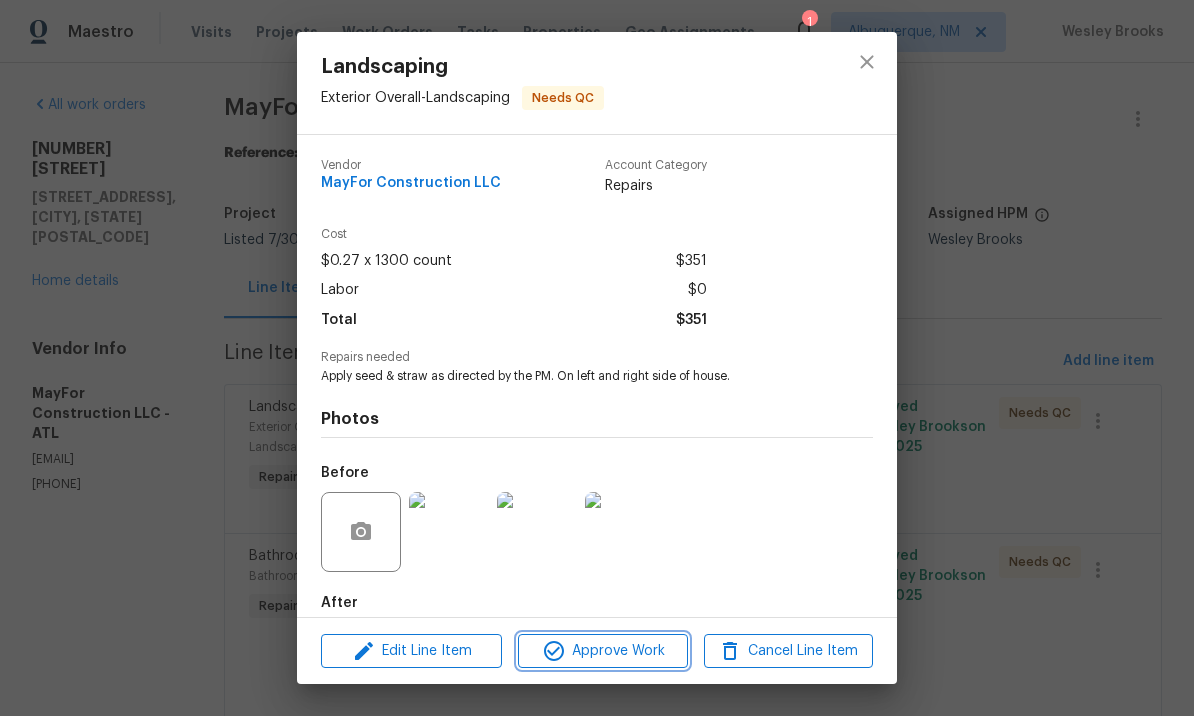 click on "Approve Work" at bounding box center (602, 651) 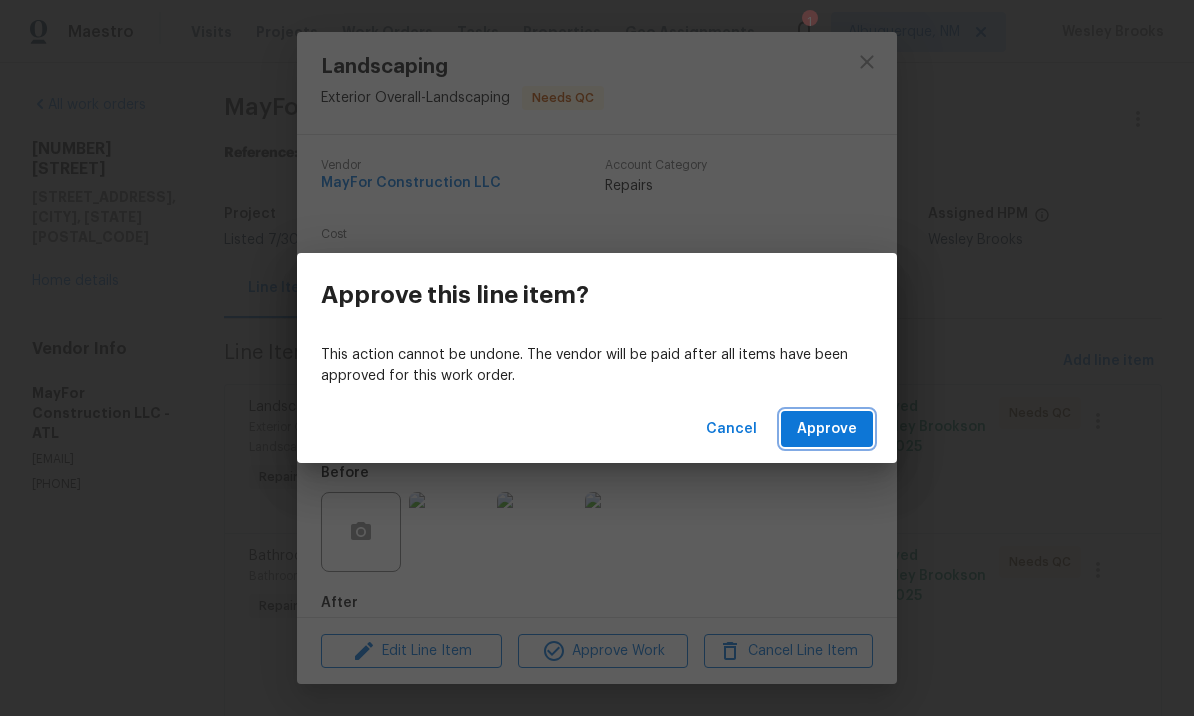 click on "Approve" at bounding box center [827, 429] 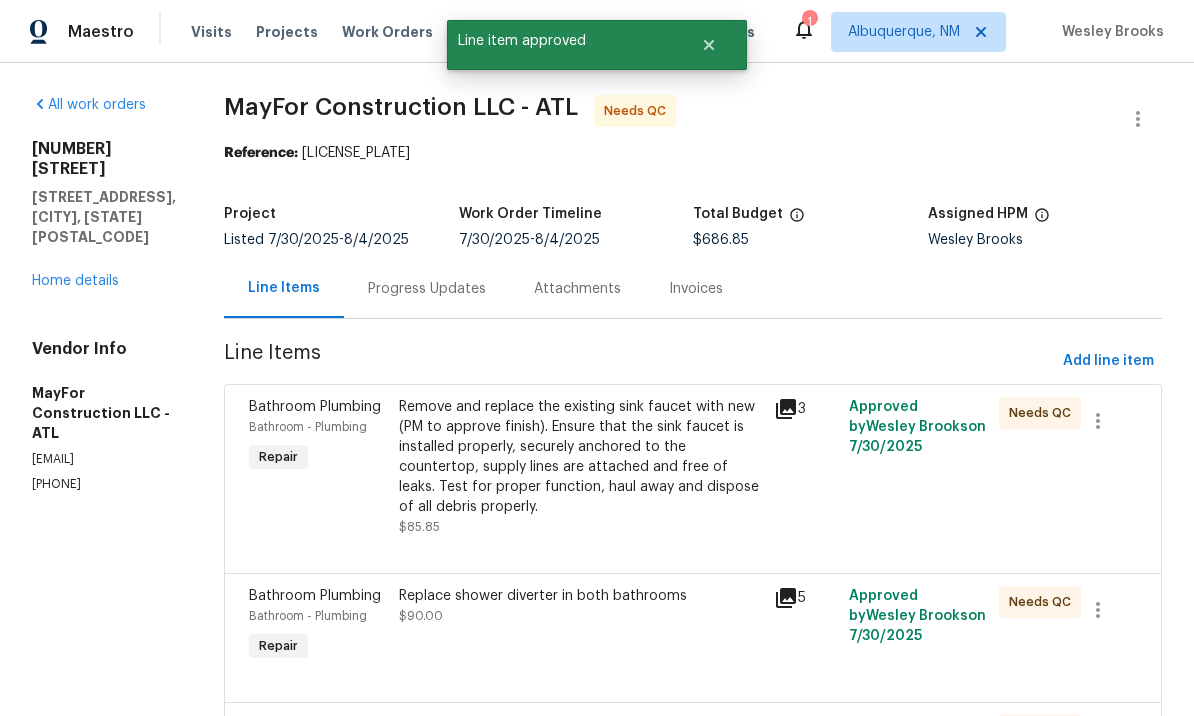 click on "Remove and replace the existing sink faucet with new (PM to approve finish). Ensure that the sink faucet is installed properly, securely anchored to the countertop, supply lines are attached and free of leaks. Test for proper function, haul away and dispose of all debris properly." at bounding box center [580, 457] 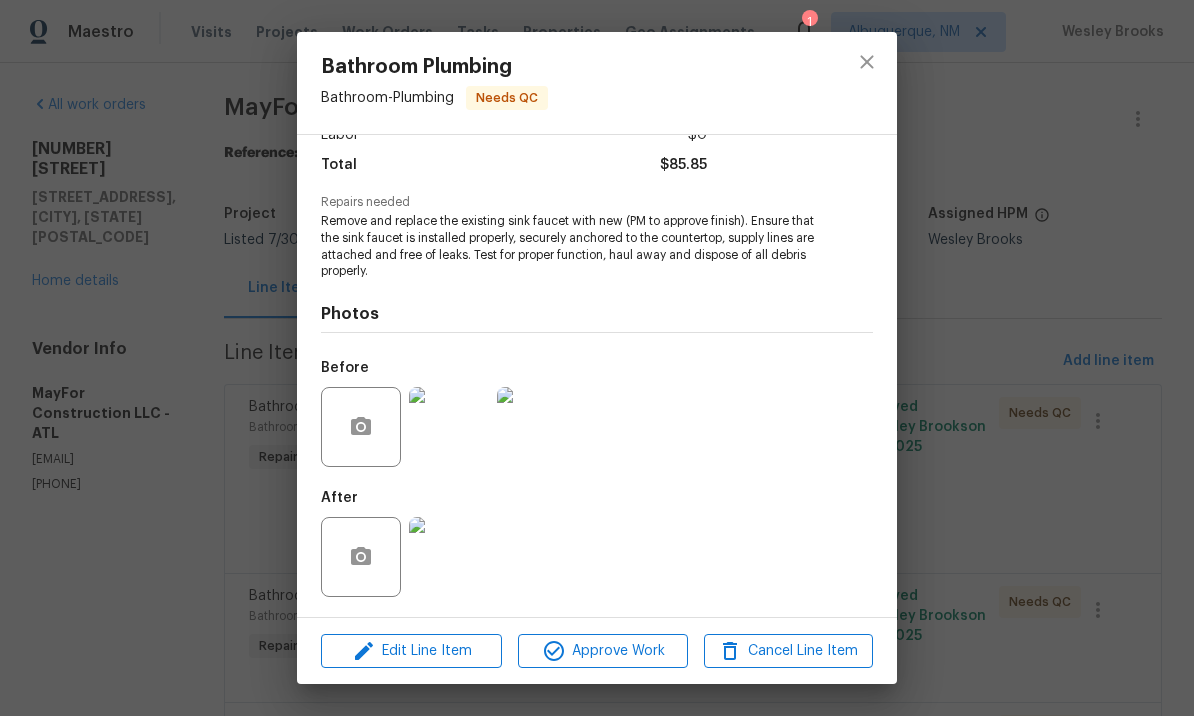 scroll, scrollTop: 157, scrollLeft: 0, axis: vertical 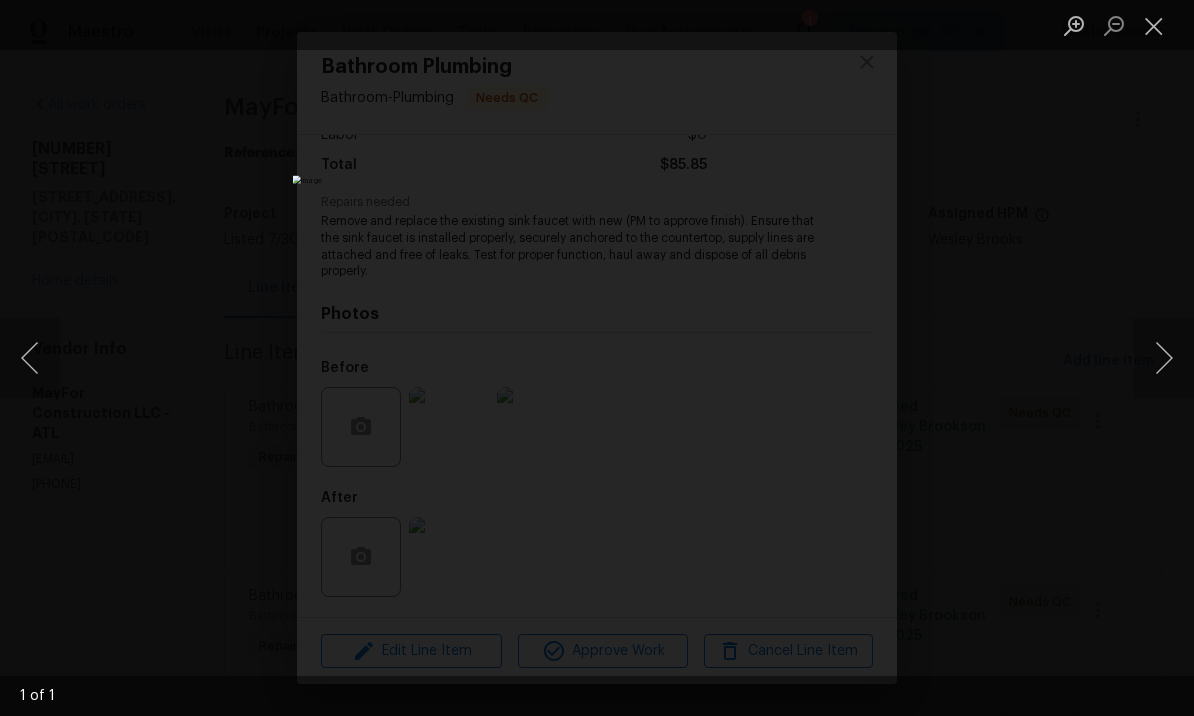 click at bounding box center (1154, 25) 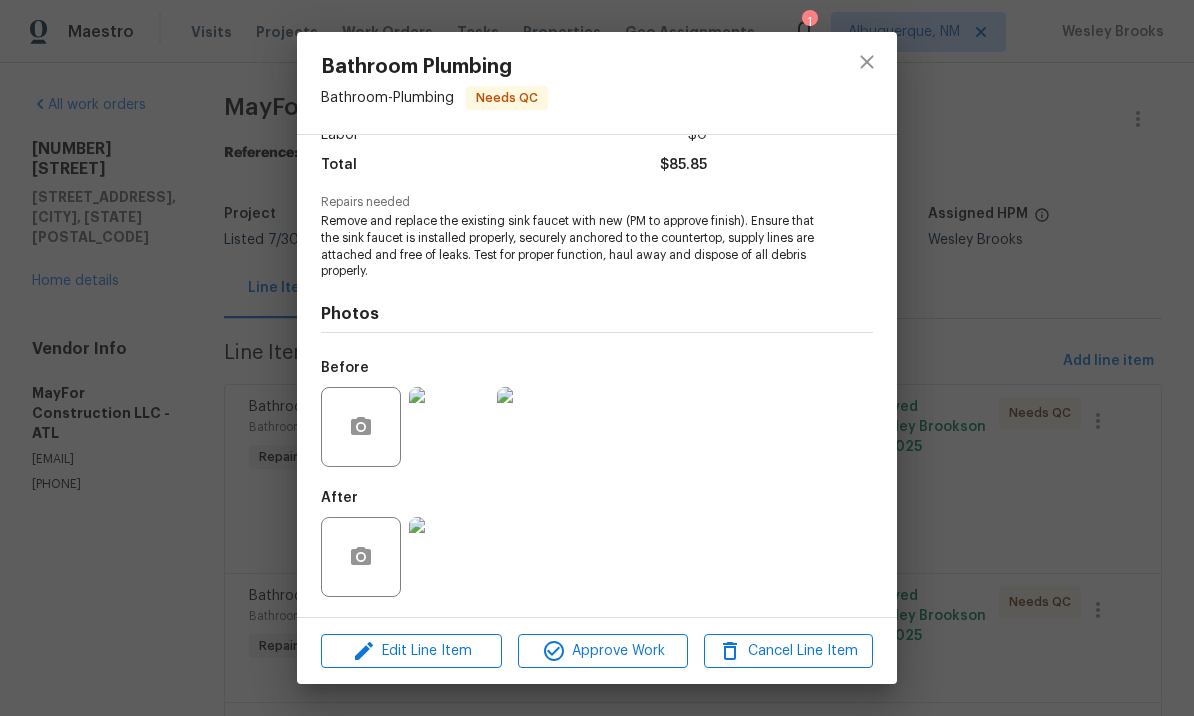 scroll, scrollTop: 157, scrollLeft: 0, axis: vertical 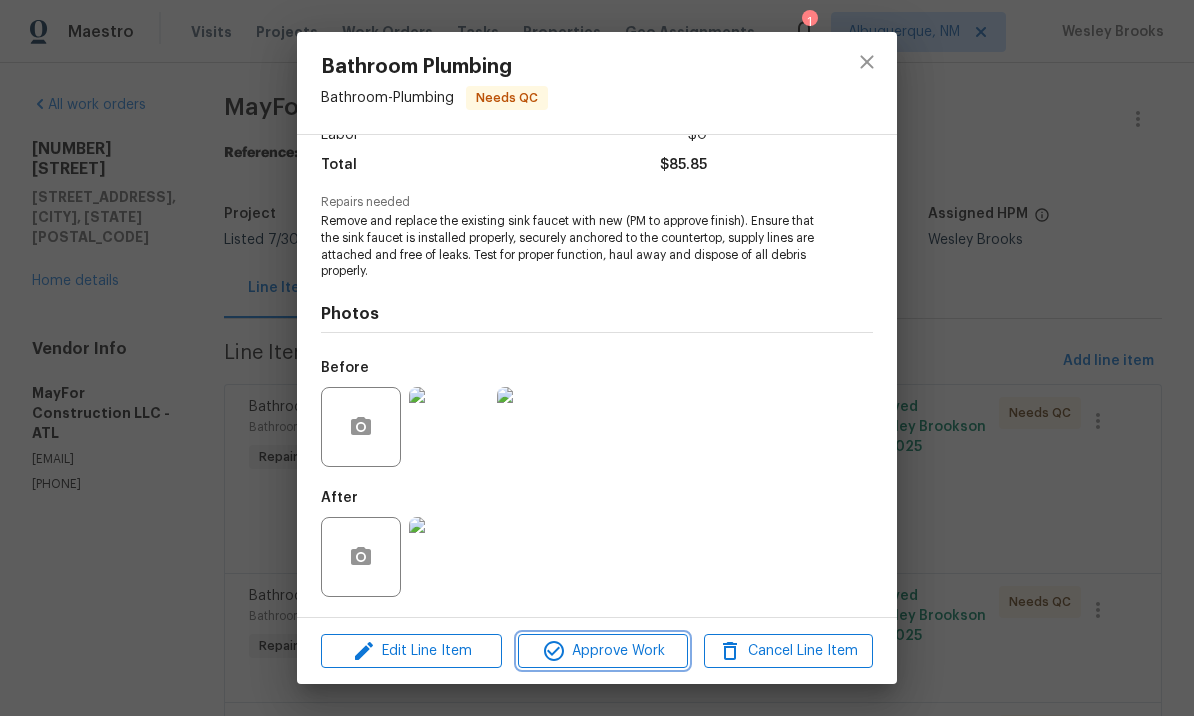 click on "Approve Work" at bounding box center (602, 651) 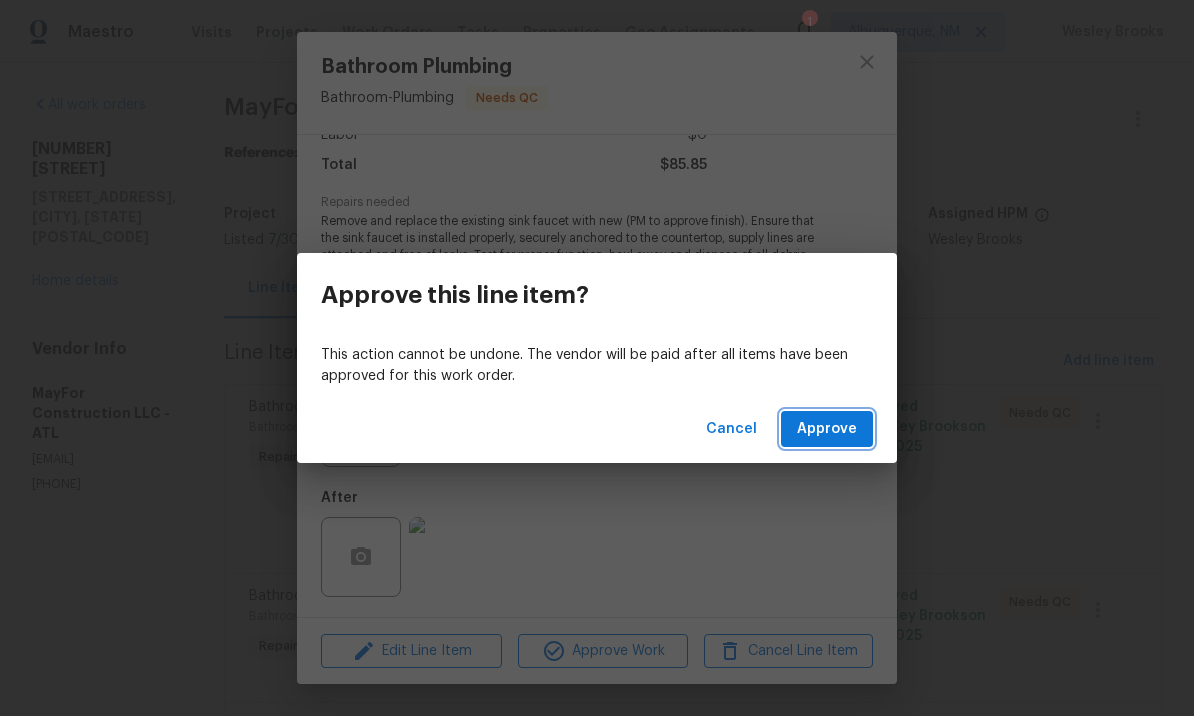 click on "Approve" at bounding box center (827, 429) 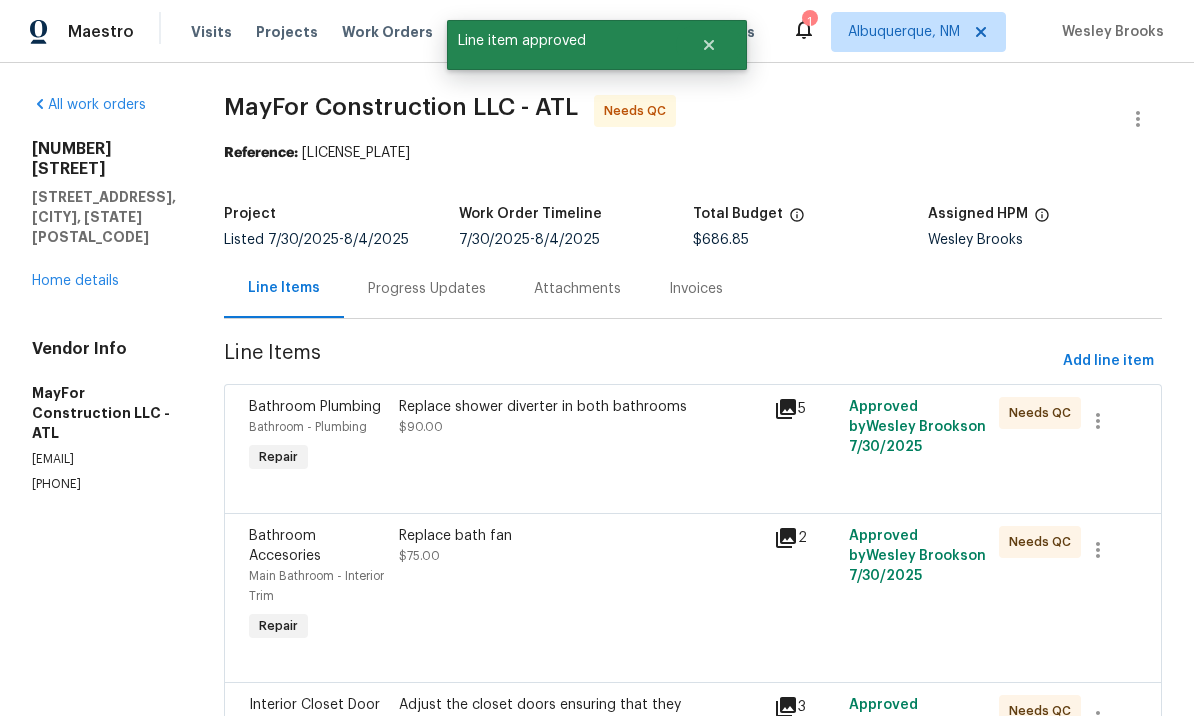 click on "Replace shower diverter in both bathrooms $90.00" at bounding box center (580, 437) 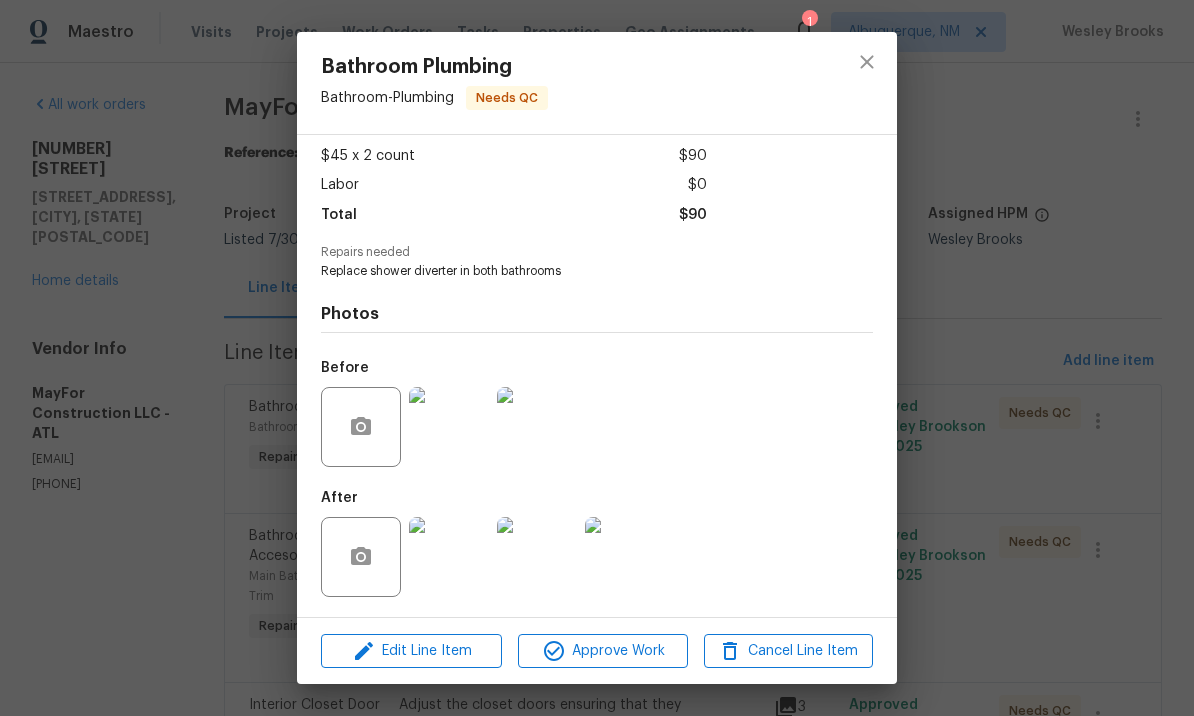 scroll, scrollTop: 110, scrollLeft: 0, axis: vertical 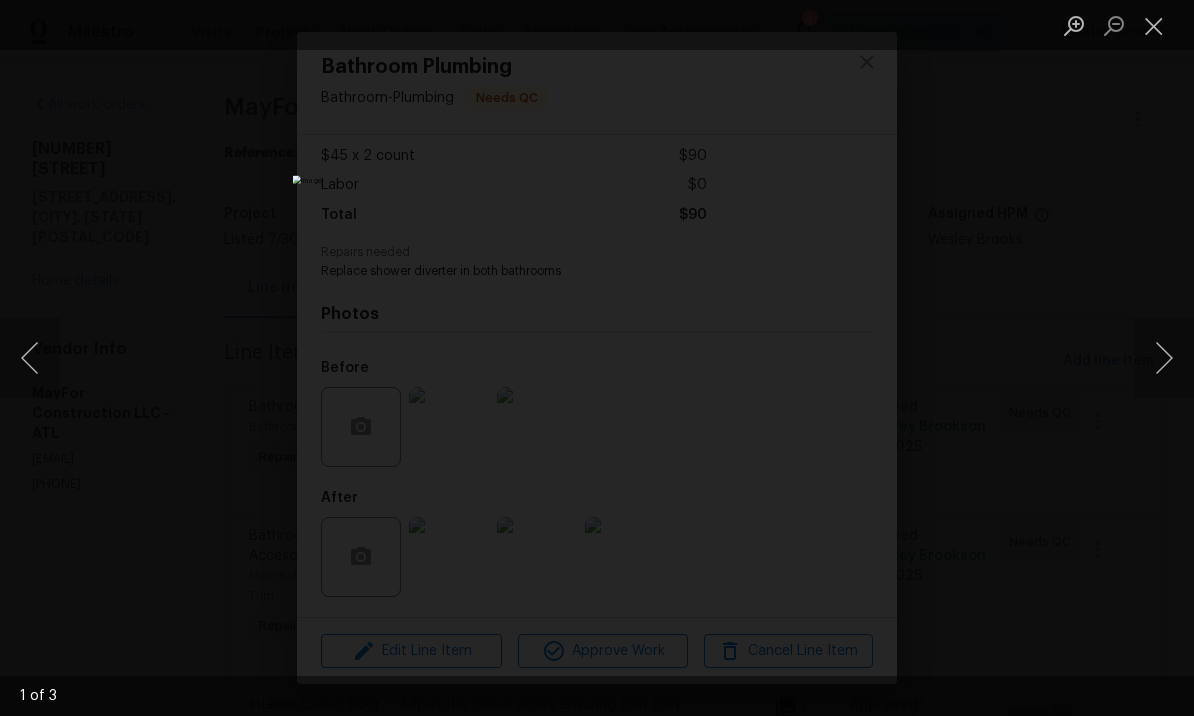 click at bounding box center (1164, 358) 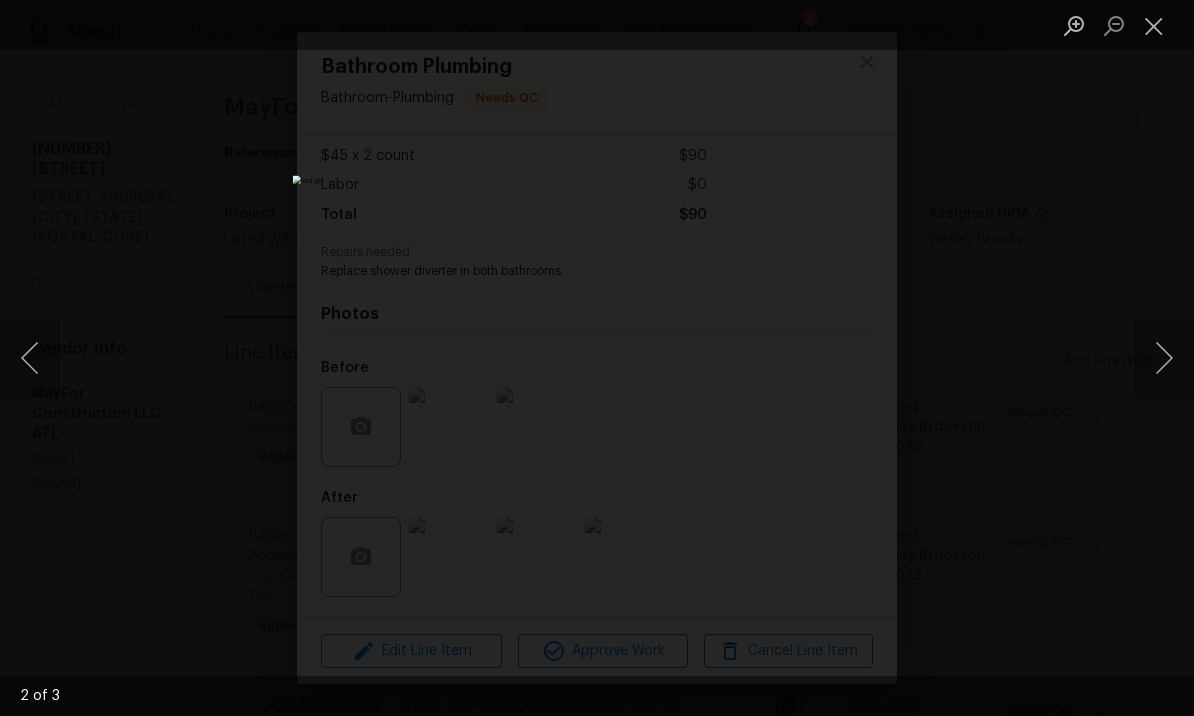 click at bounding box center [1164, 358] 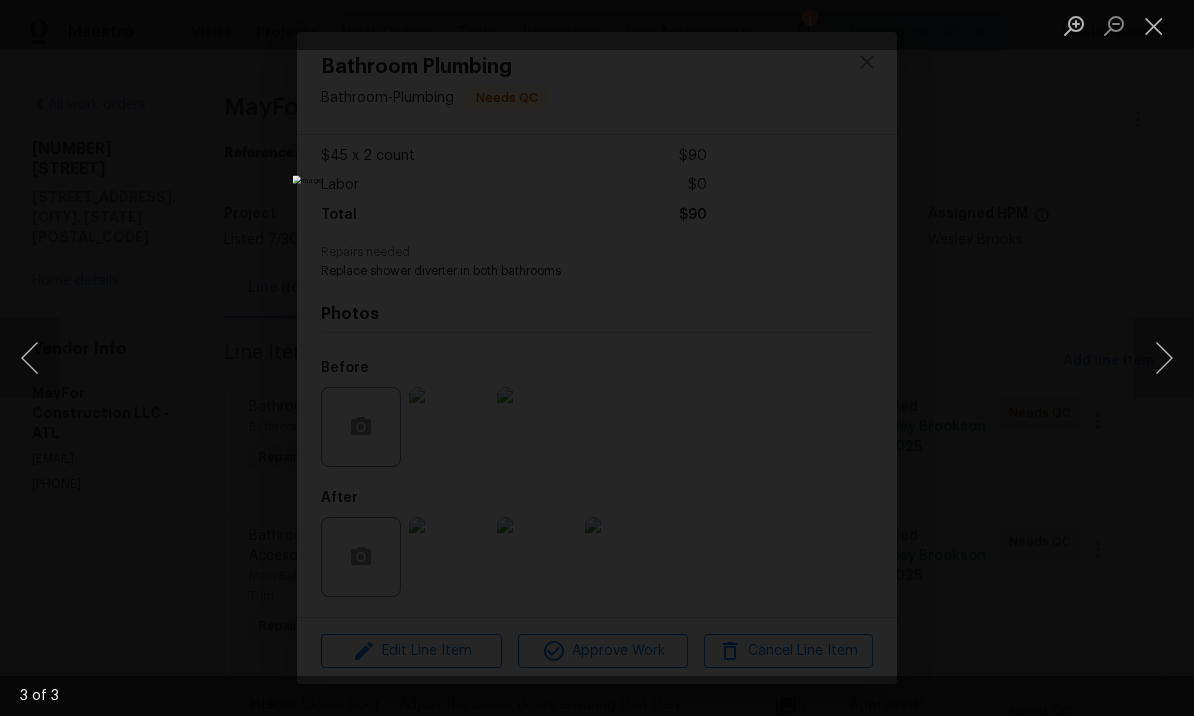 click at bounding box center [1154, 25] 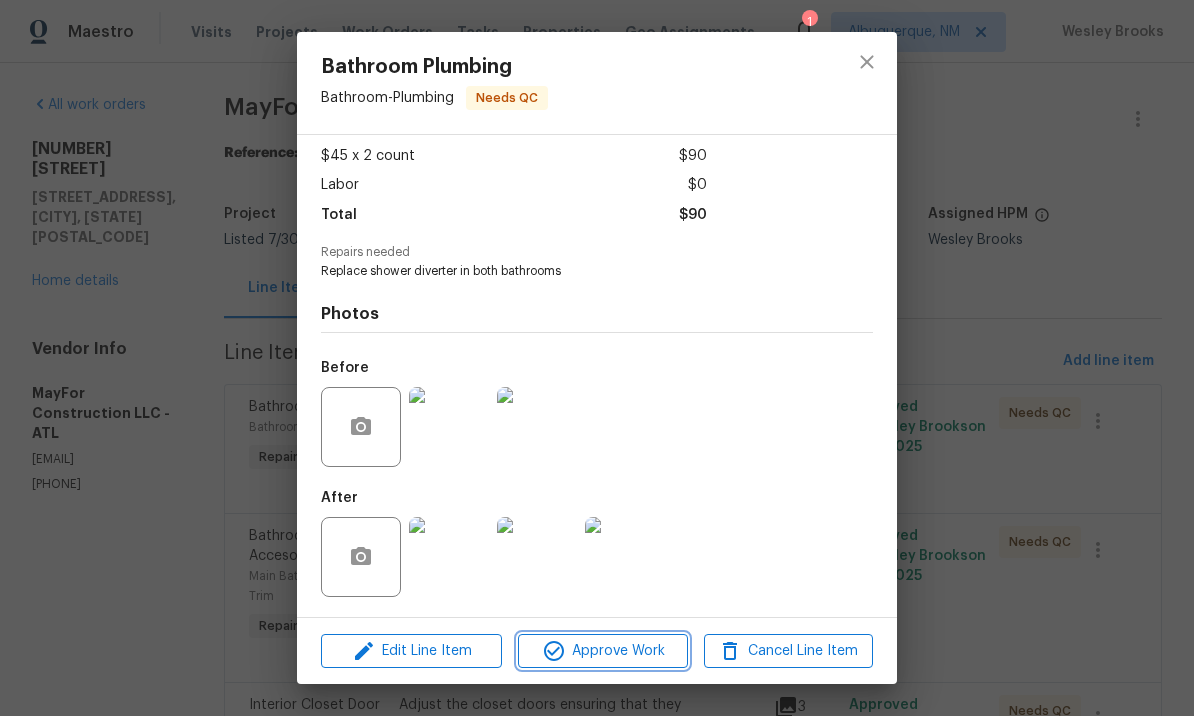 click on "Approve Work" at bounding box center [602, 651] 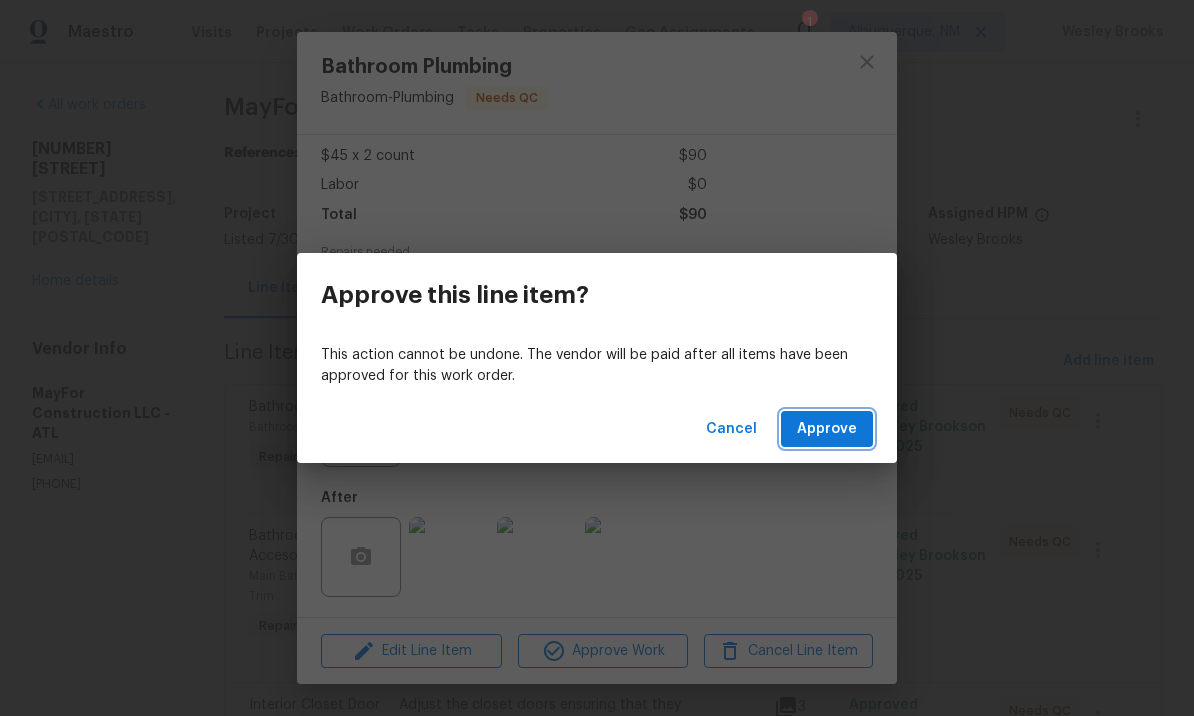 click on "Approve" at bounding box center (827, 429) 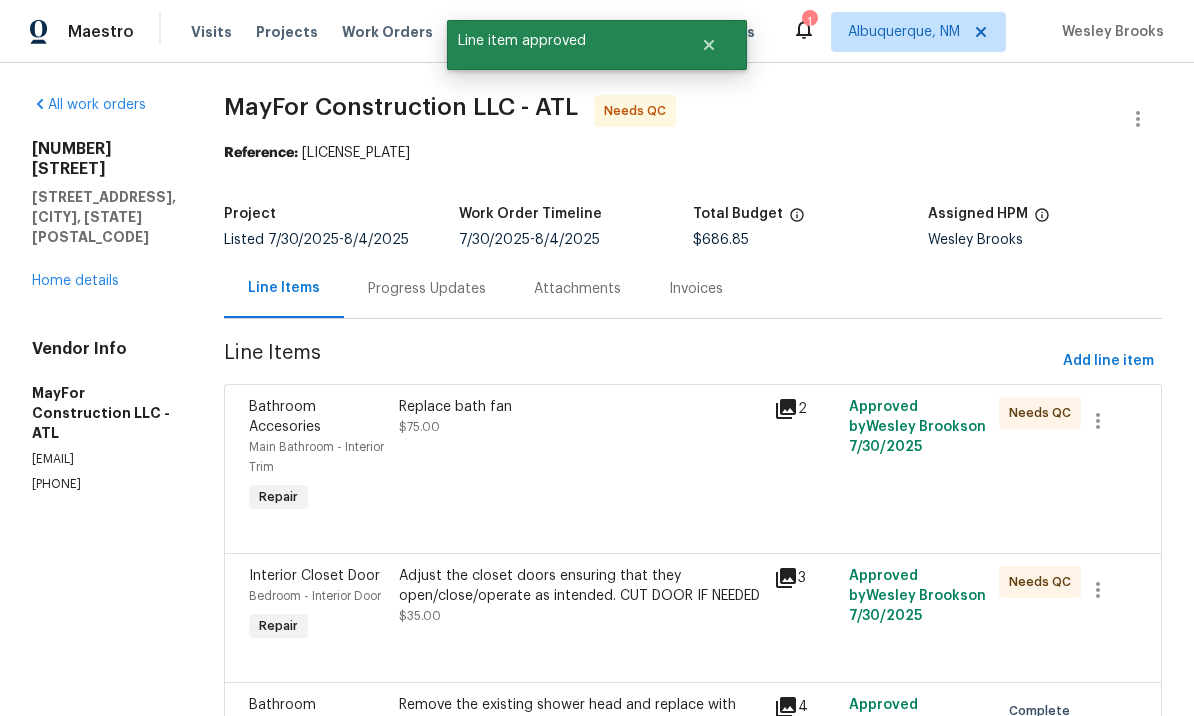 click on "Replace bath fan $75.00" at bounding box center (580, 457) 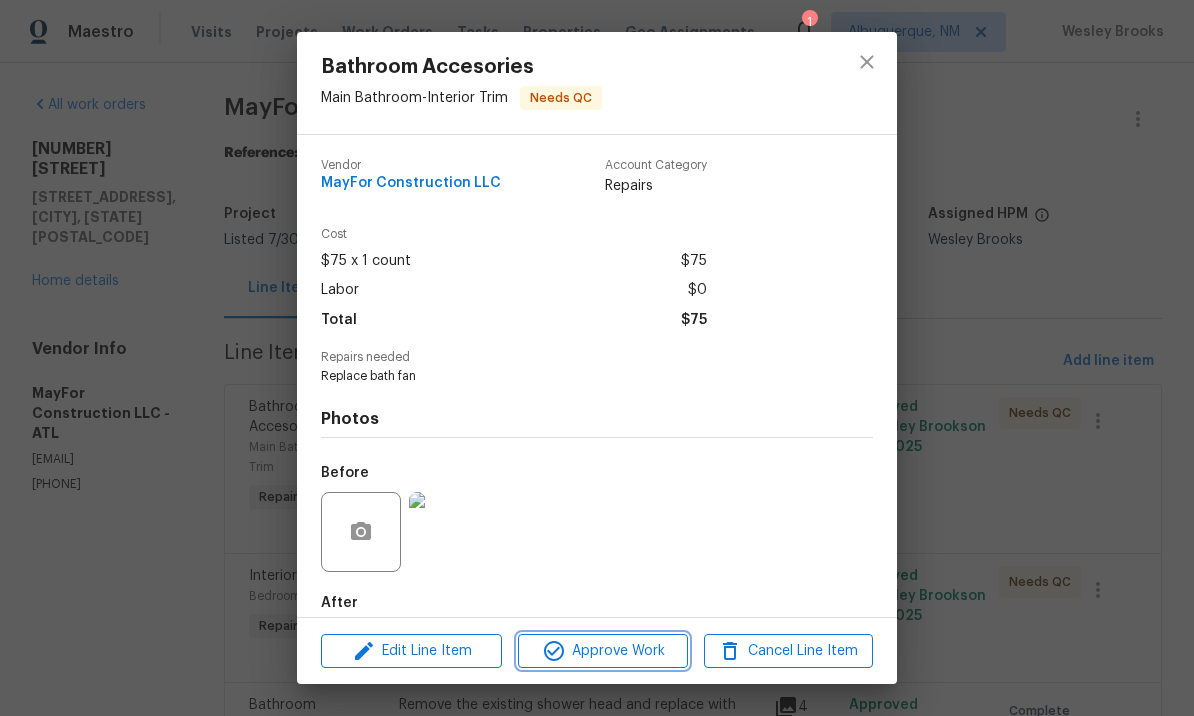 click on "Approve Work" at bounding box center (602, 651) 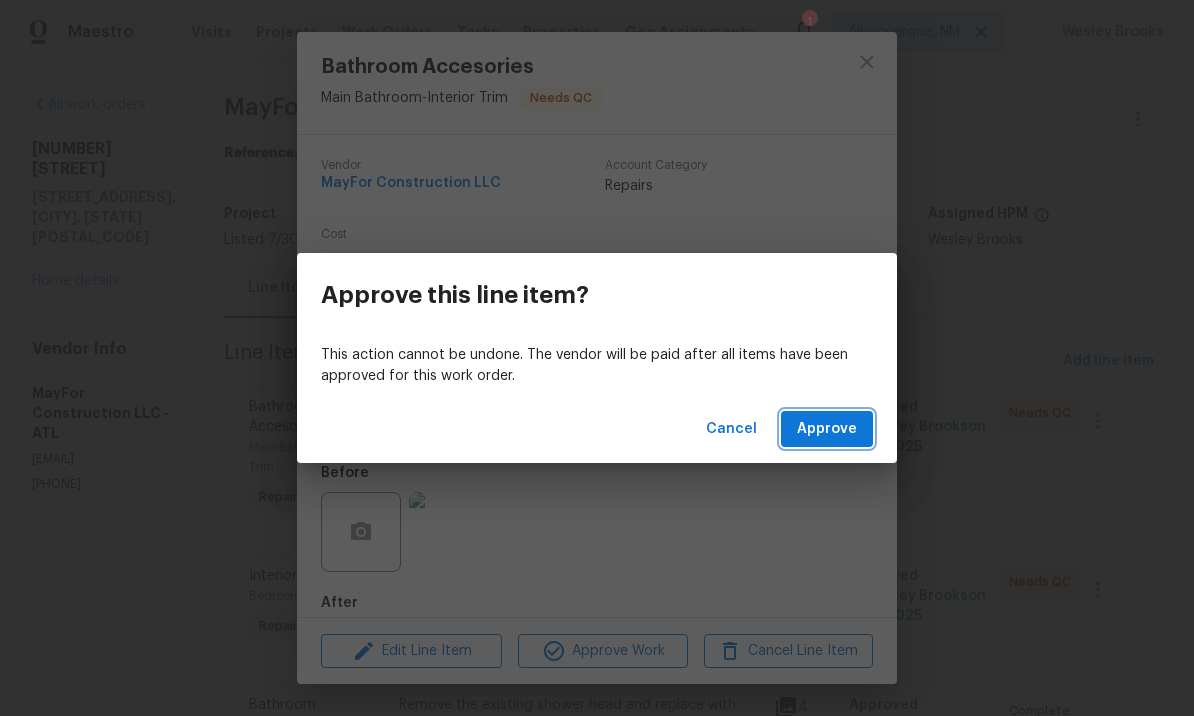 click on "Approve" at bounding box center [827, 429] 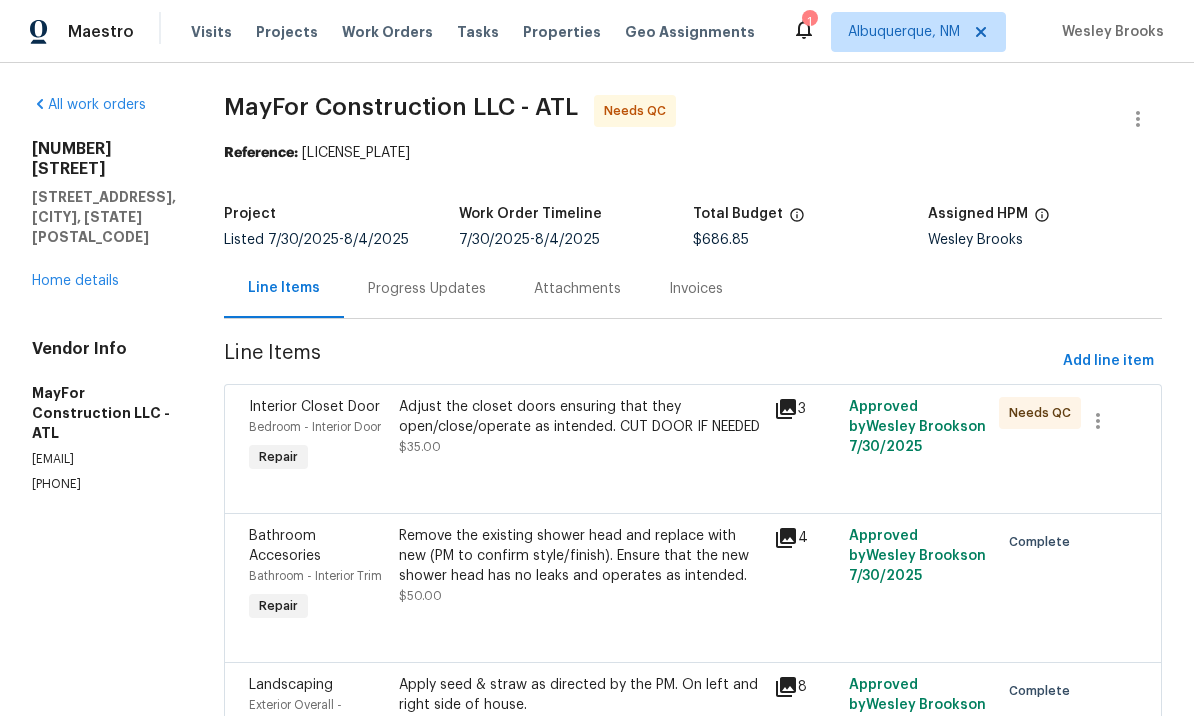 click on "Adjust the closet doors ensuring that they open/close/operate as intended. CUT DOOR IF NEEDED $35.00" at bounding box center (580, 437) 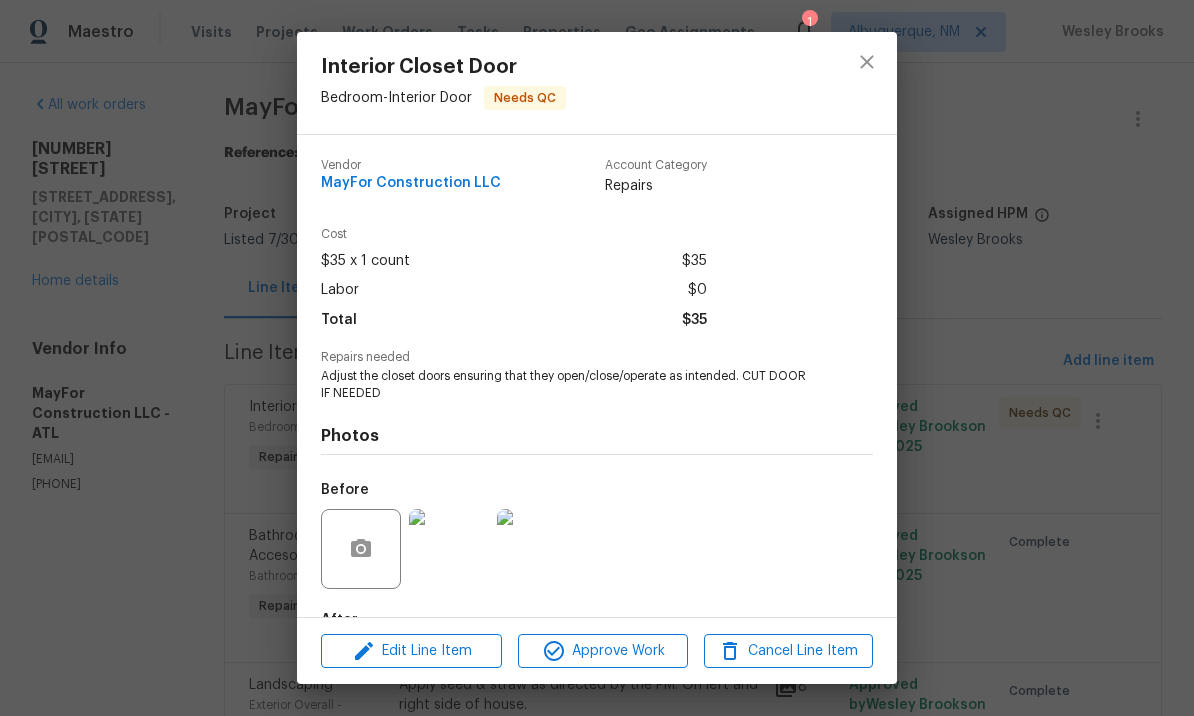 click on "Approve Work" at bounding box center (602, 651) 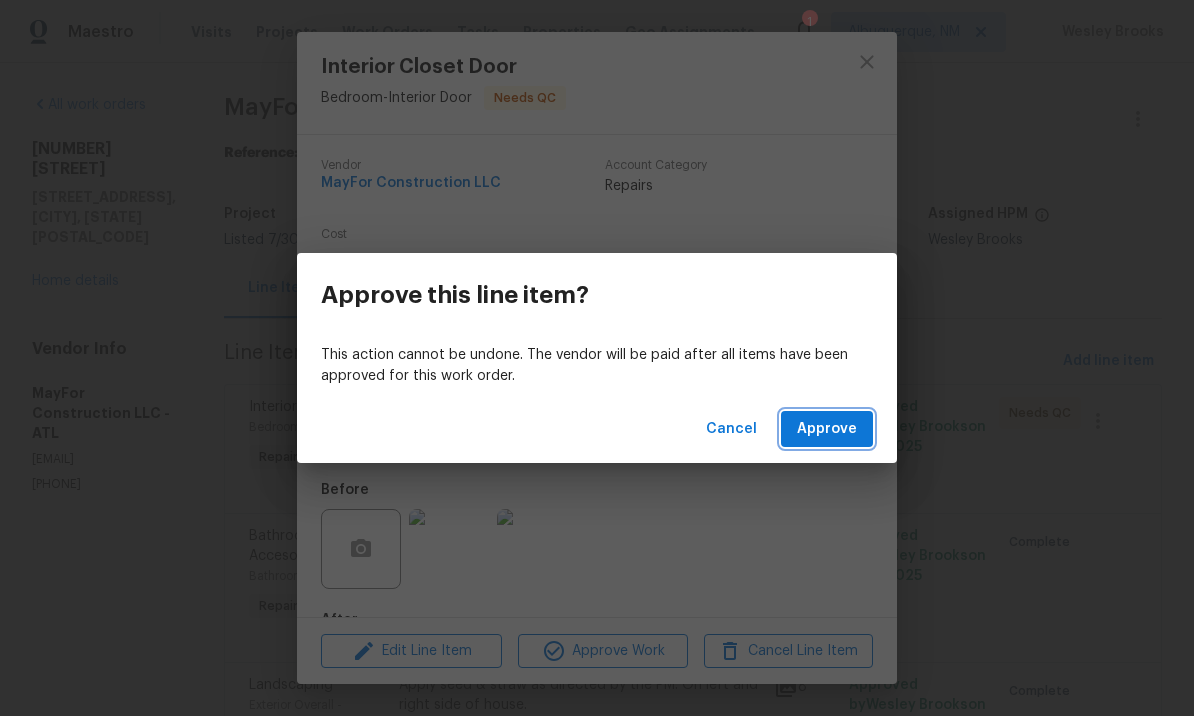 click on "Approve" at bounding box center (827, 429) 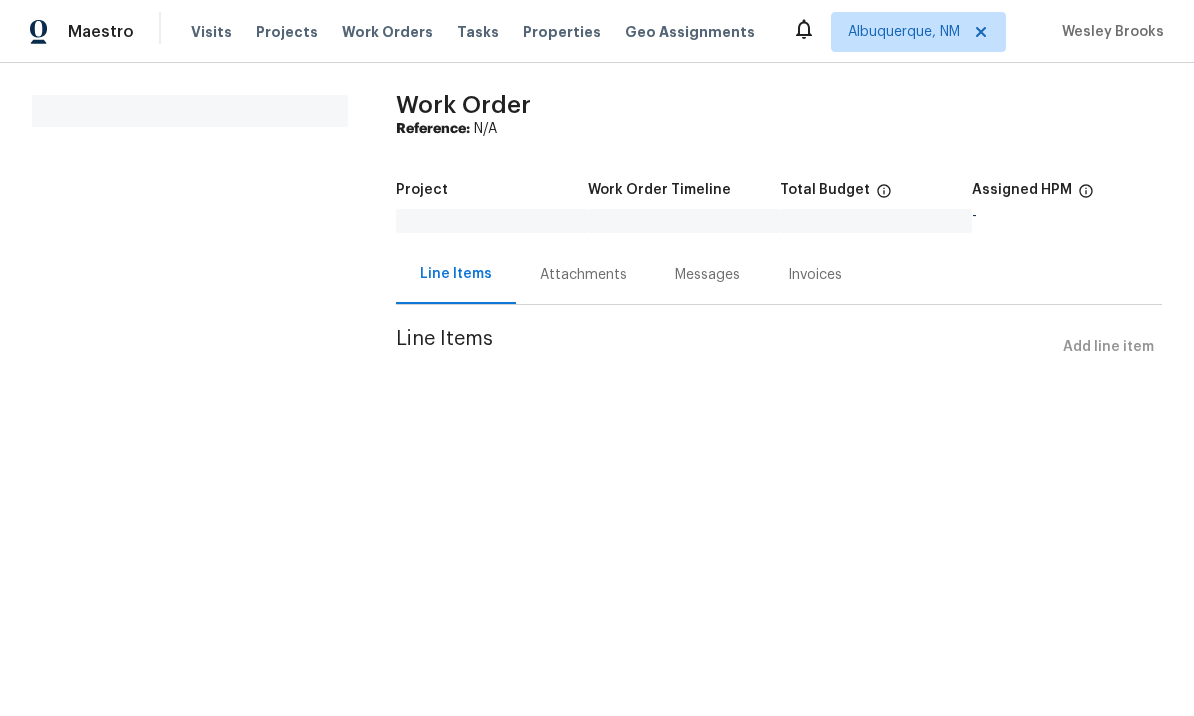 scroll, scrollTop: 0, scrollLeft: 0, axis: both 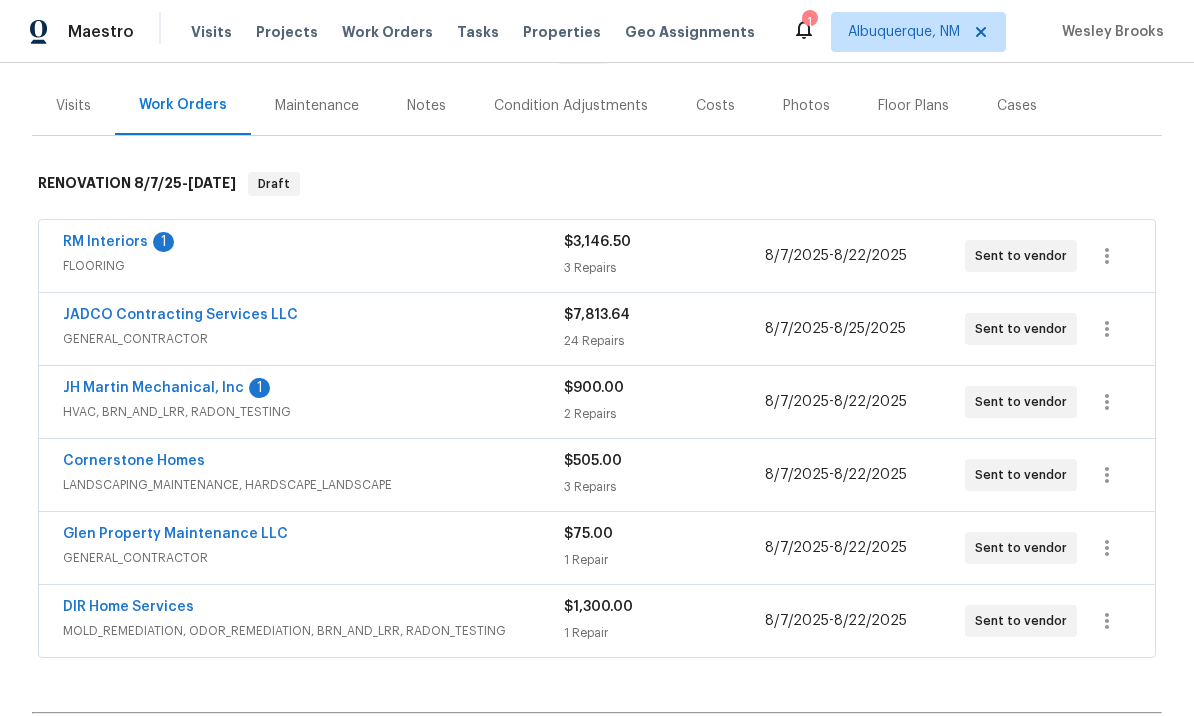 click on "DIR Home Services" at bounding box center [128, 607] 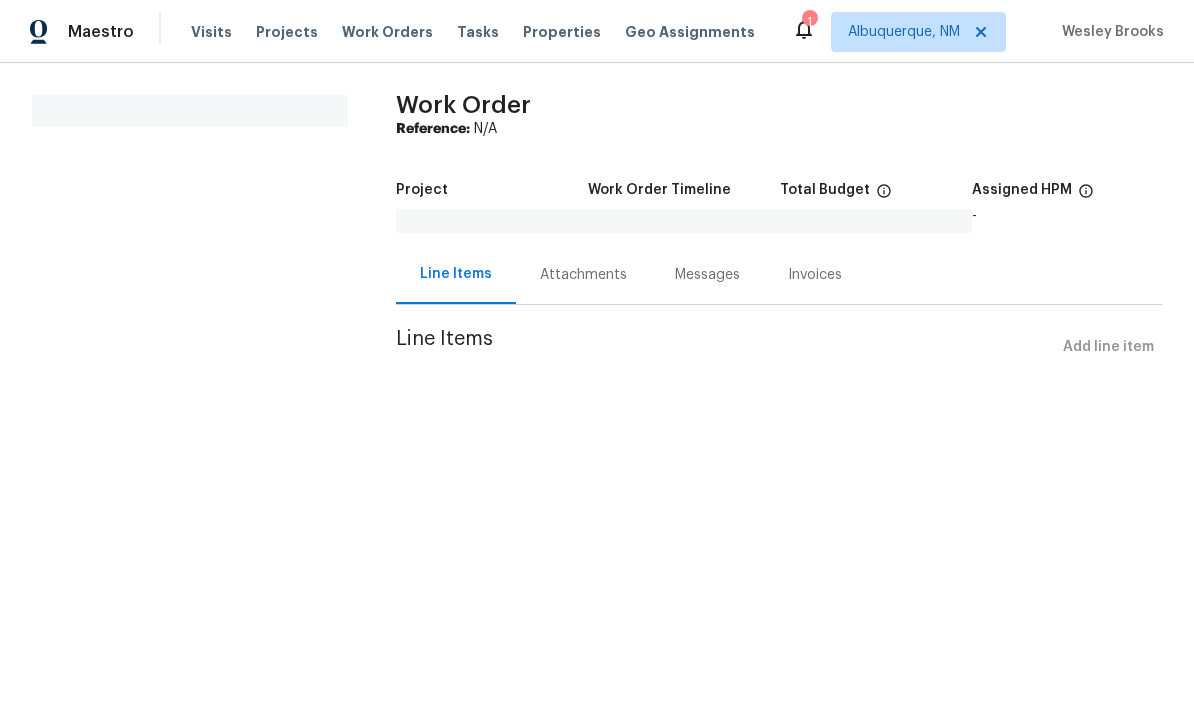 click on "Assigned HPM" at bounding box center (1022, 190) 